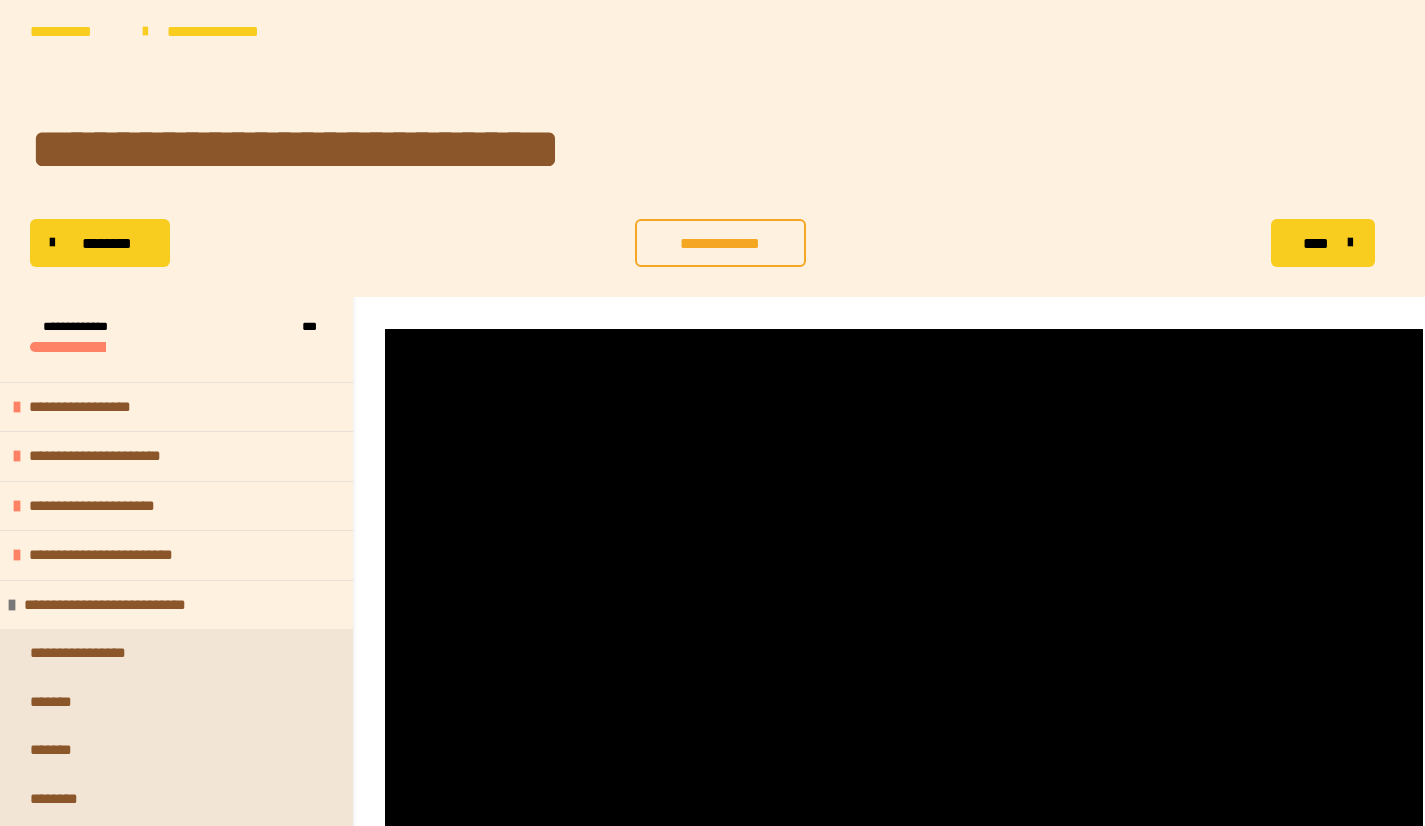 scroll, scrollTop: 113, scrollLeft: 0, axis: vertical 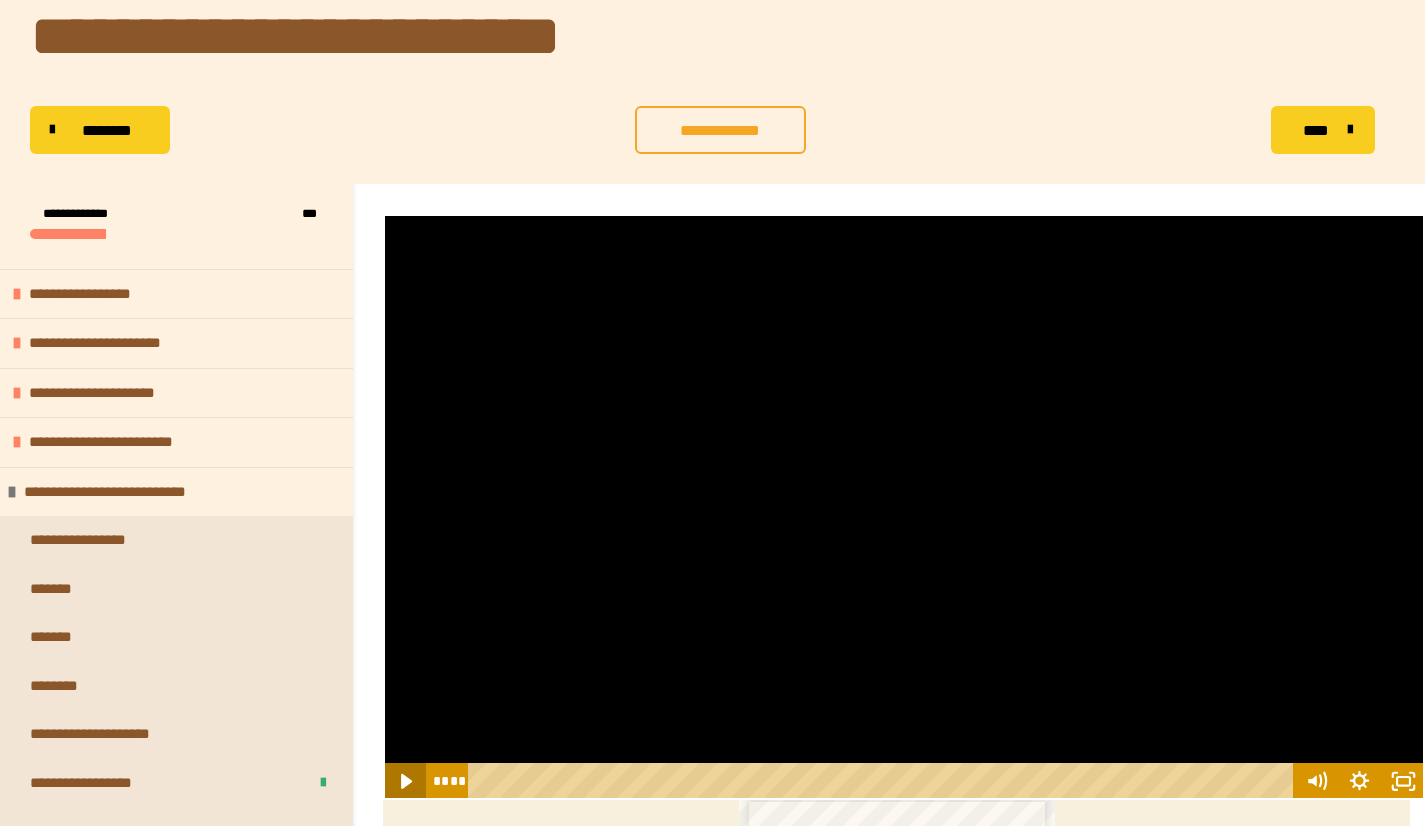 click 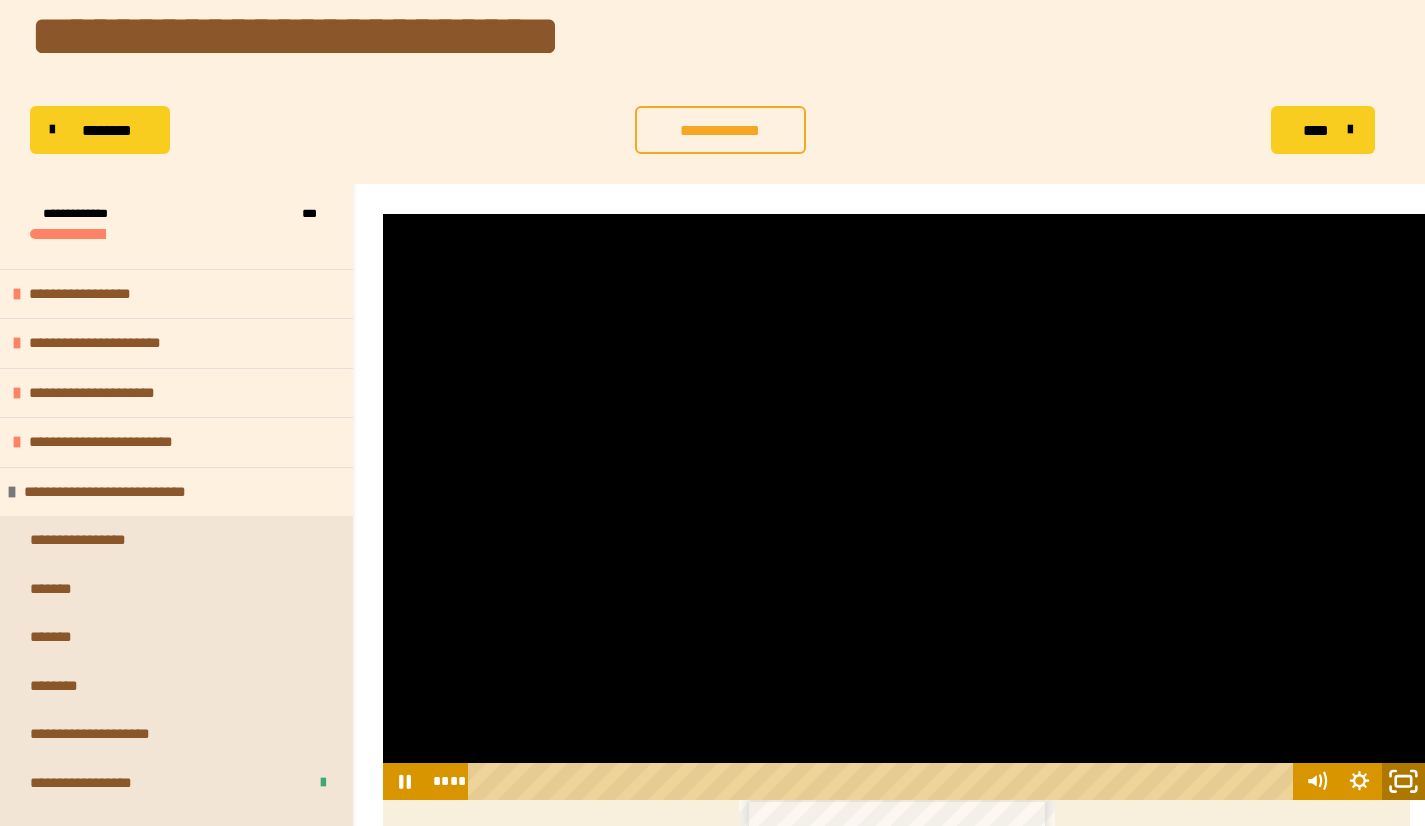 click 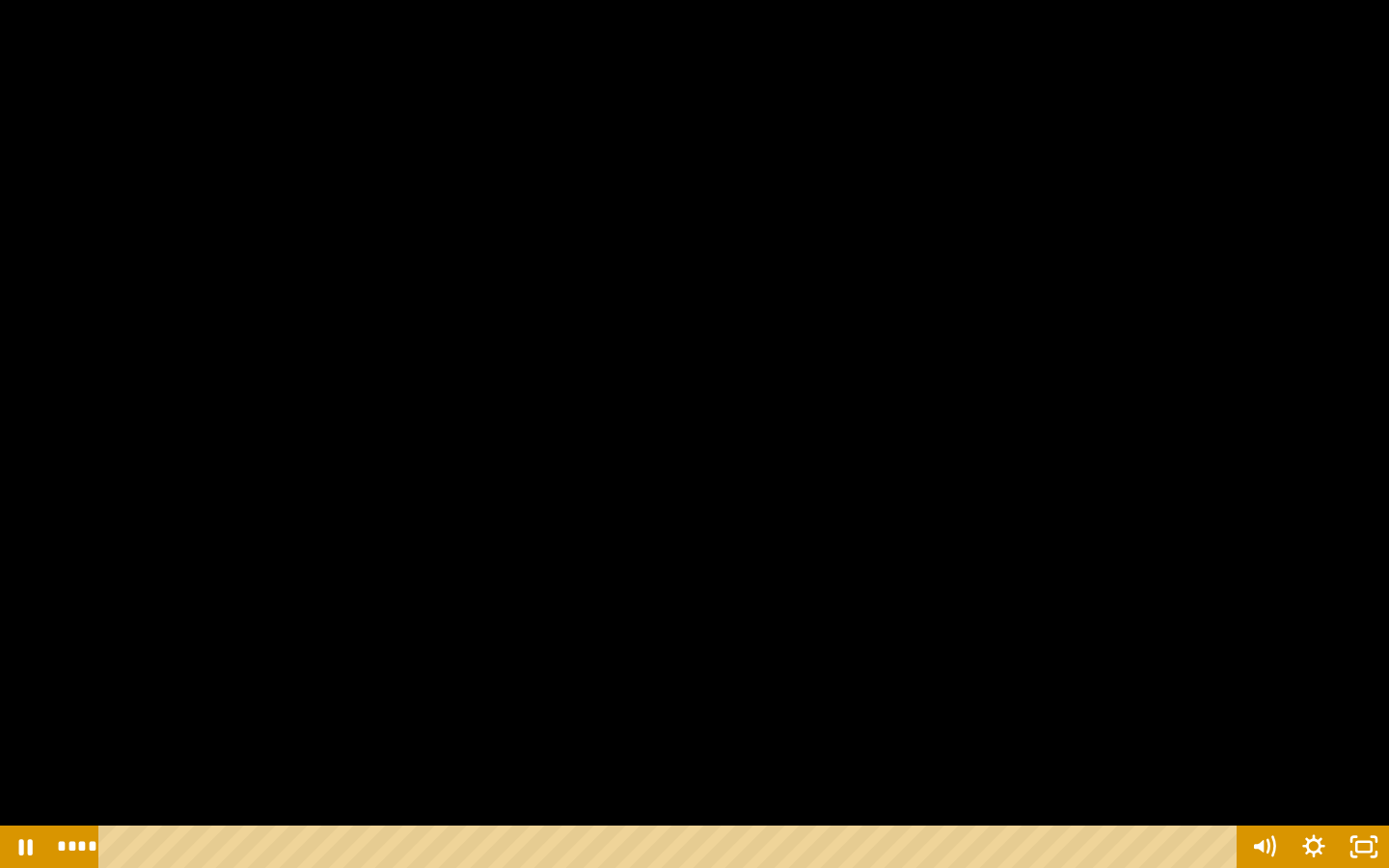click at bounding box center (694, 434) 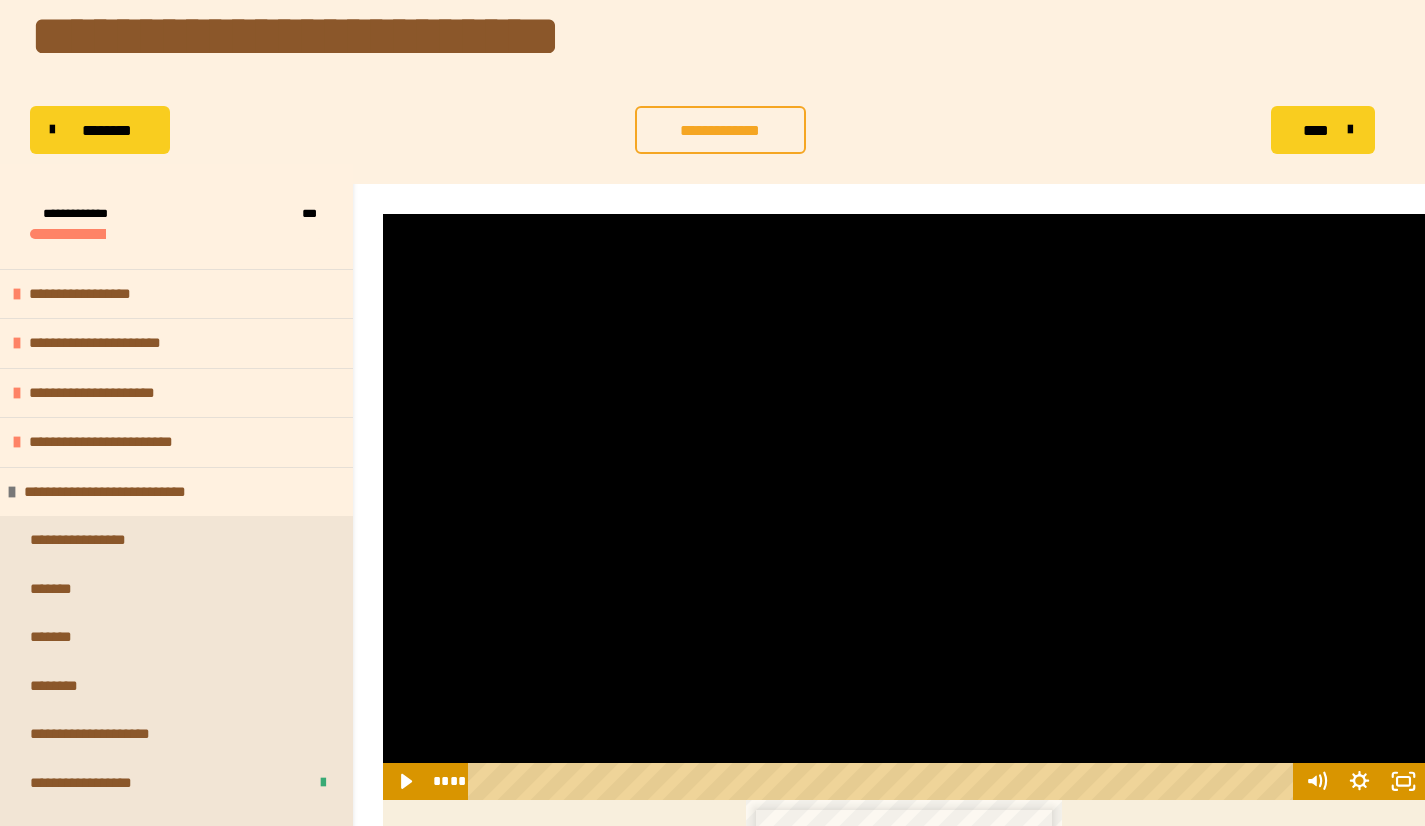 click at bounding box center (904, 507) 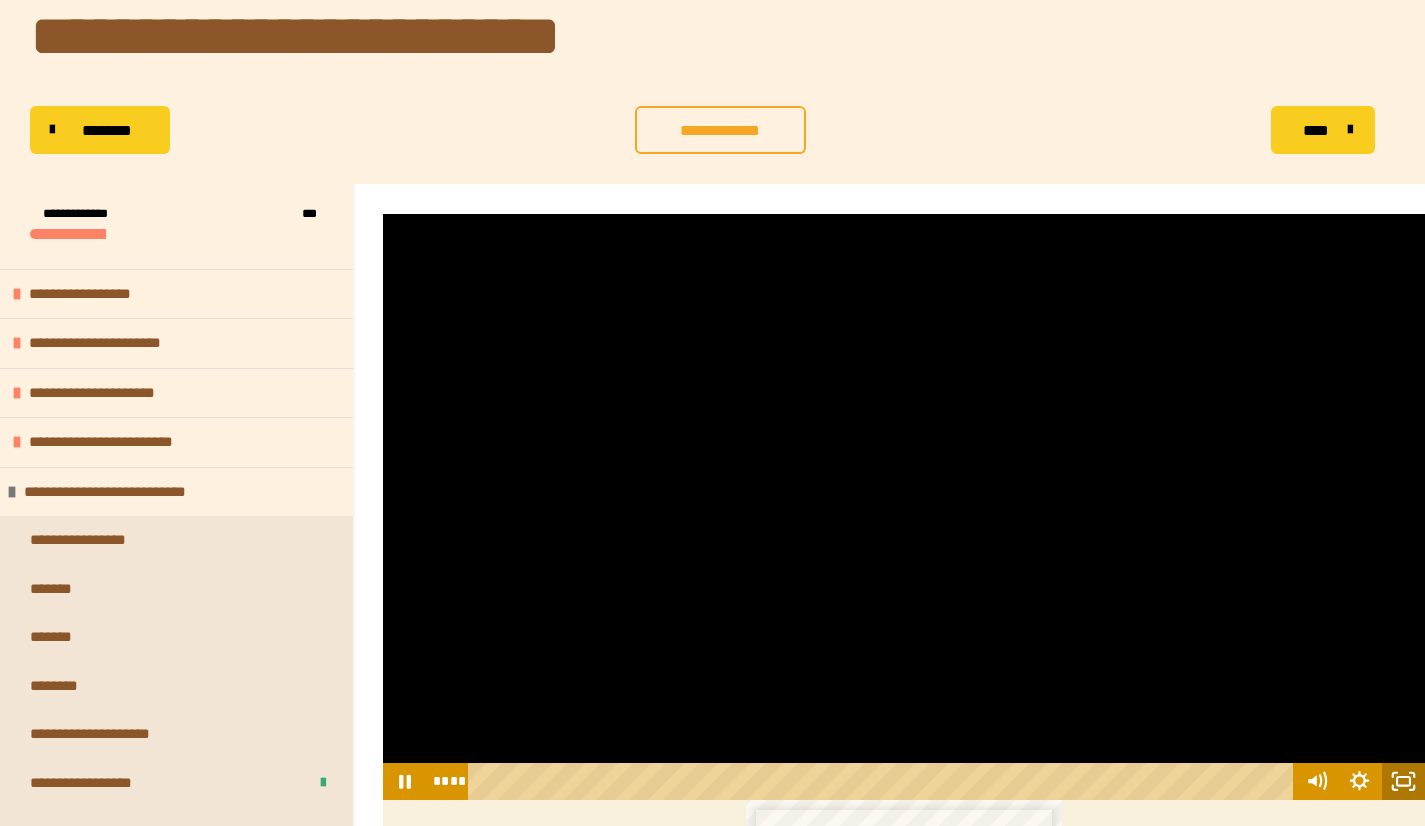 click 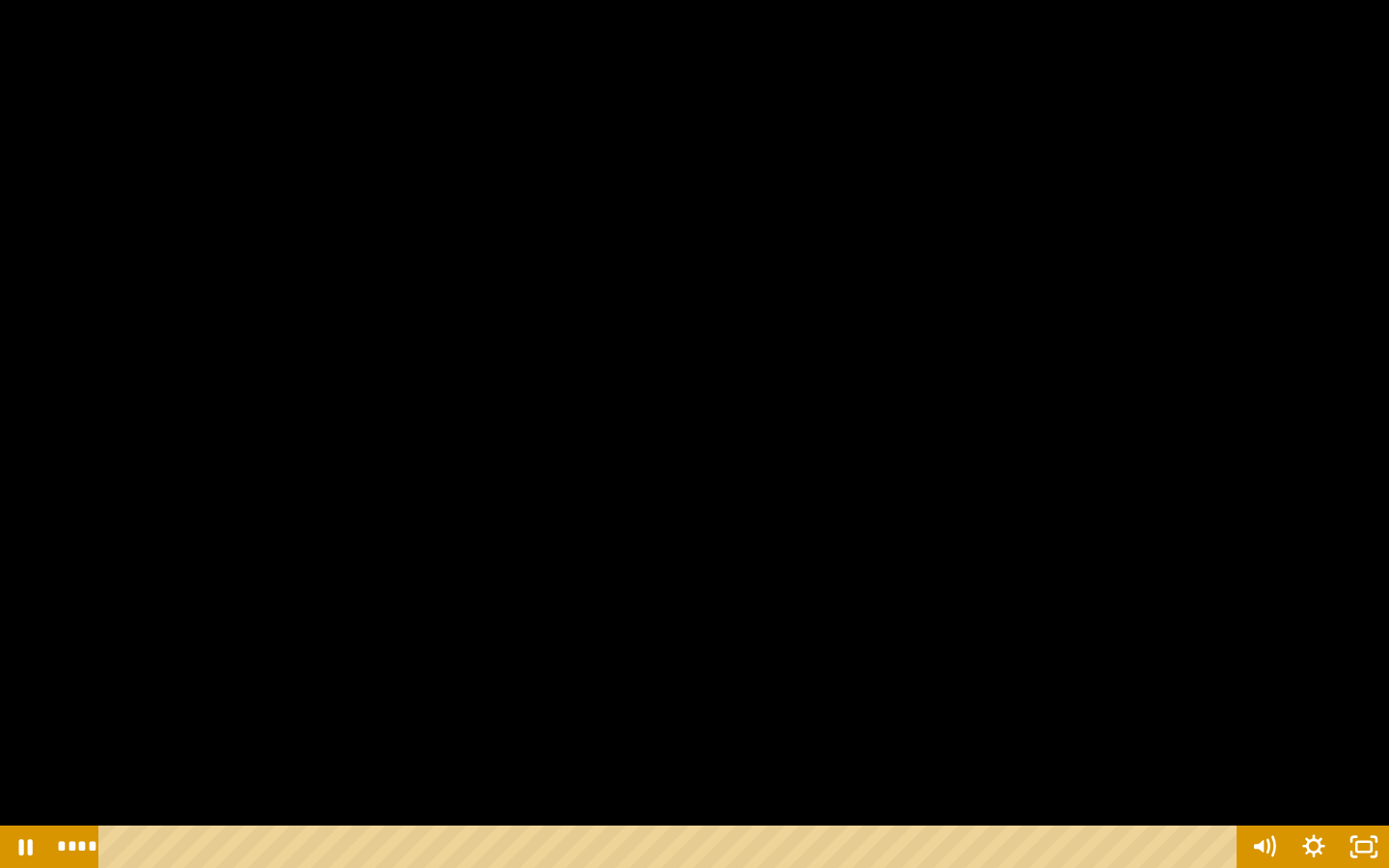 click at bounding box center [694, 434] 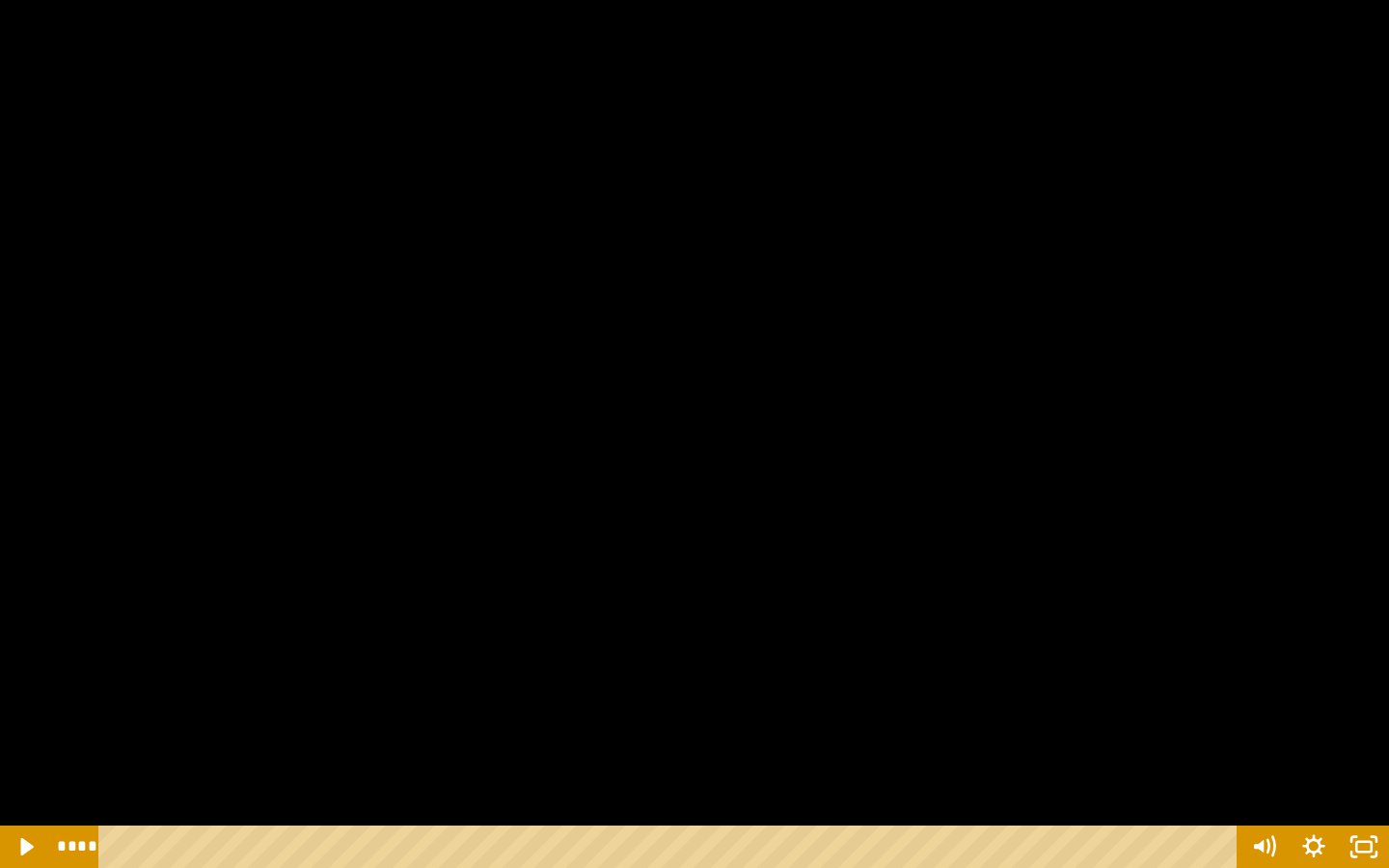 type 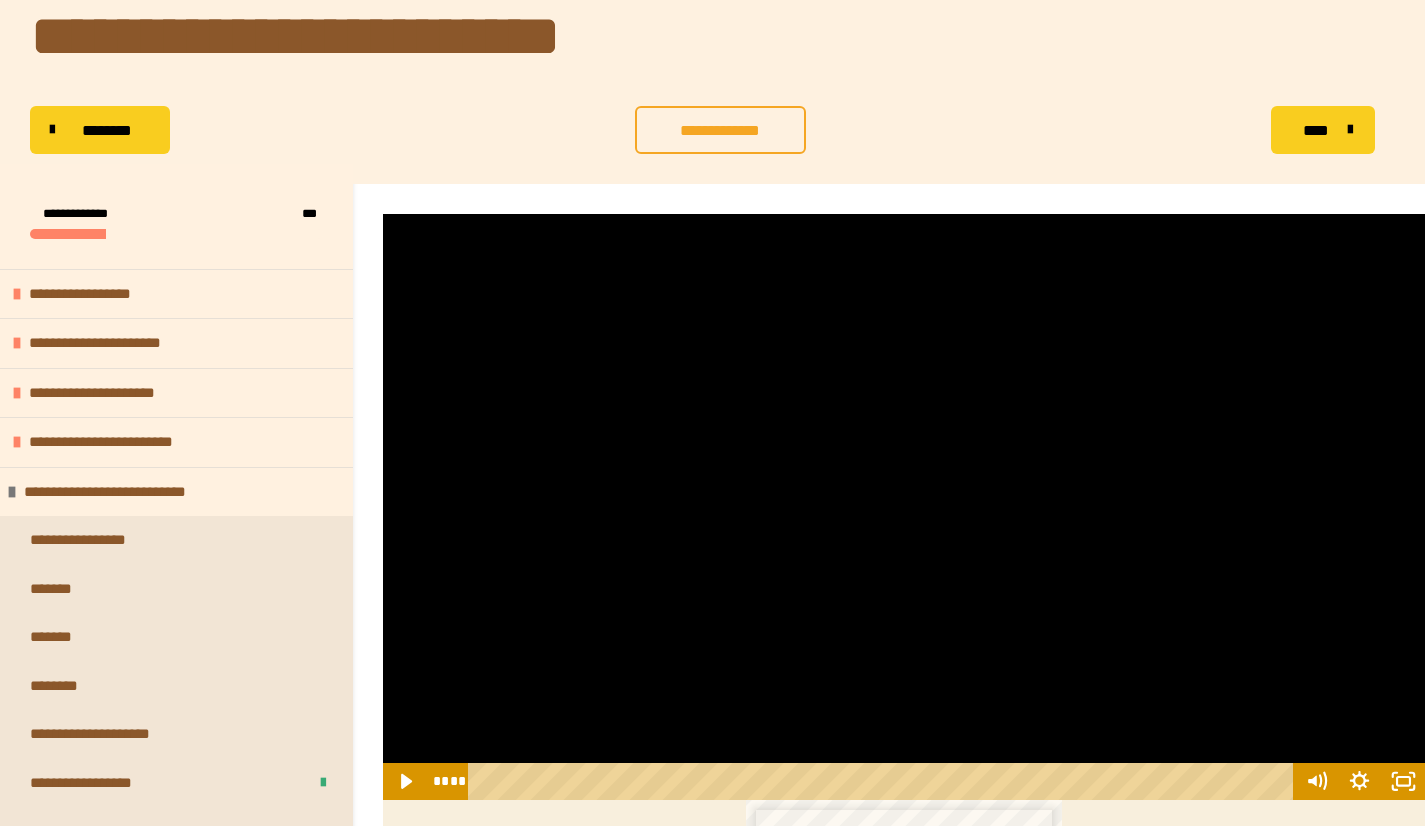 click at bounding box center (904, 507) 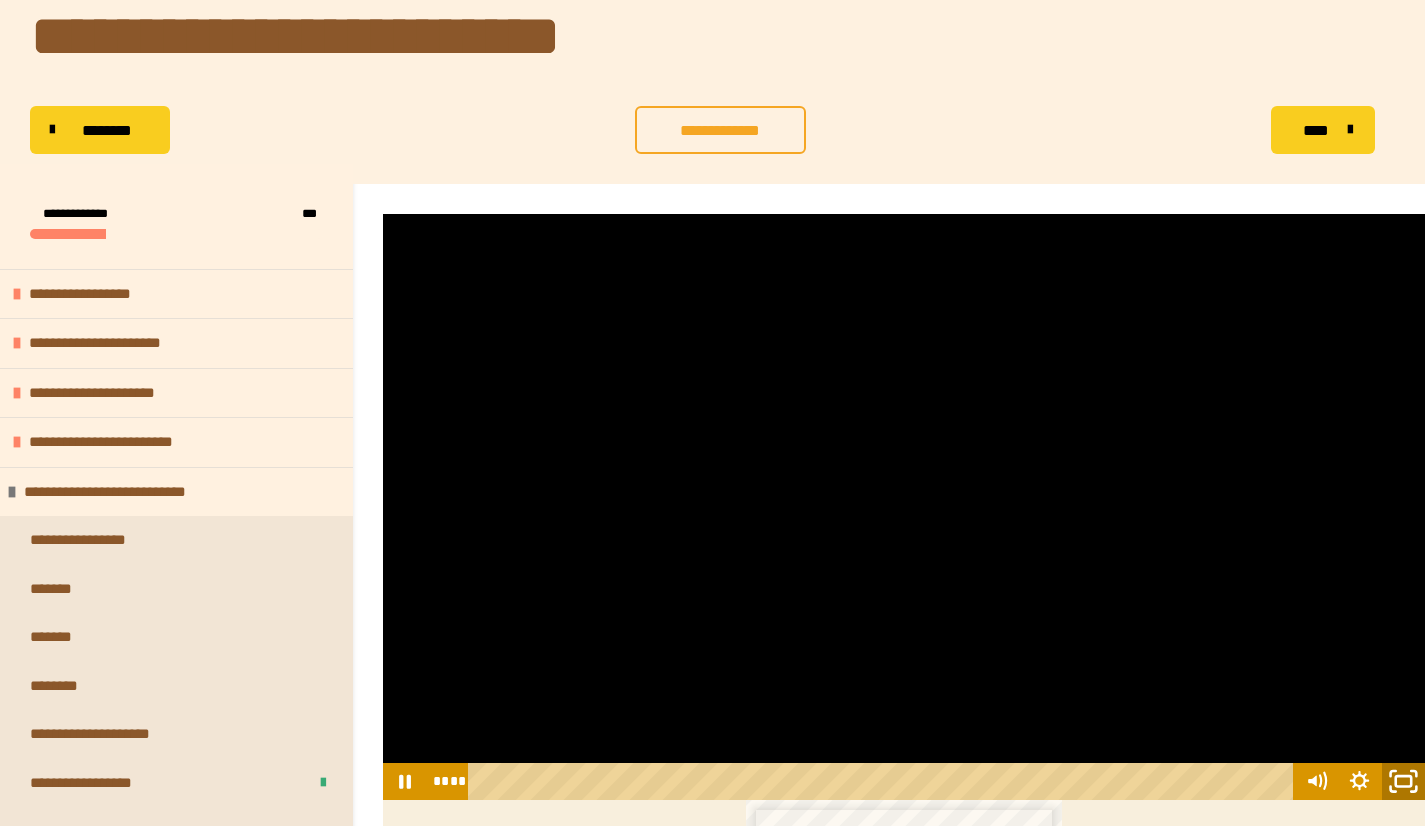 click 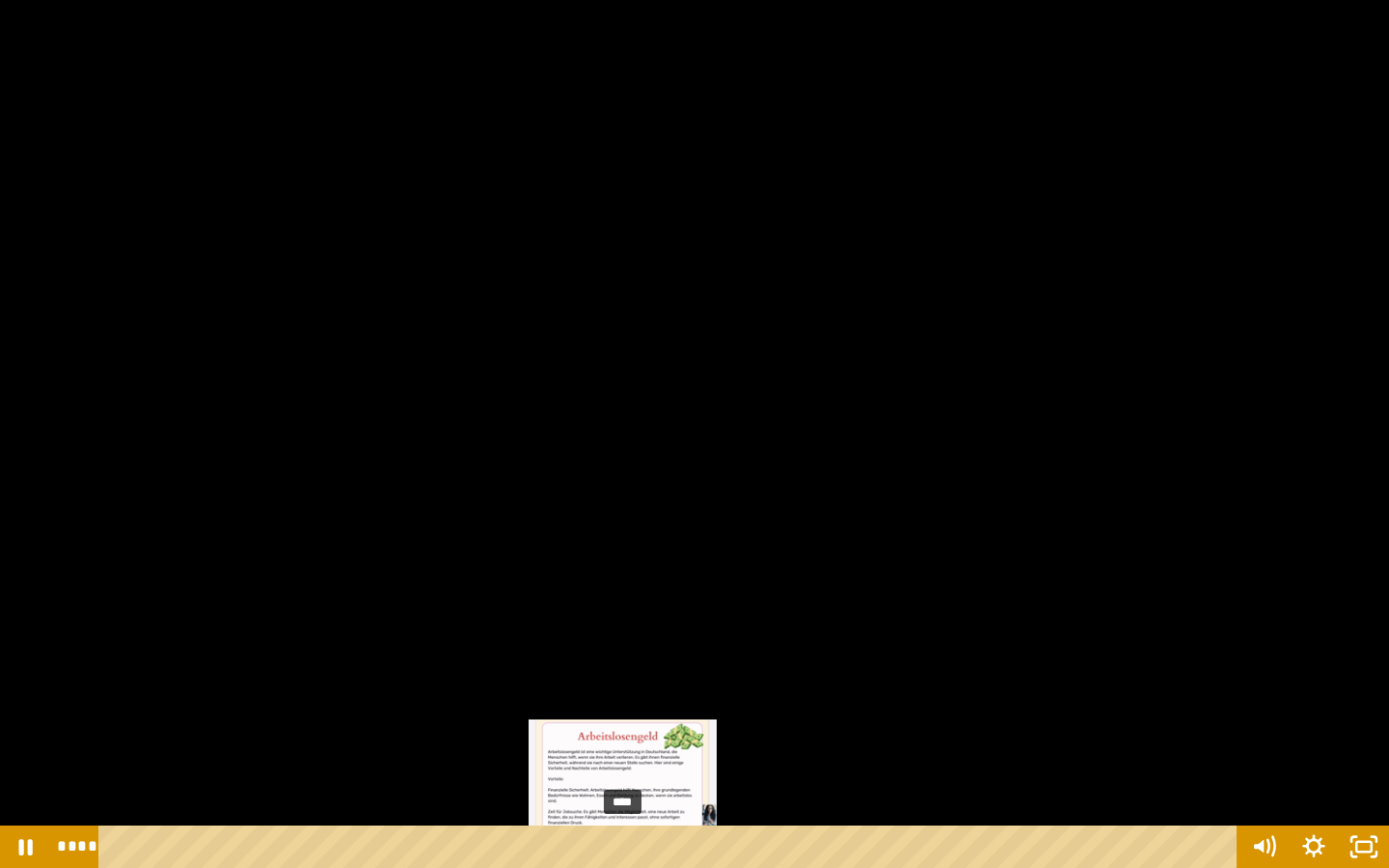 click on "****" at bounding box center (671, 847) 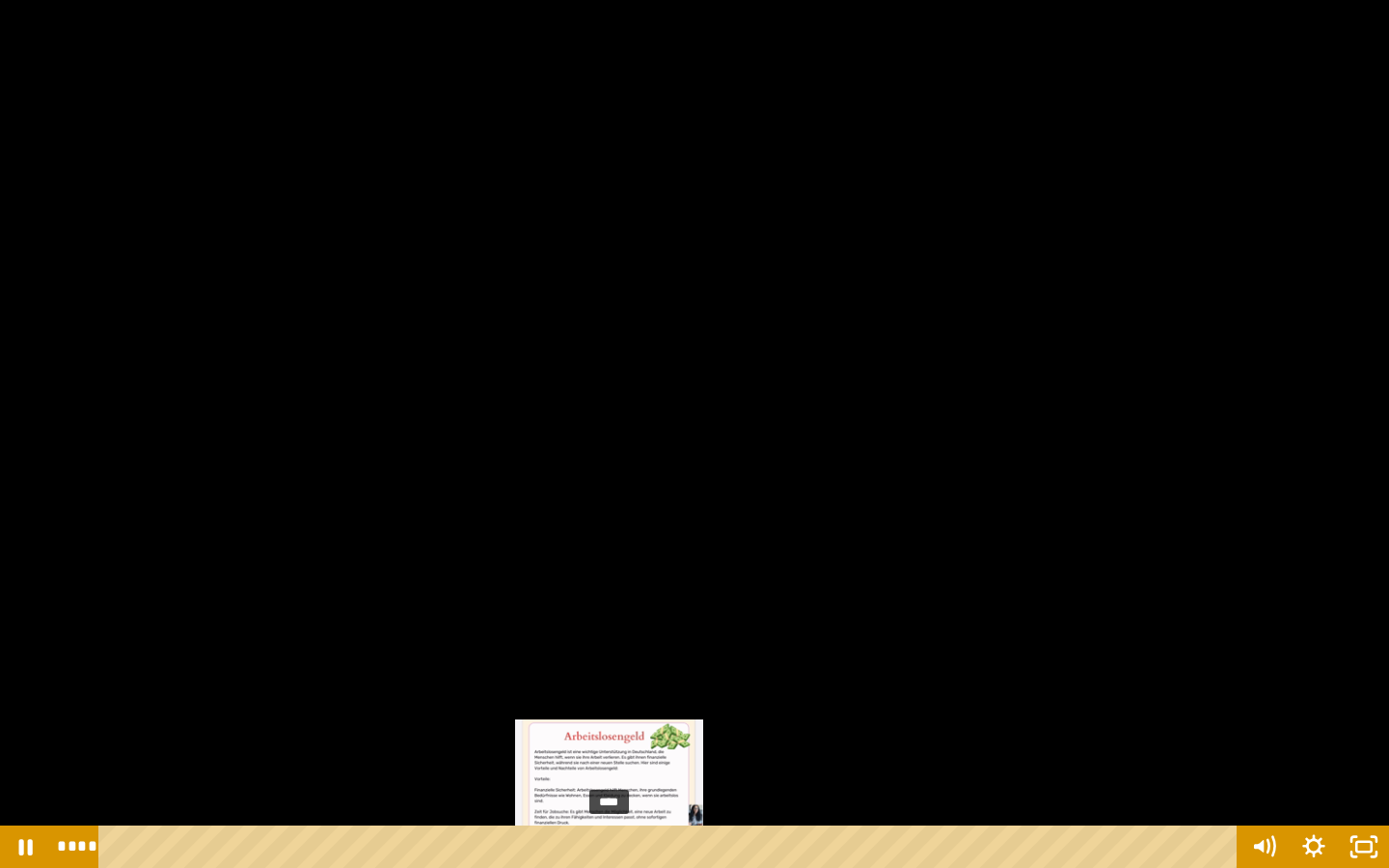 click on "****" at bounding box center (671, 847) 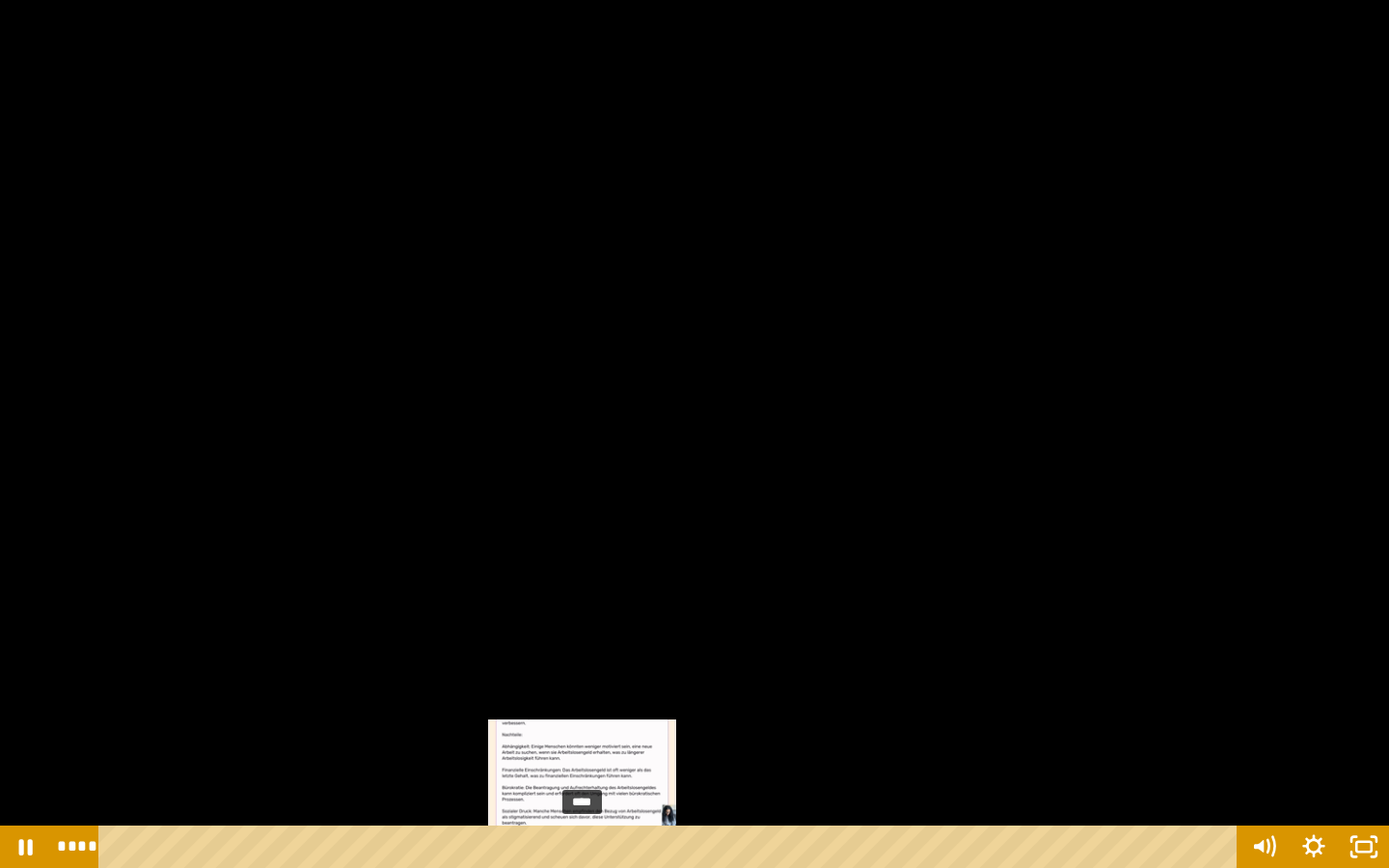 click on "****" at bounding box center [671, 847] 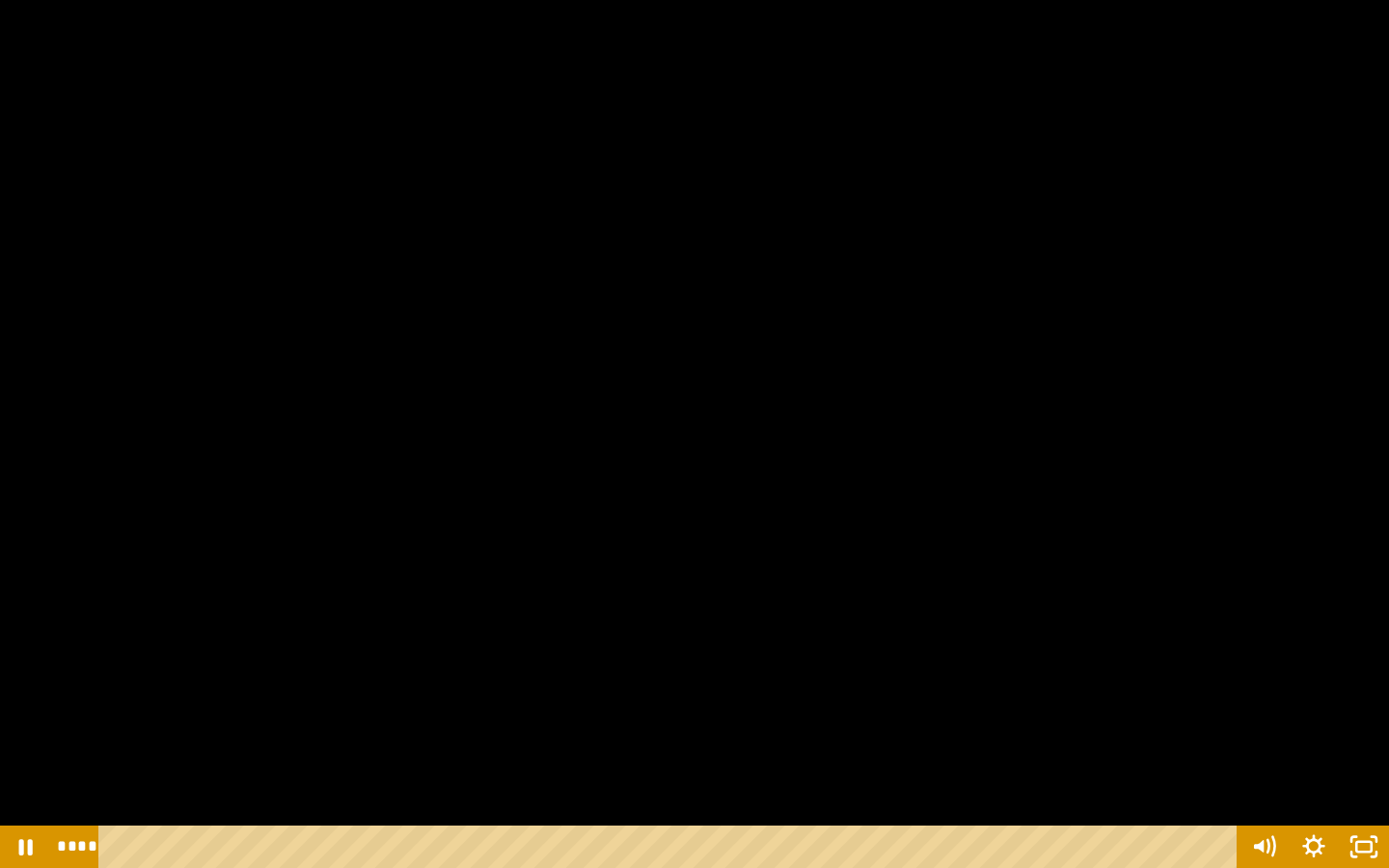 click at bounding box center (694, 434) 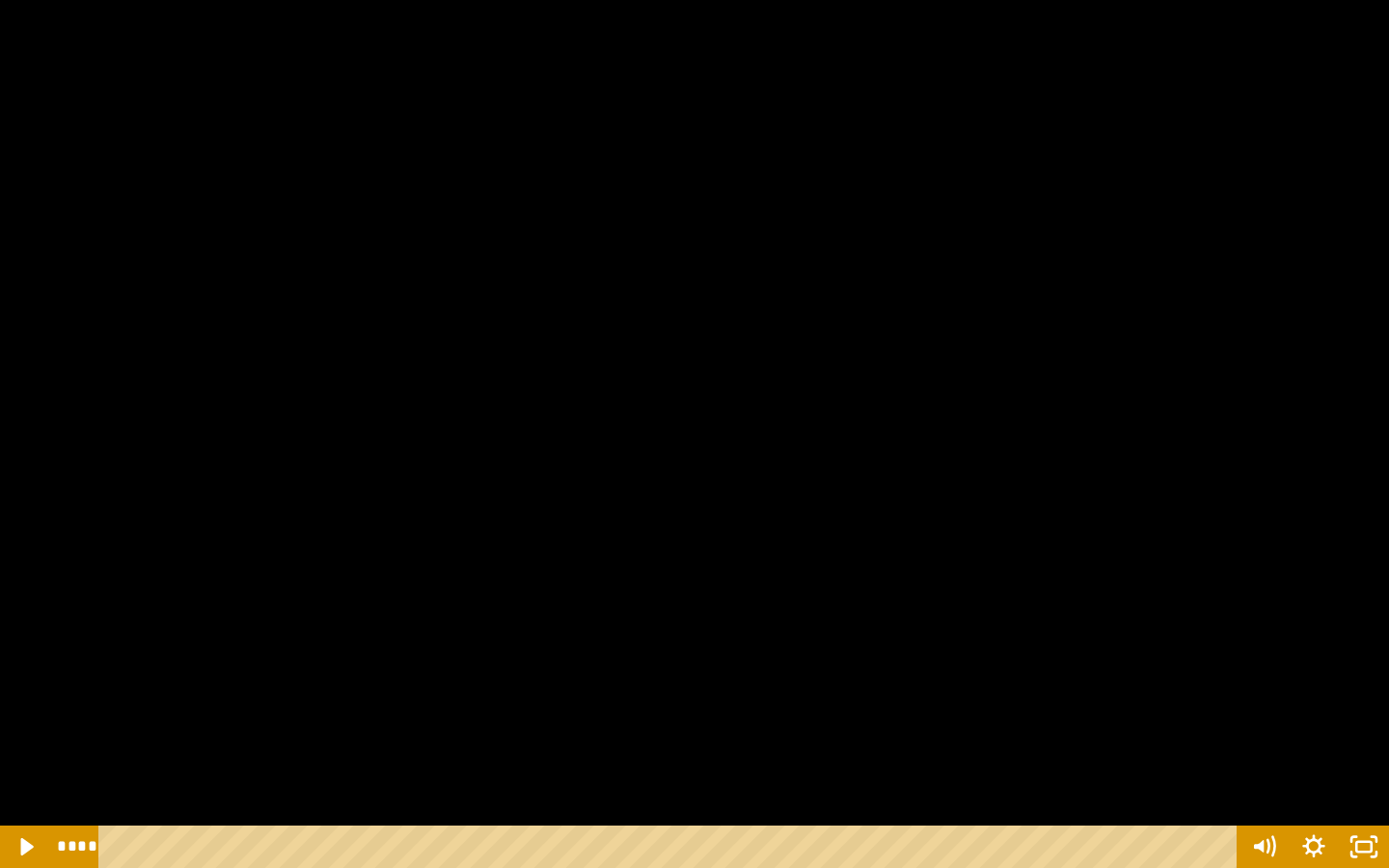 click at bounding box center [694, 434] 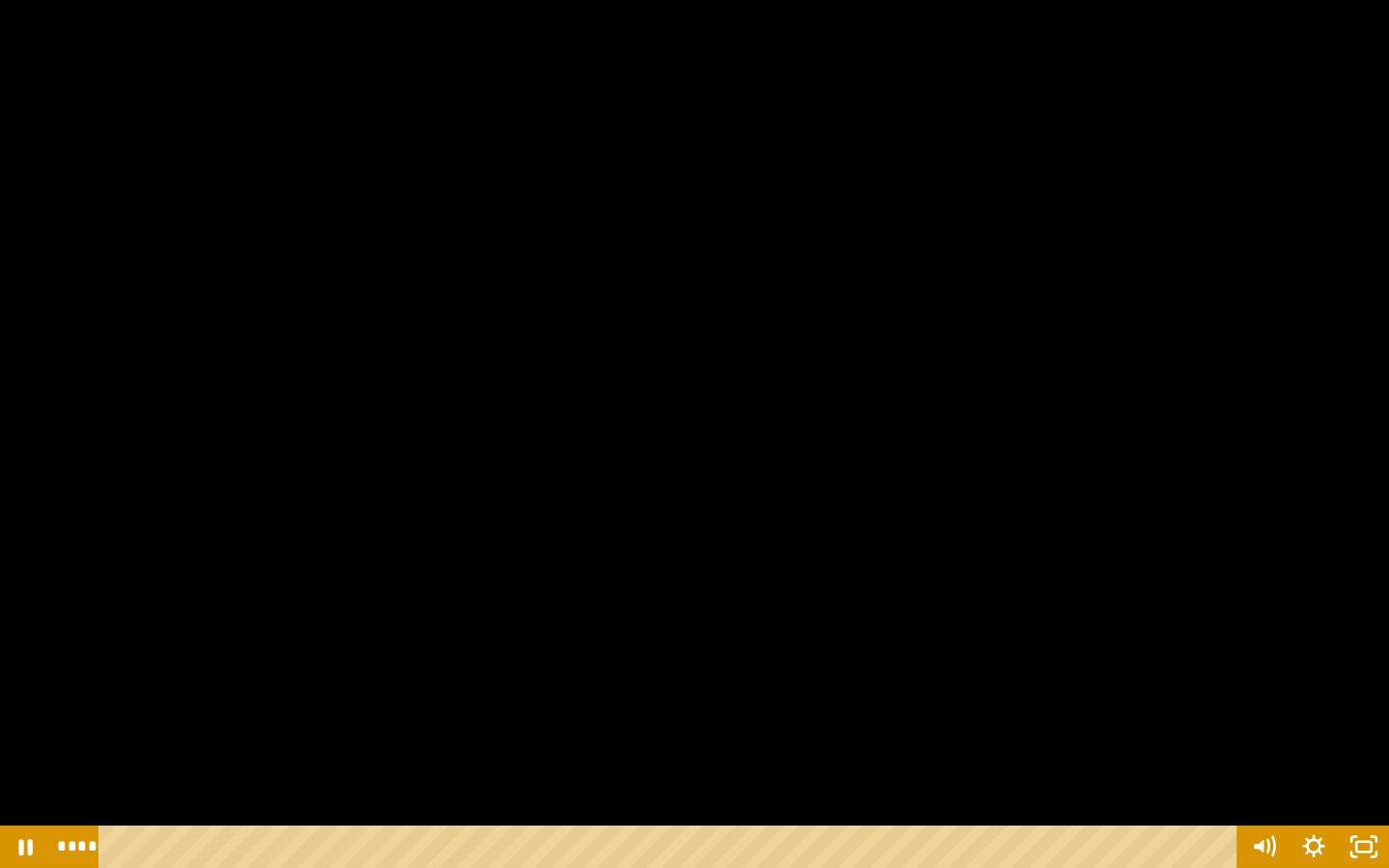 click at bounding box center [694, 434] 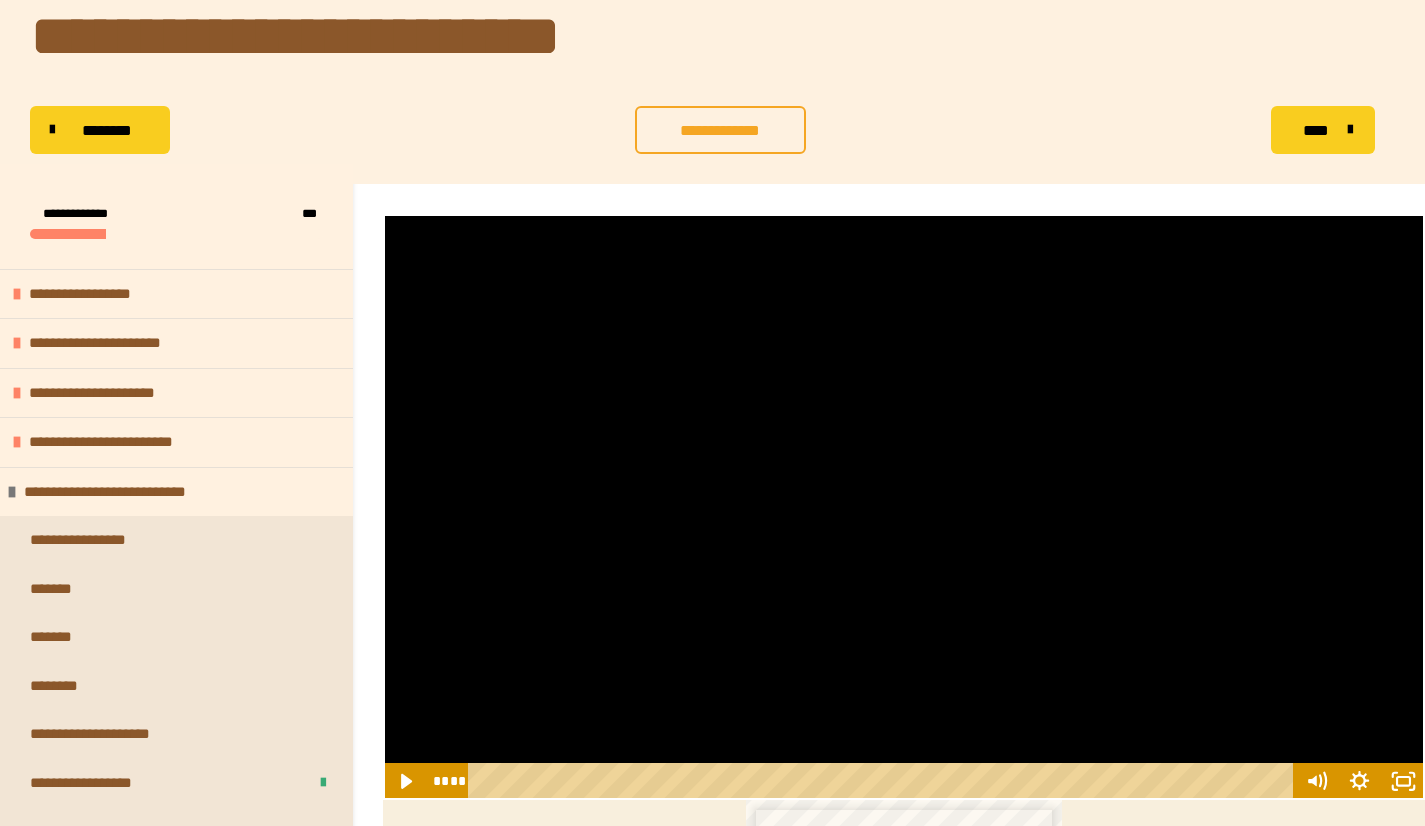 click at bounding box center [904, 507] 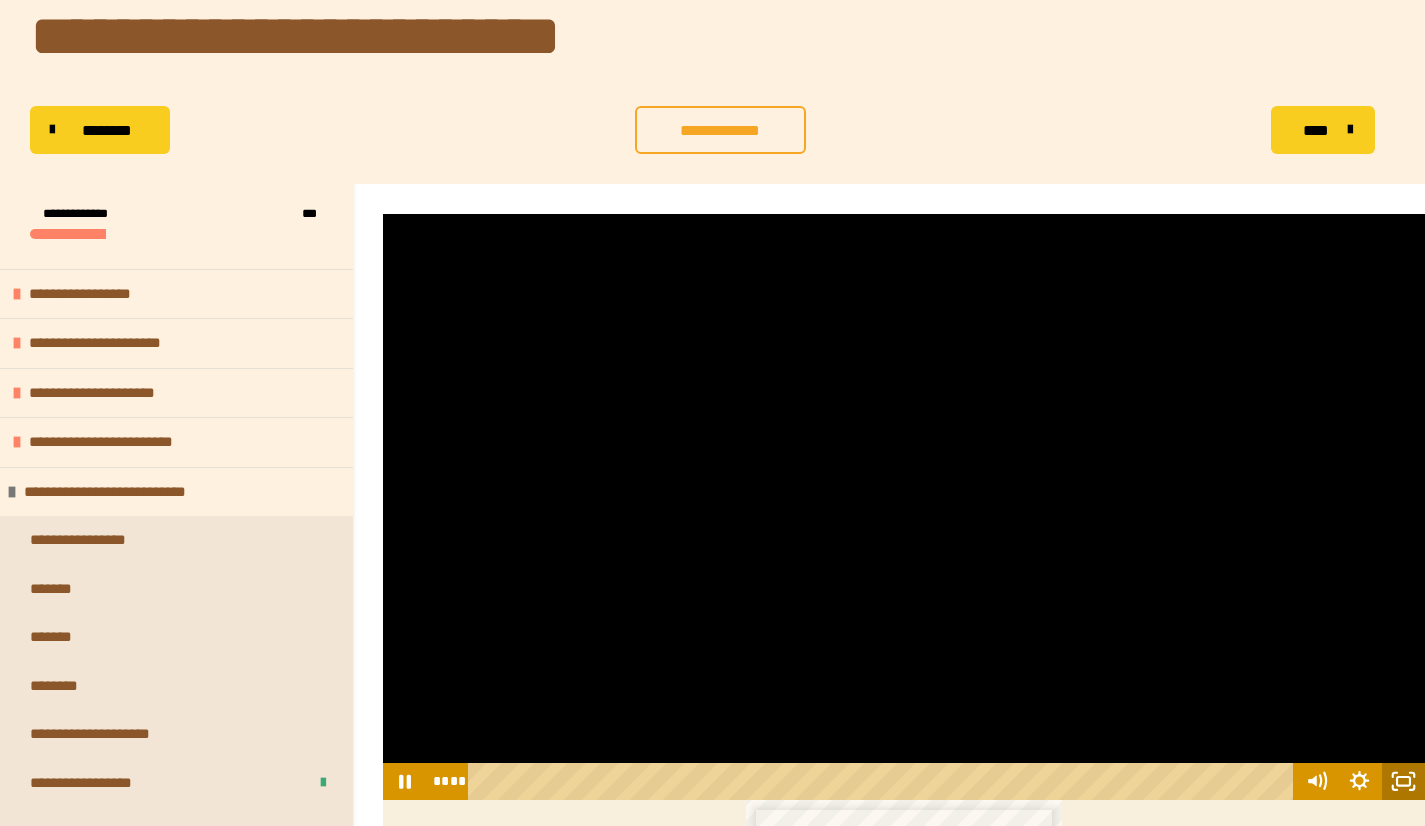 drag, startPoint x: 1415, startPoint y: 775, endPoint x: 1415, endPoint y: 801, distance: 26 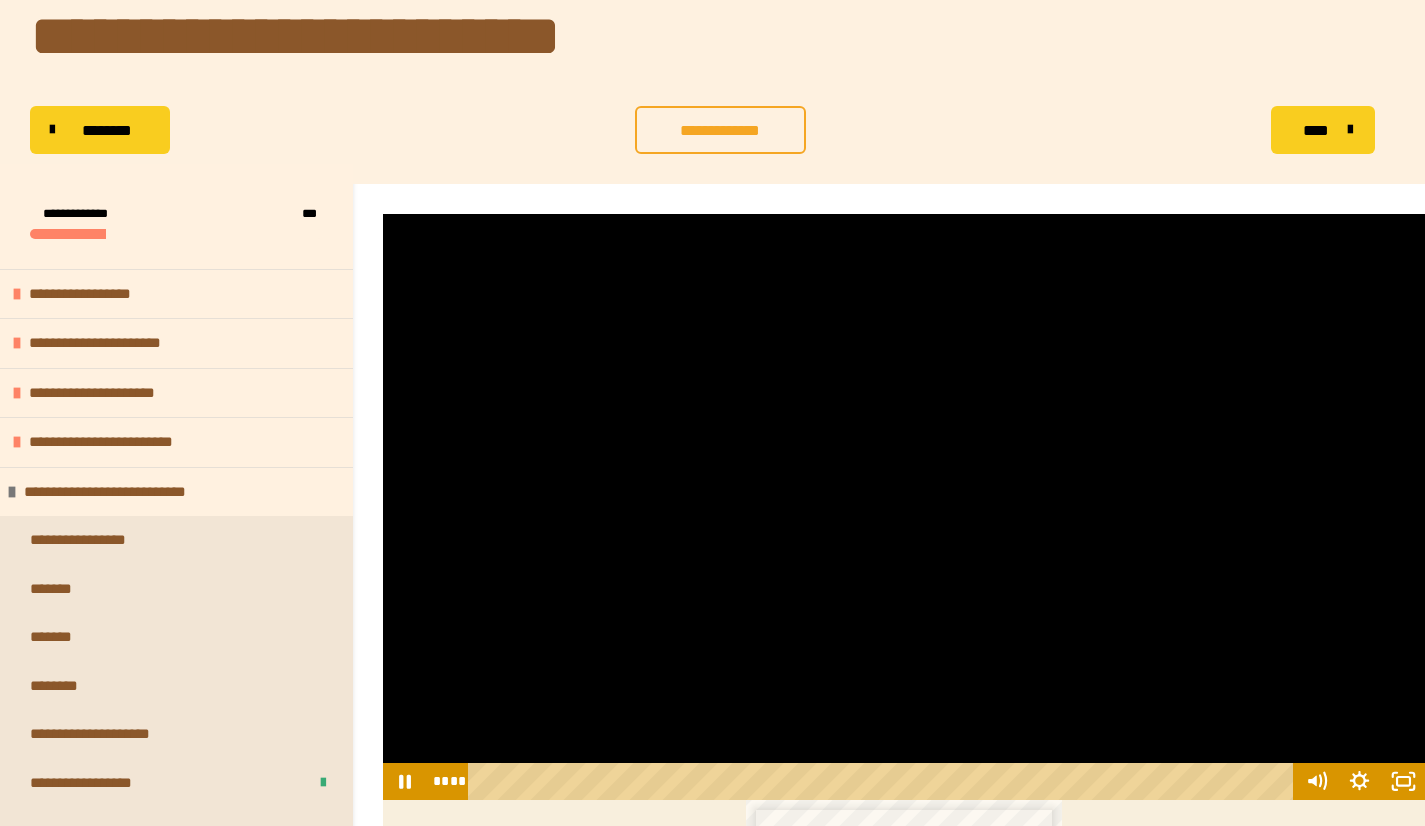 click at bounding box center [904, 507] 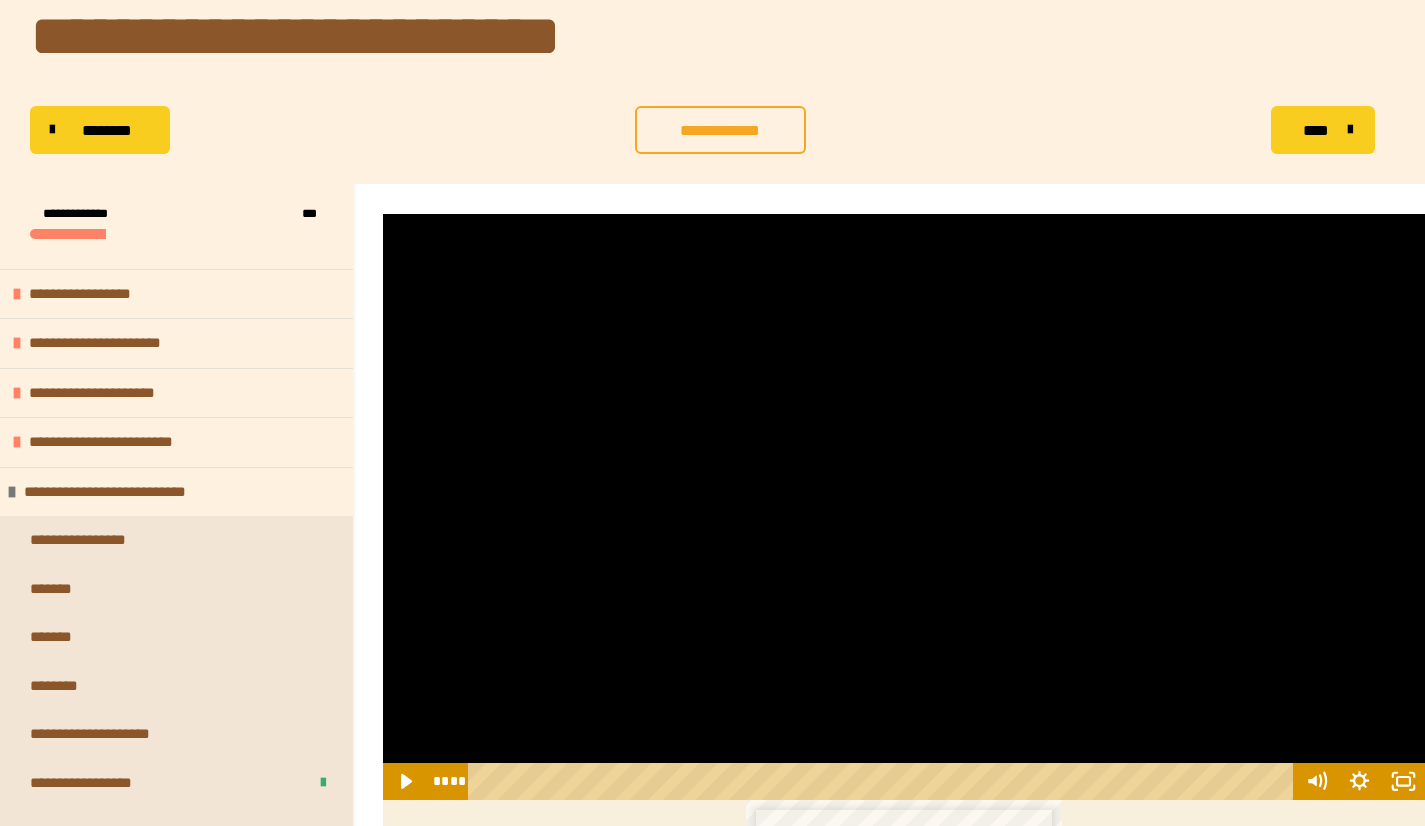 click at bounding box center (904, 507) 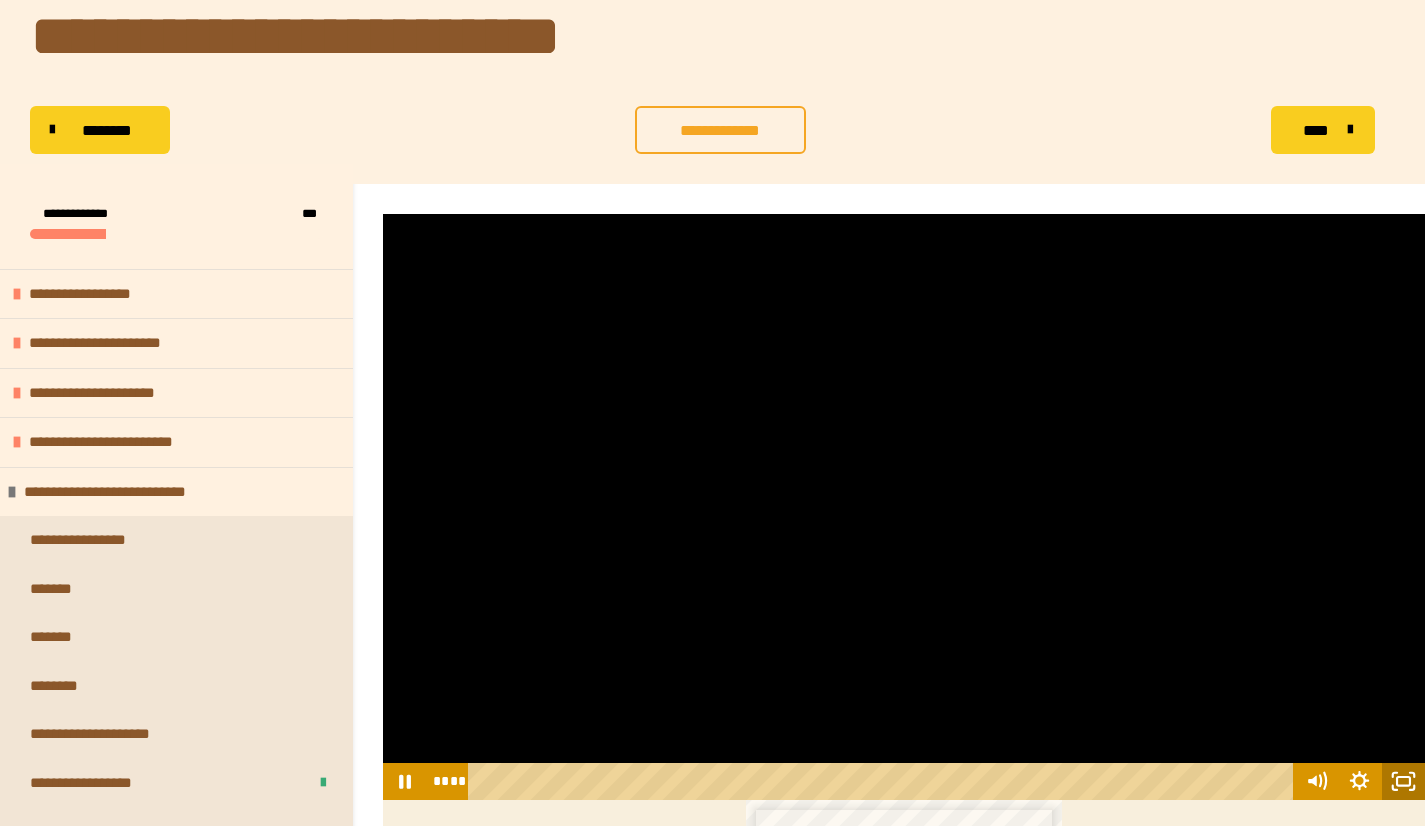 click 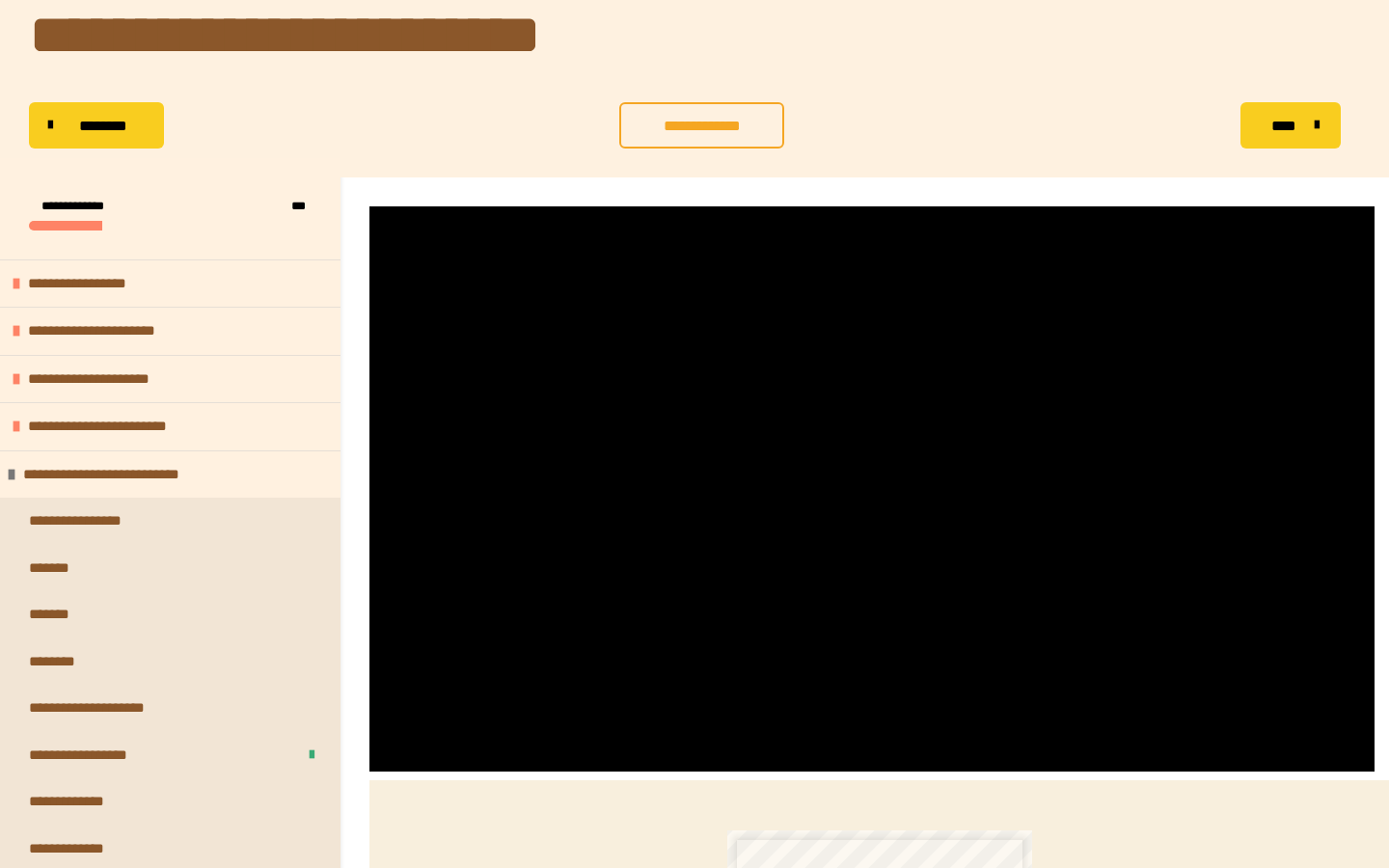 type 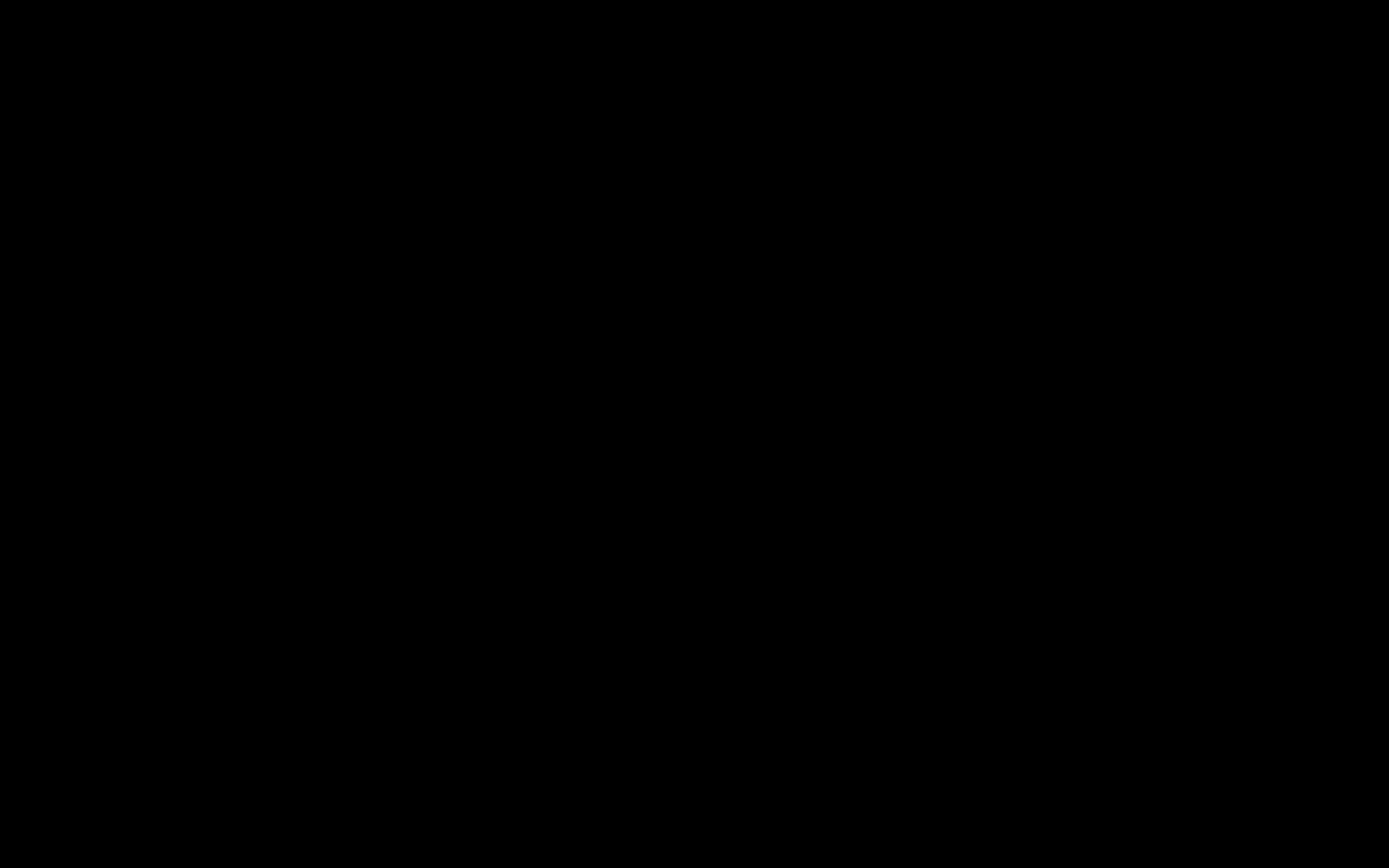 click at bounding box center (1364, 847) 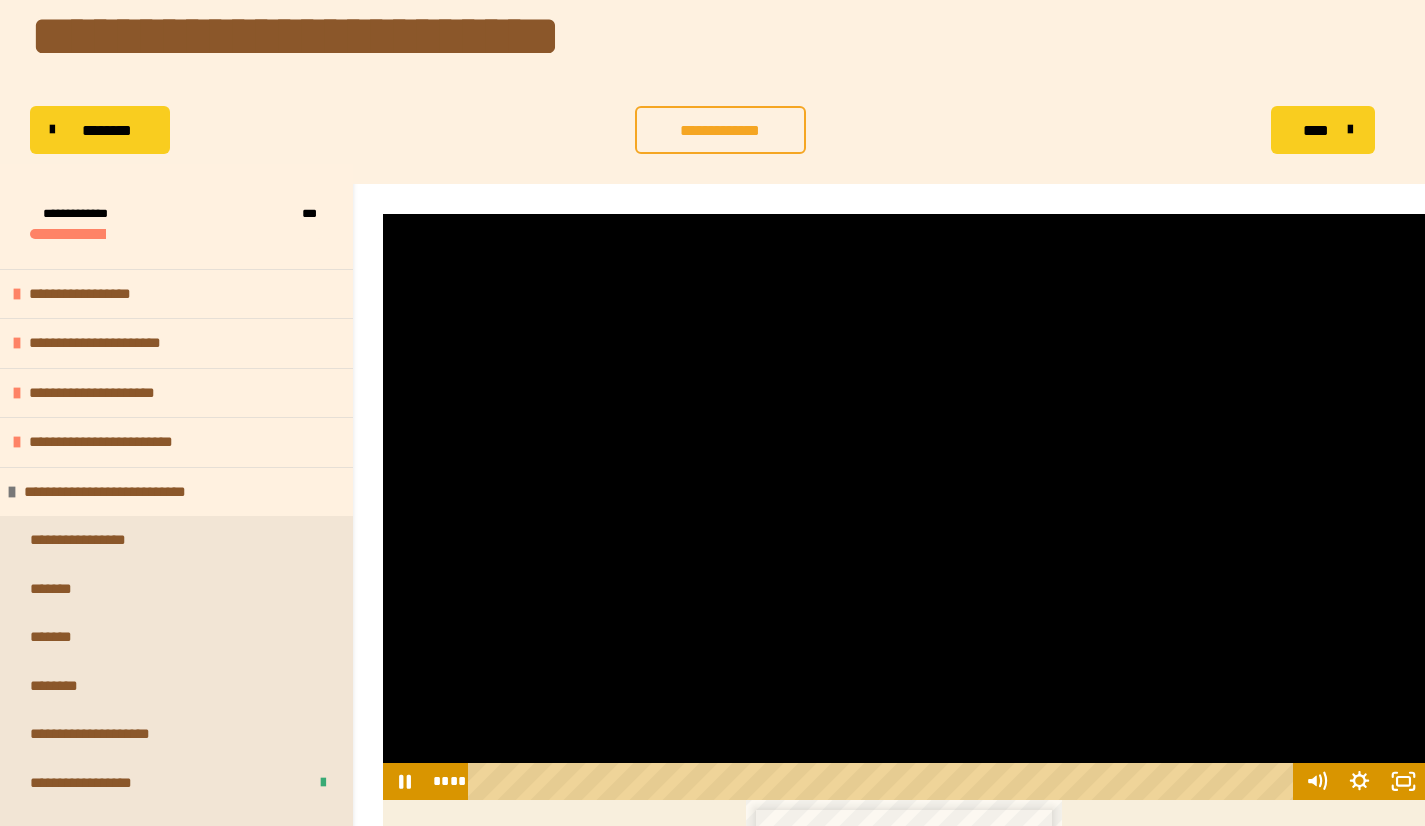 click at bounding box center (904, 507) 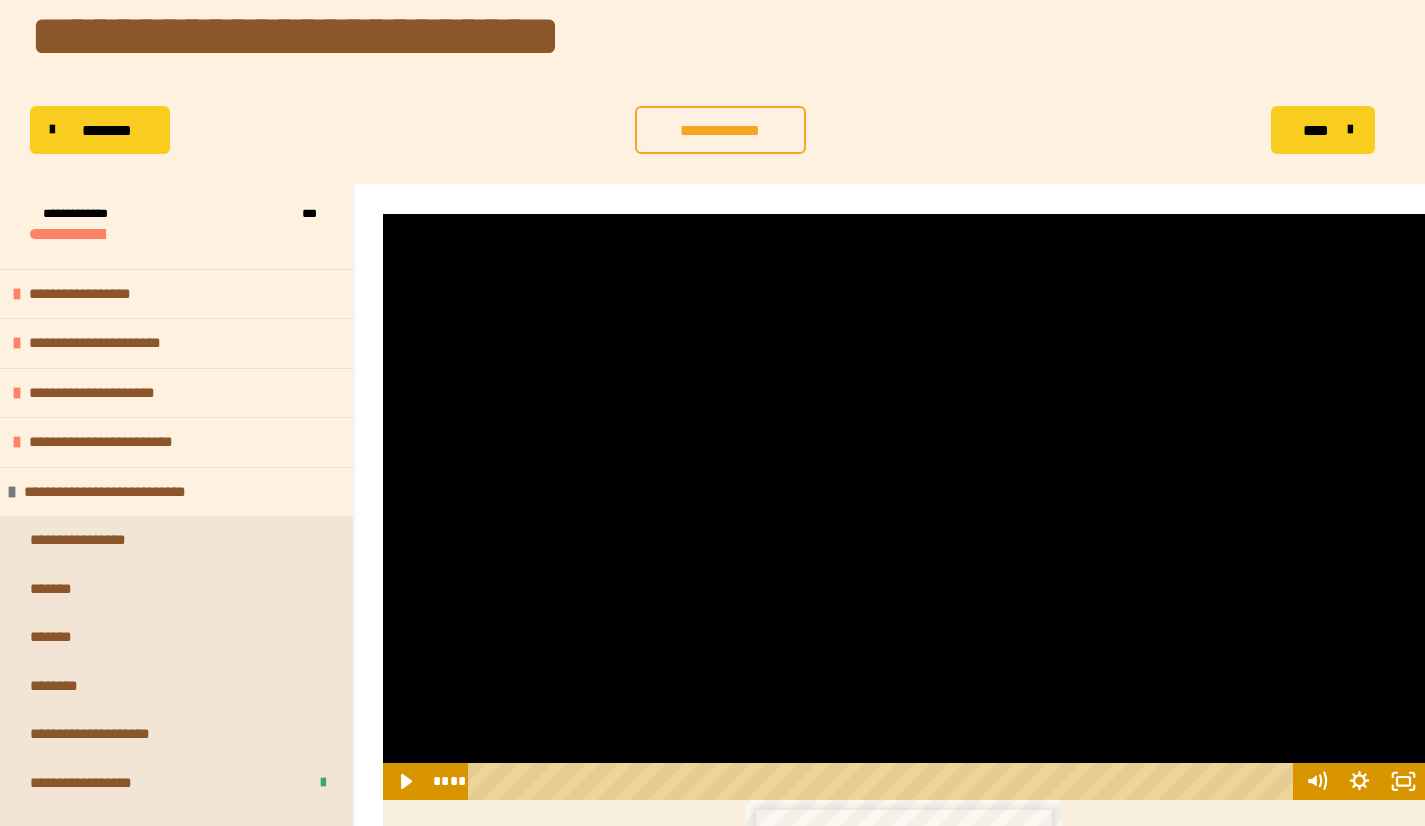 click at bounding box center [904, 507] 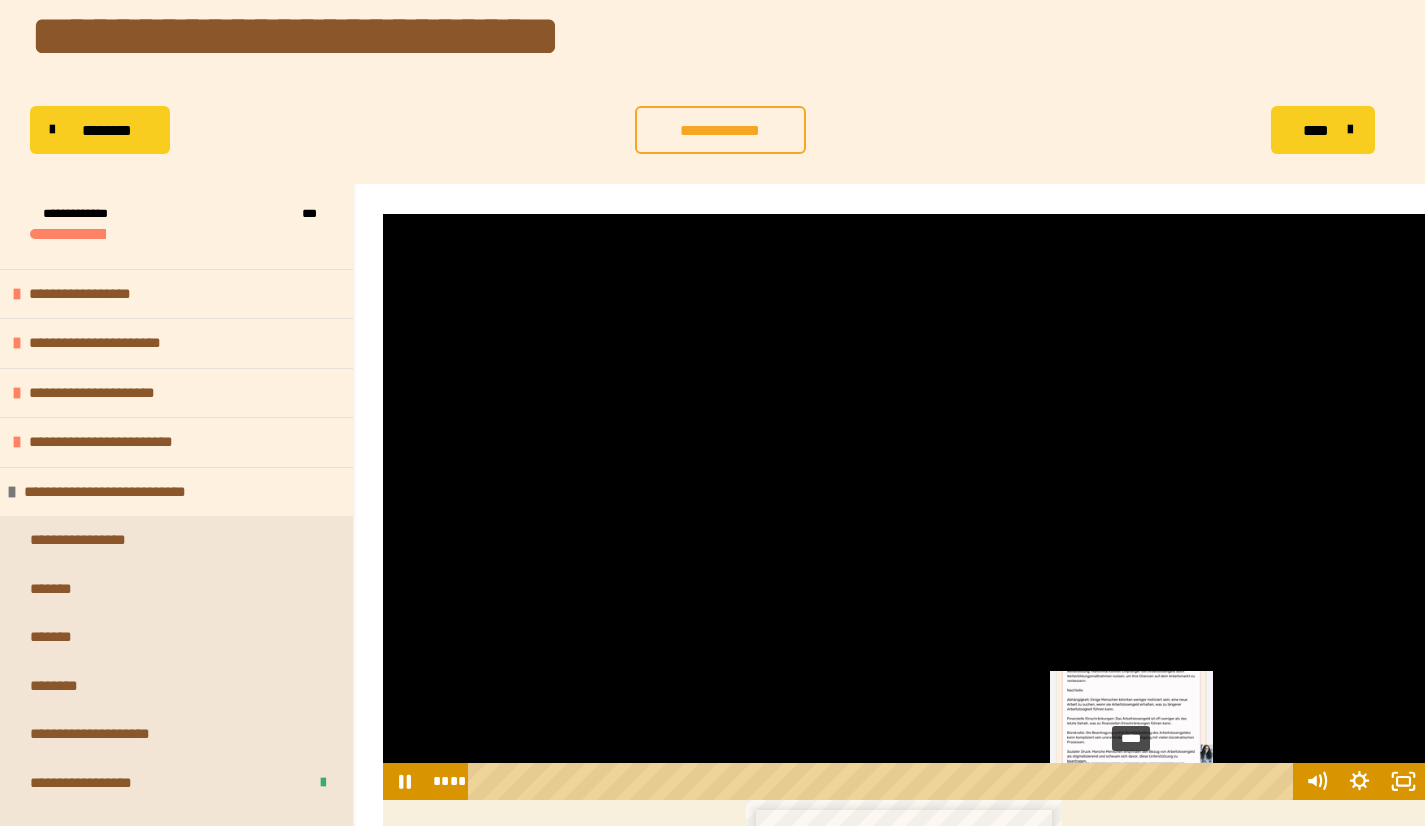click on "****" at bounding box center (884, 781) 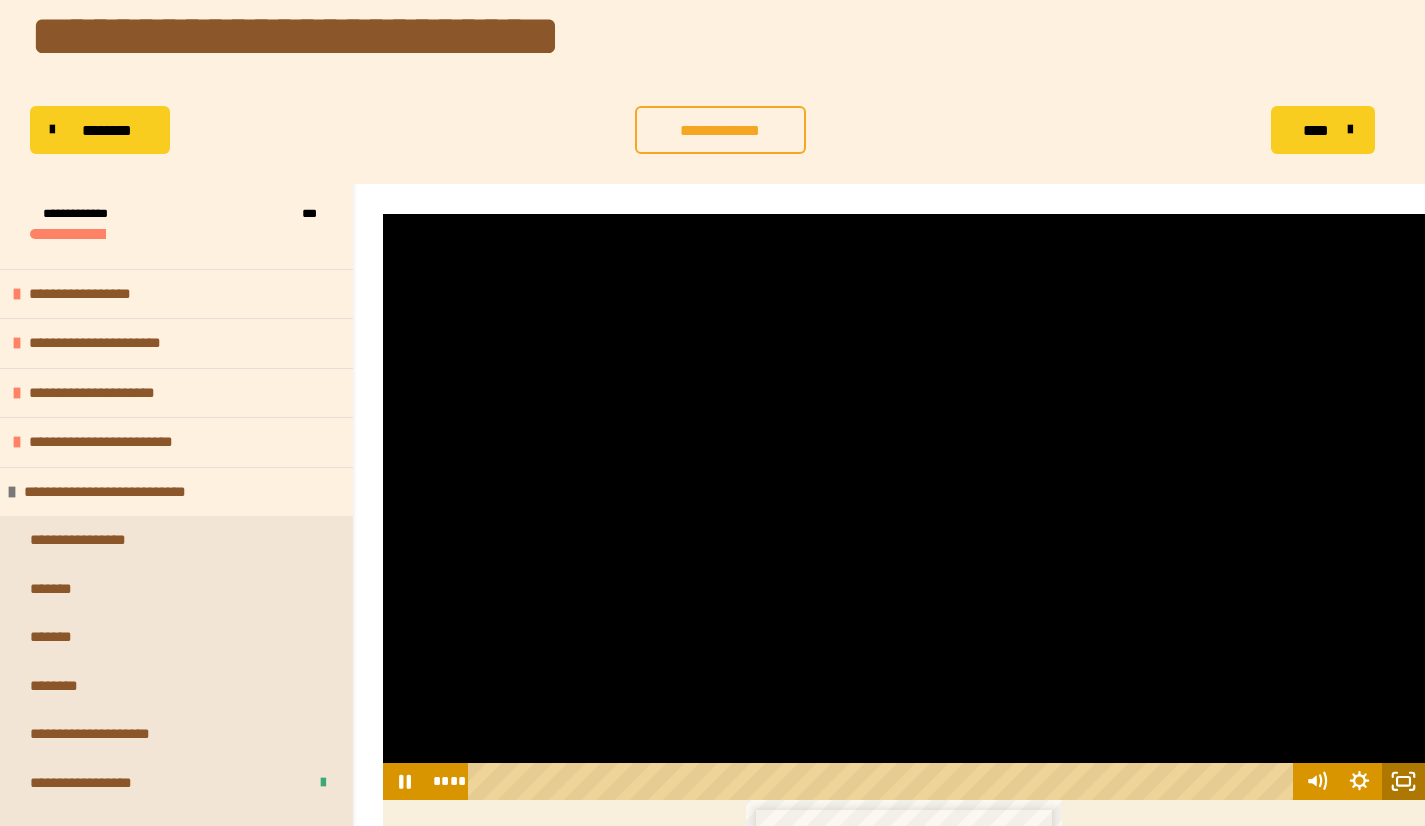 drag, startPoint x: 1392, startPoint y: 780, endPoint x: 1393, endPoint y: 806, distance: 26.019224 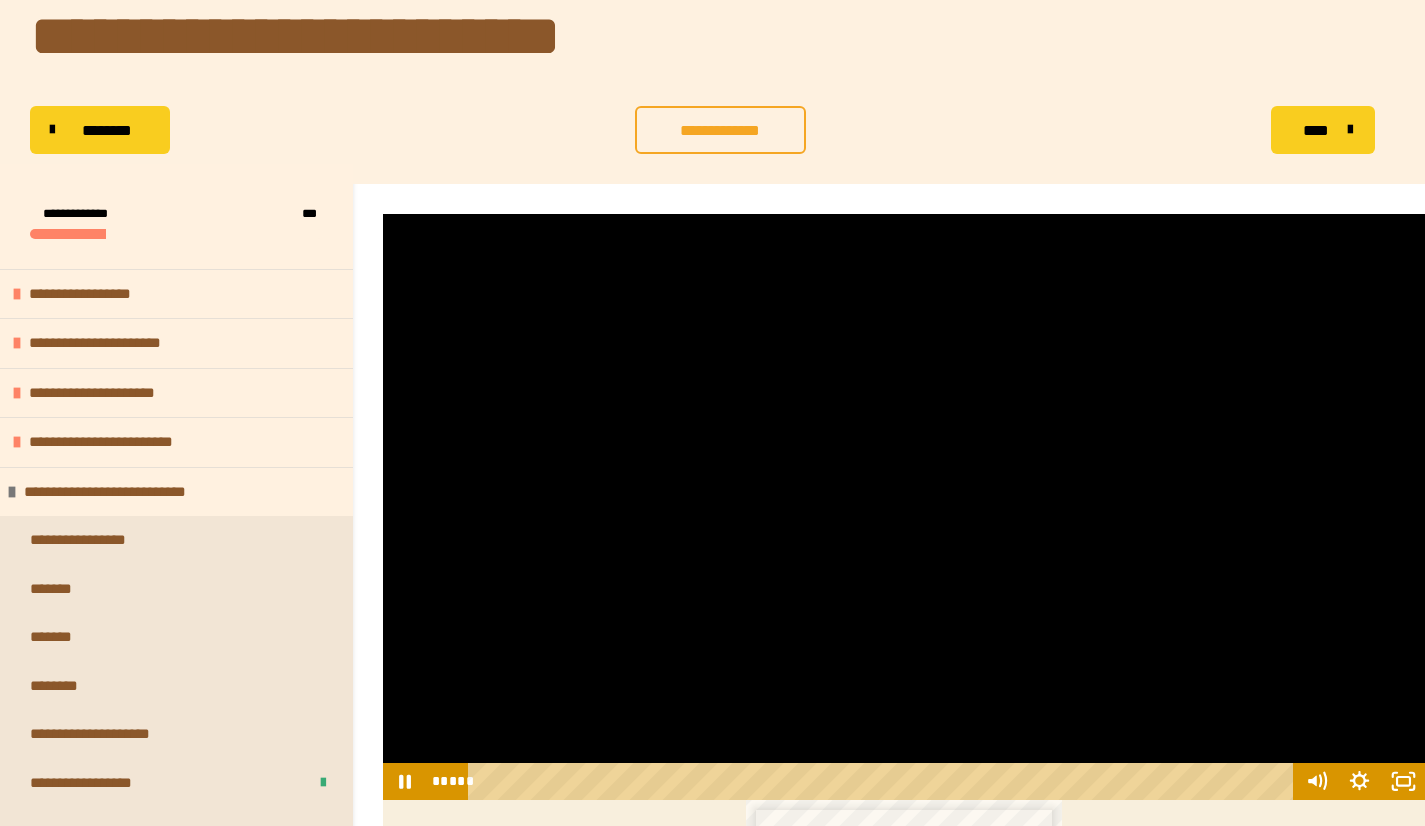 click at bounding box center [904, 507] 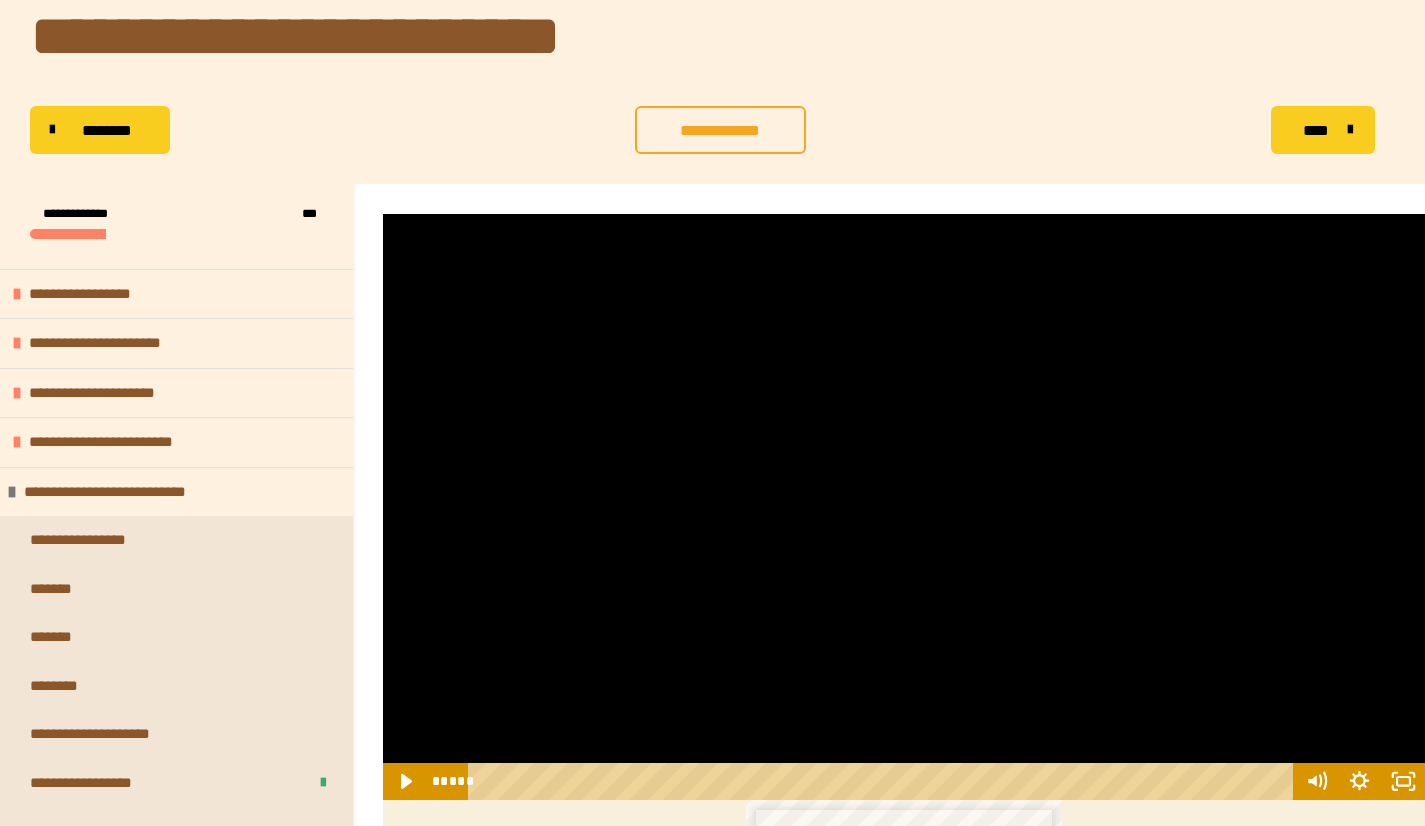 click at bounding box center [904, 507] 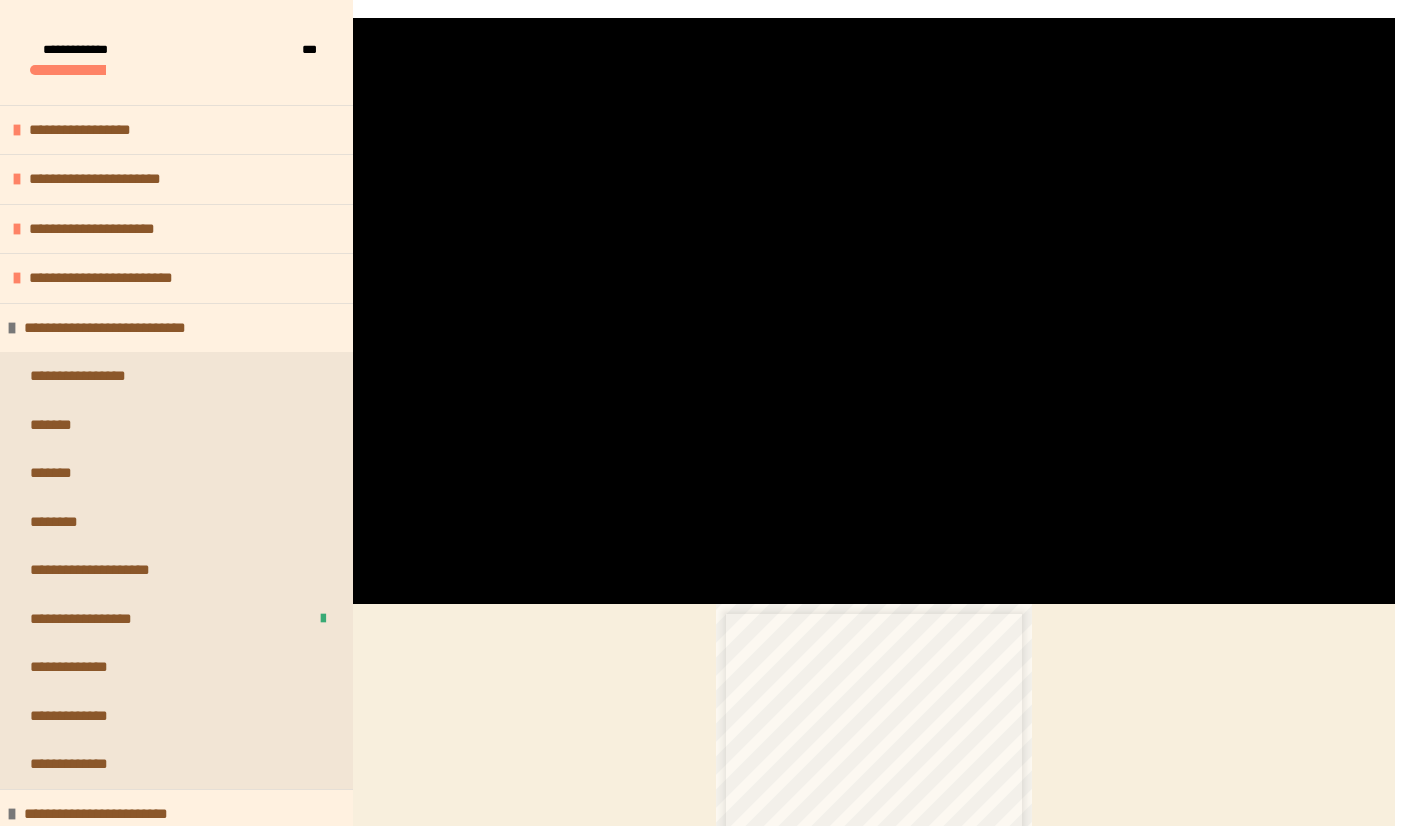 scroll, scrollTop: 713, scrollLeft: 0, axis: vertical 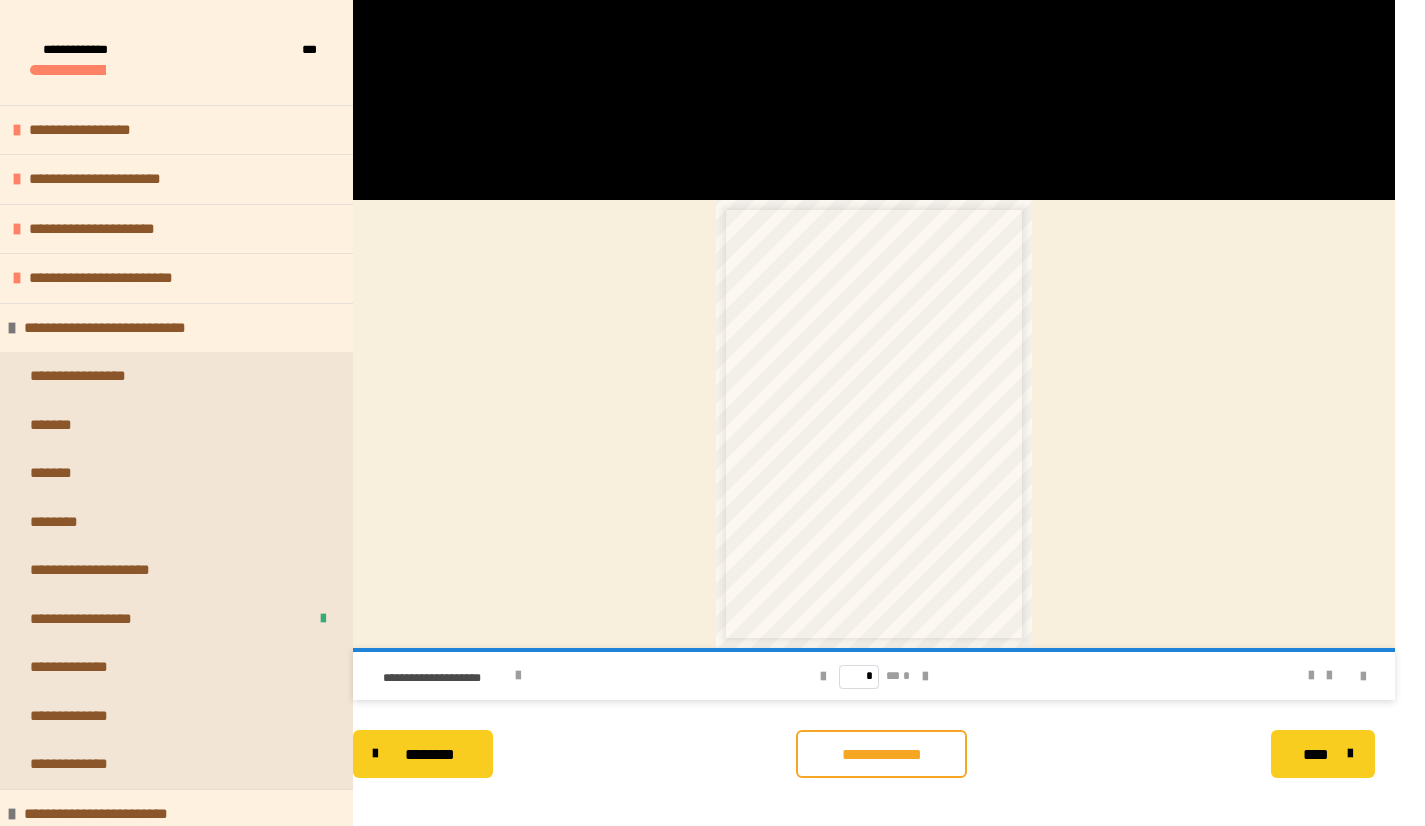 click on "* ** *" at bounding box center [874, 676] 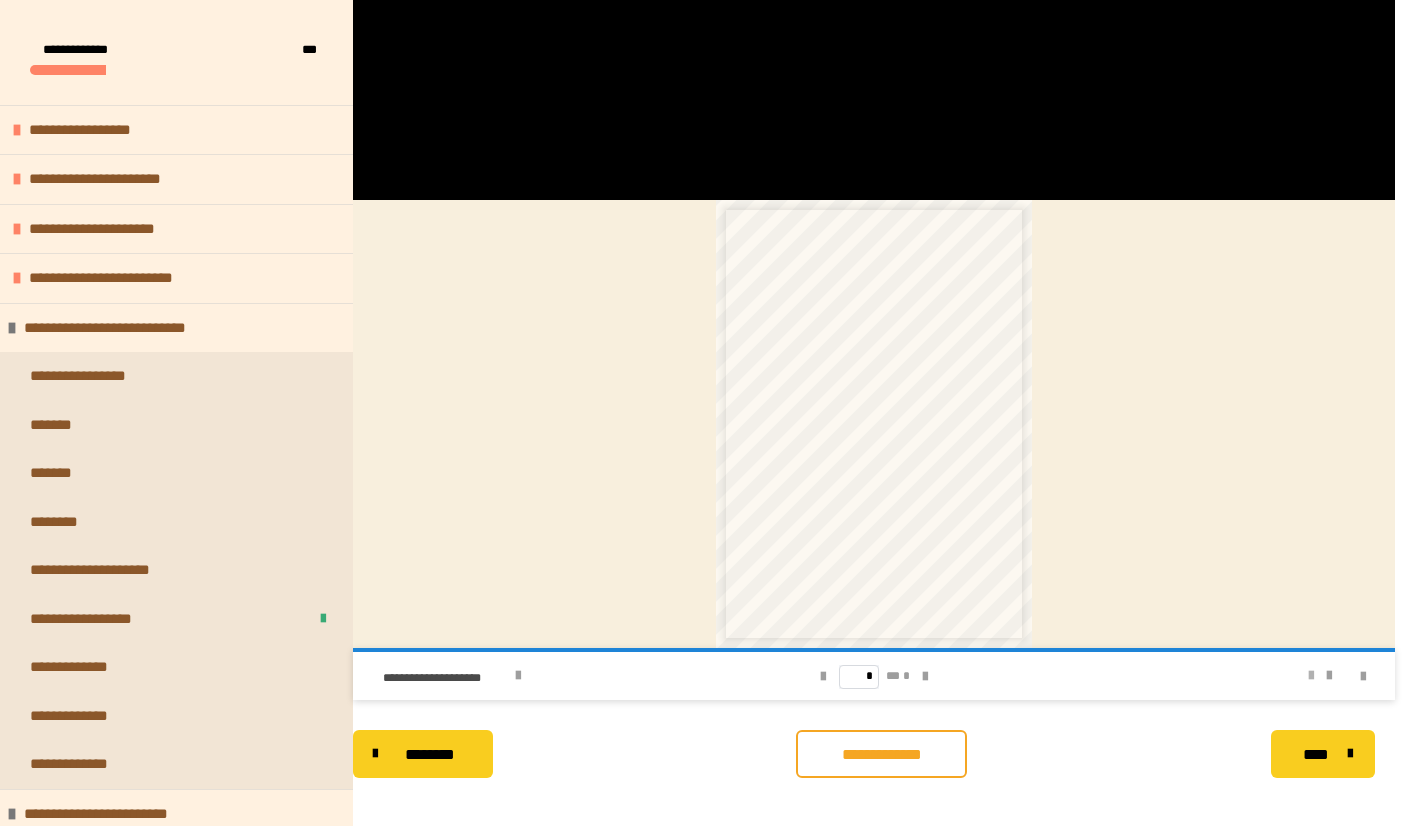 click at bounding box center (1311, 676) 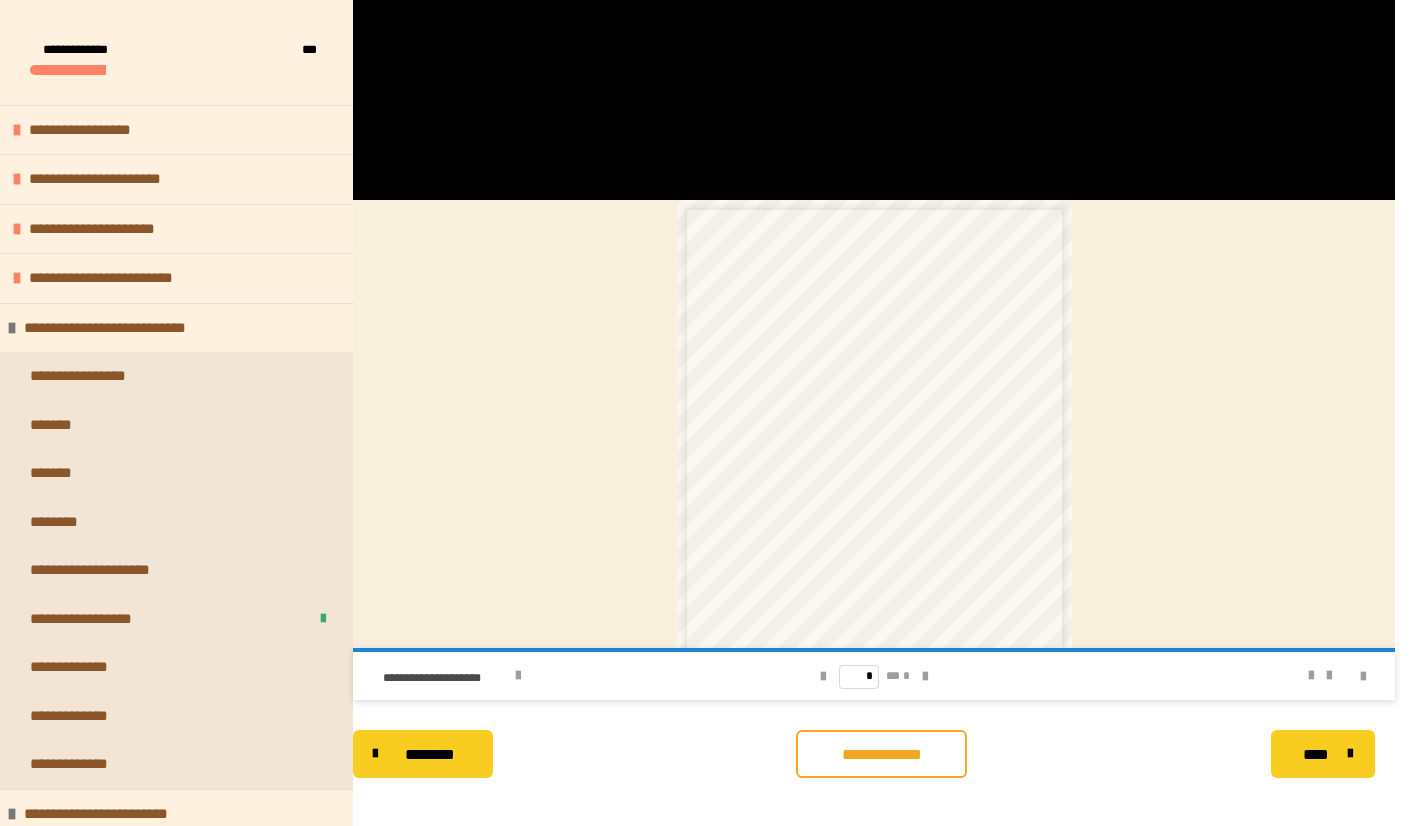 scroll, scrollTop: 112, scrollLeft: 0, axis: vertical 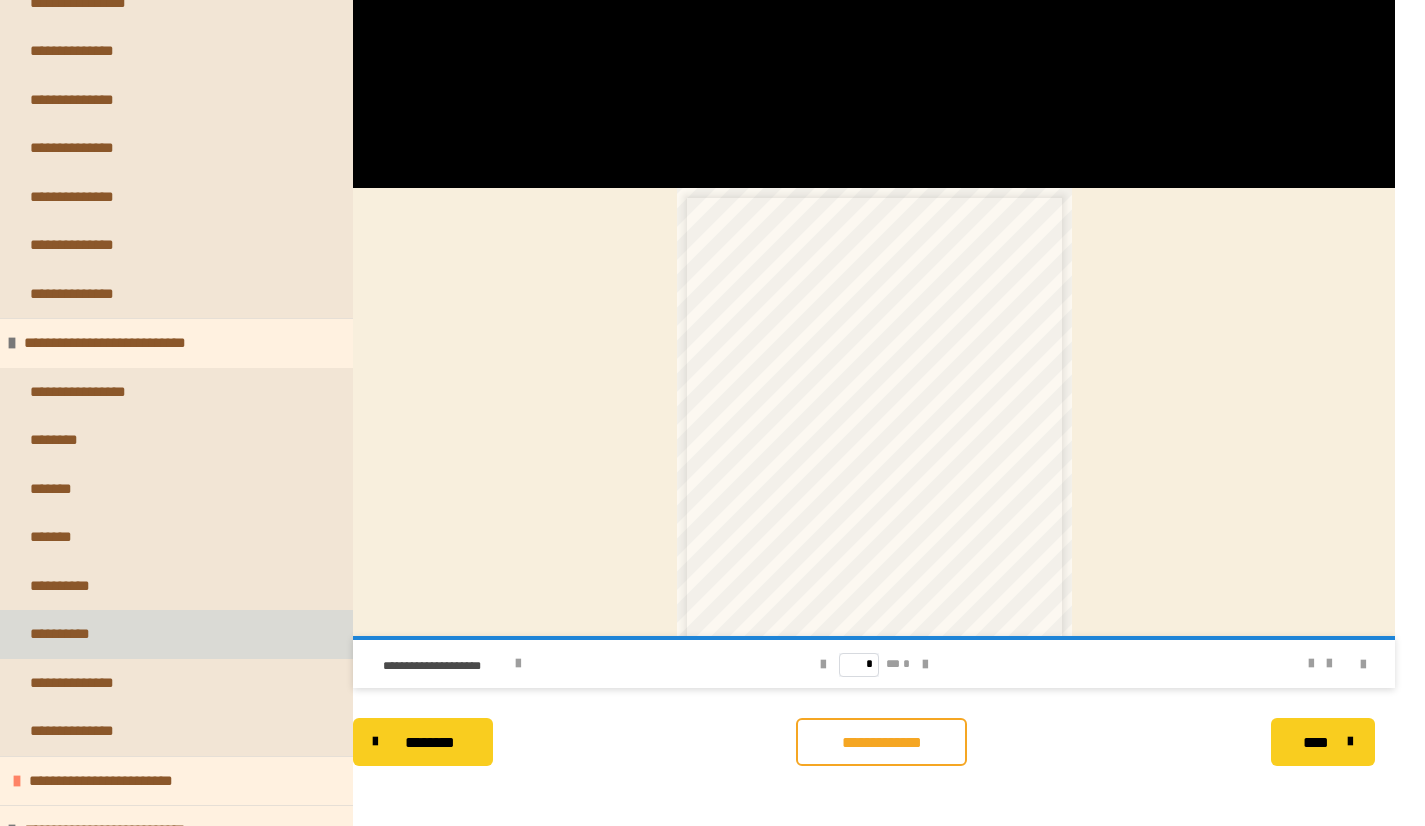 click on "**********" at bounding box center (176, 634) 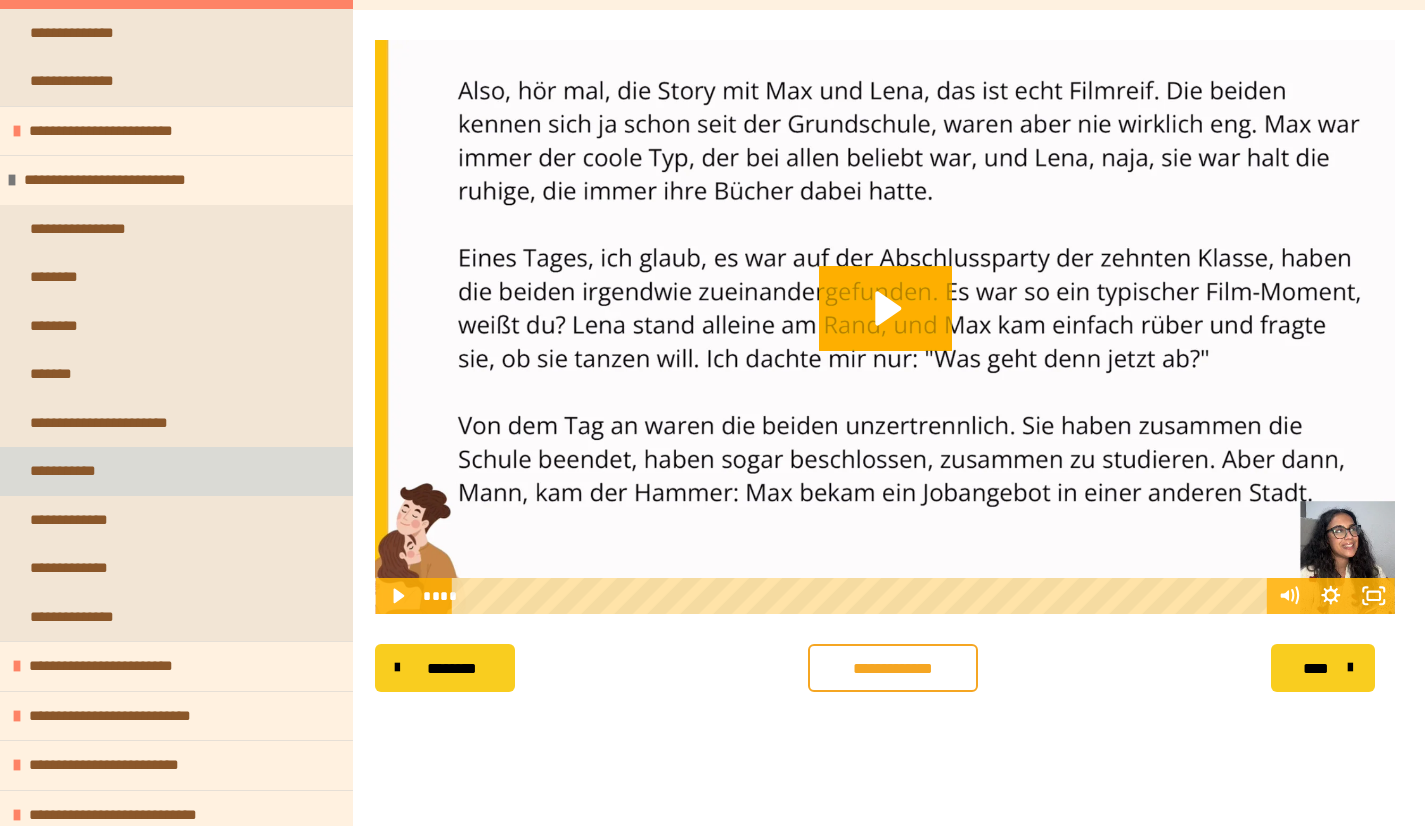 scroll, scrollTop: 6107, scrollLeft: 0, axis: vertical 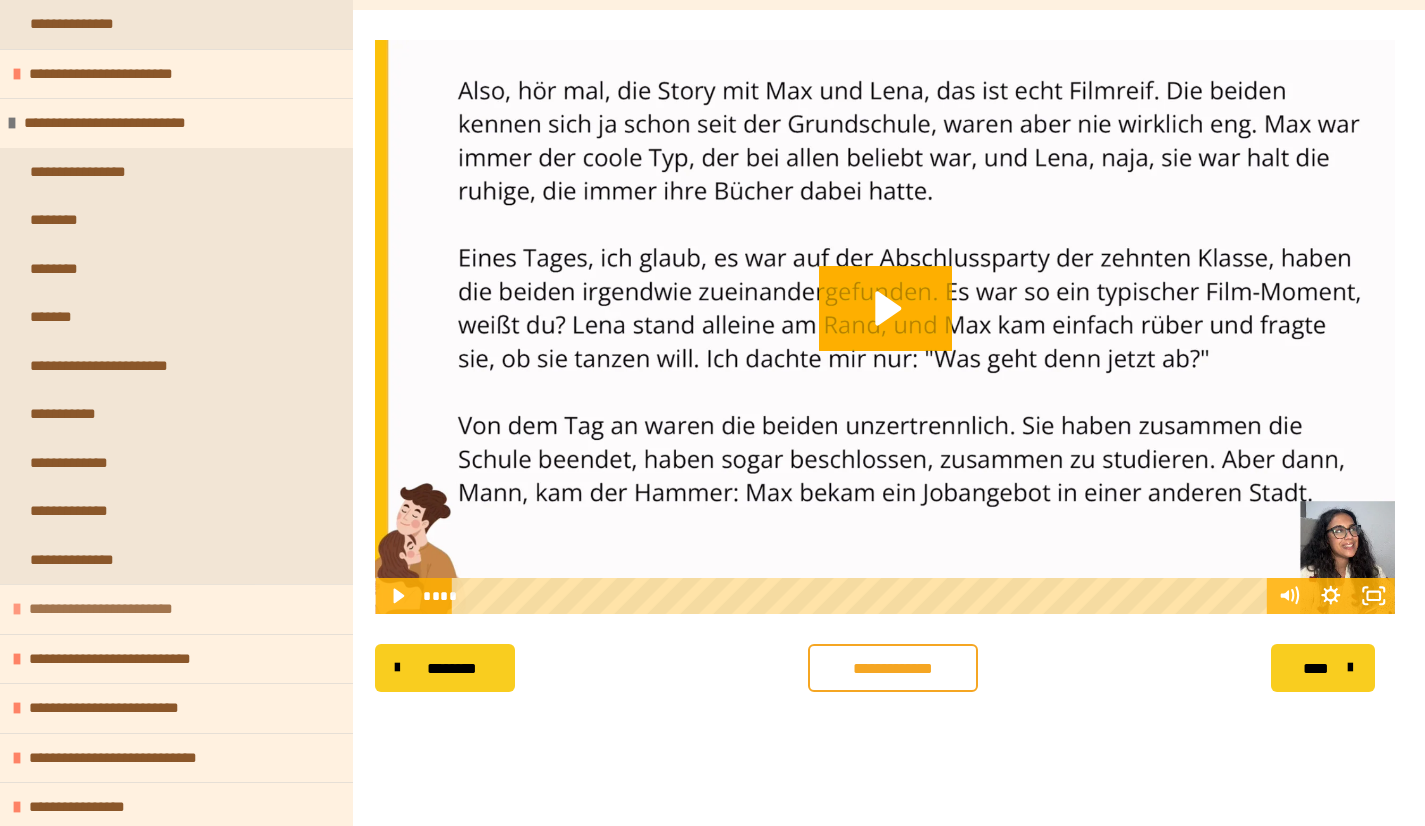 click on "**********" at bounding box center [176, 609] 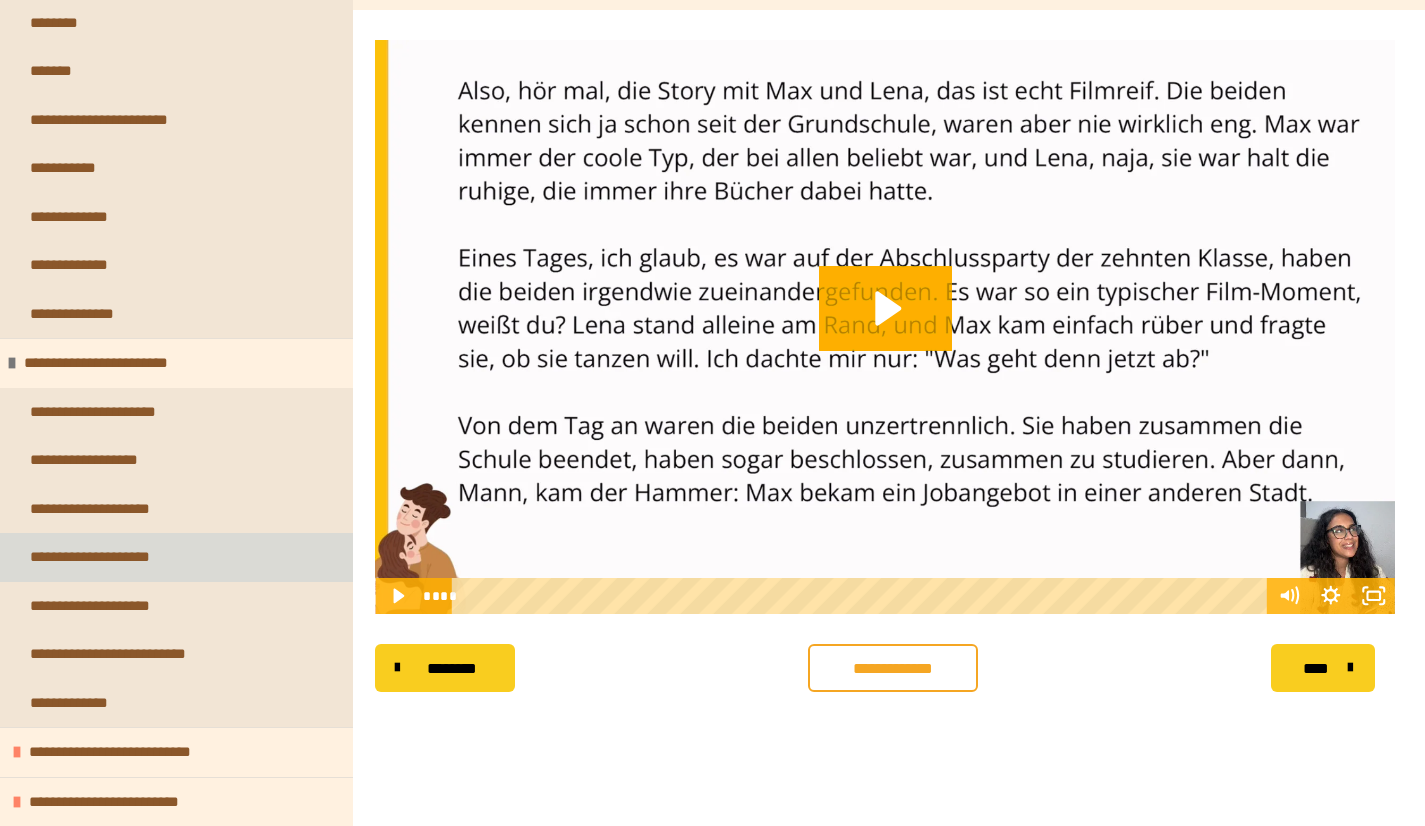 scroll, scrollTop: 6447, scrollLeft: 0, axis: vertical 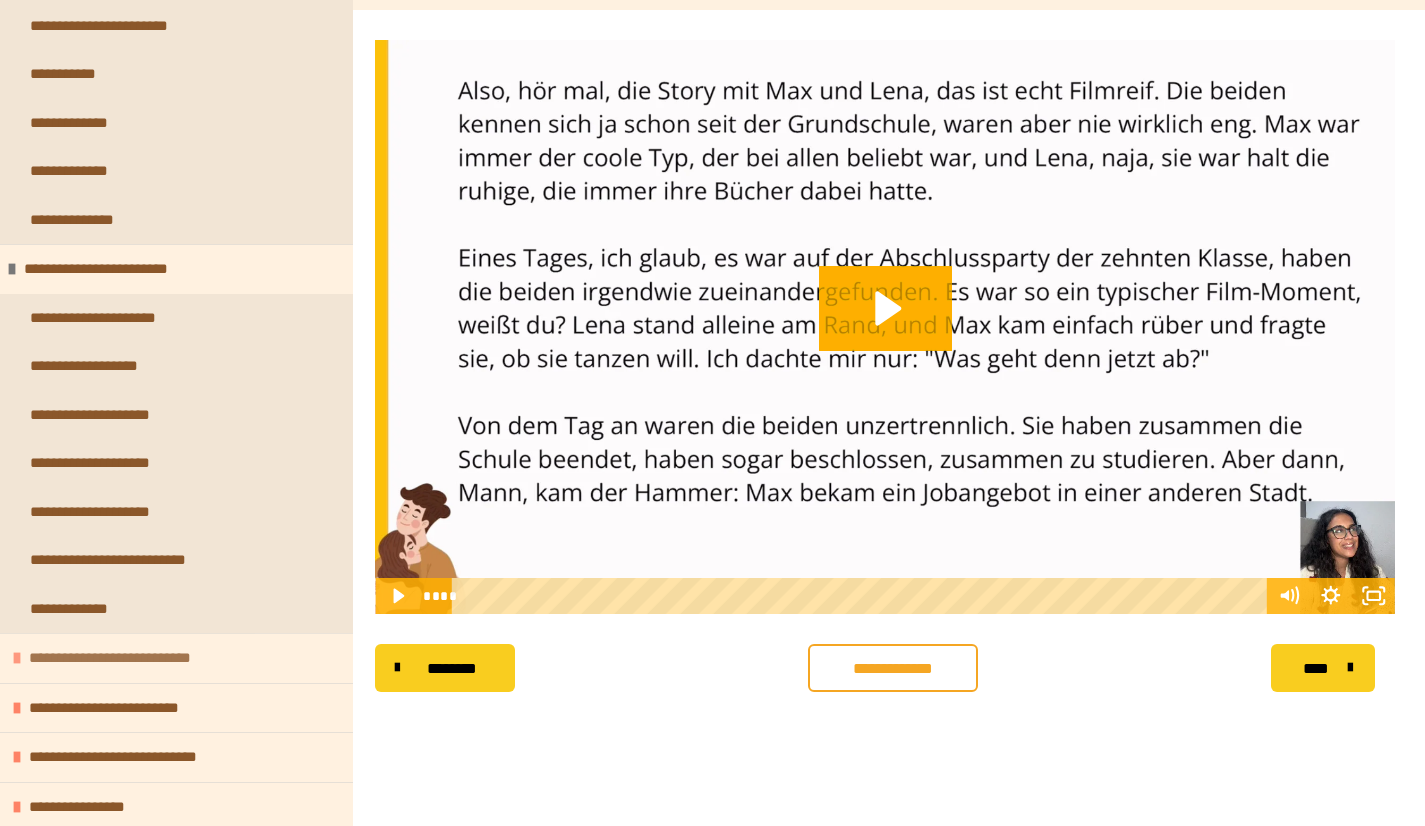 click on "**********" at bounding box center [128, 658] 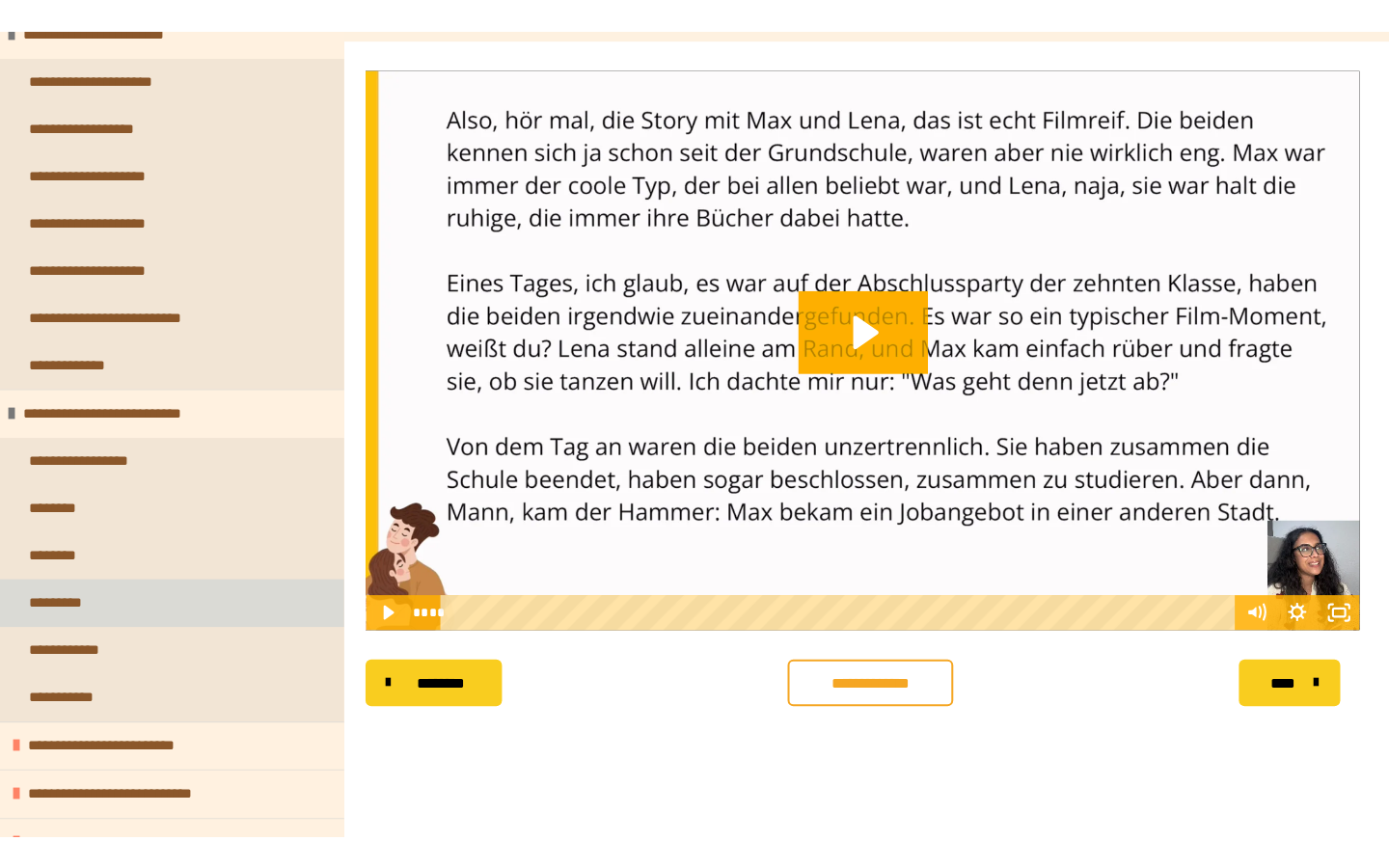 scroll, scrollTop: 6498, scrollLeft: 0, axis: vertical 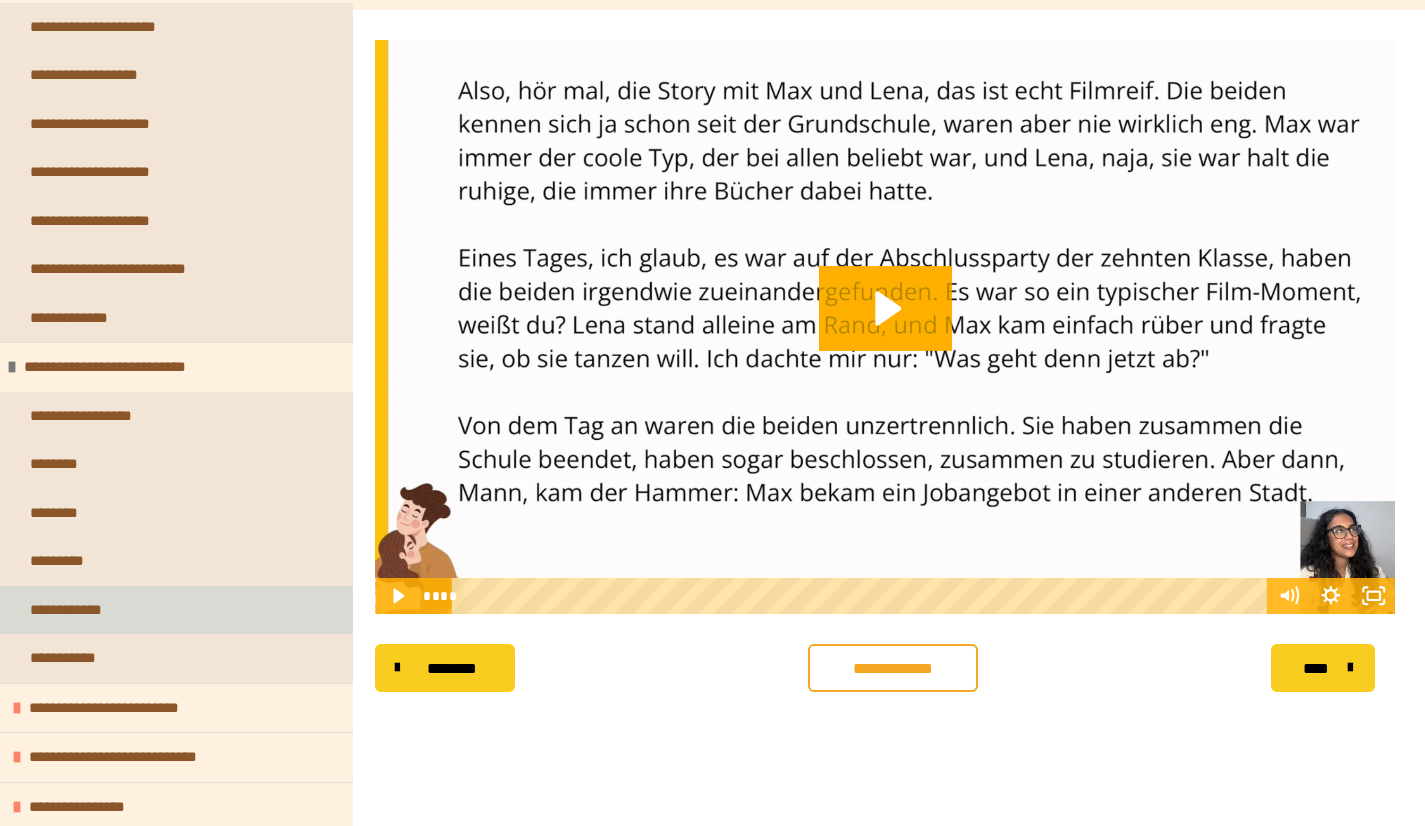 click on "**********" at bounding box center (176, 610) 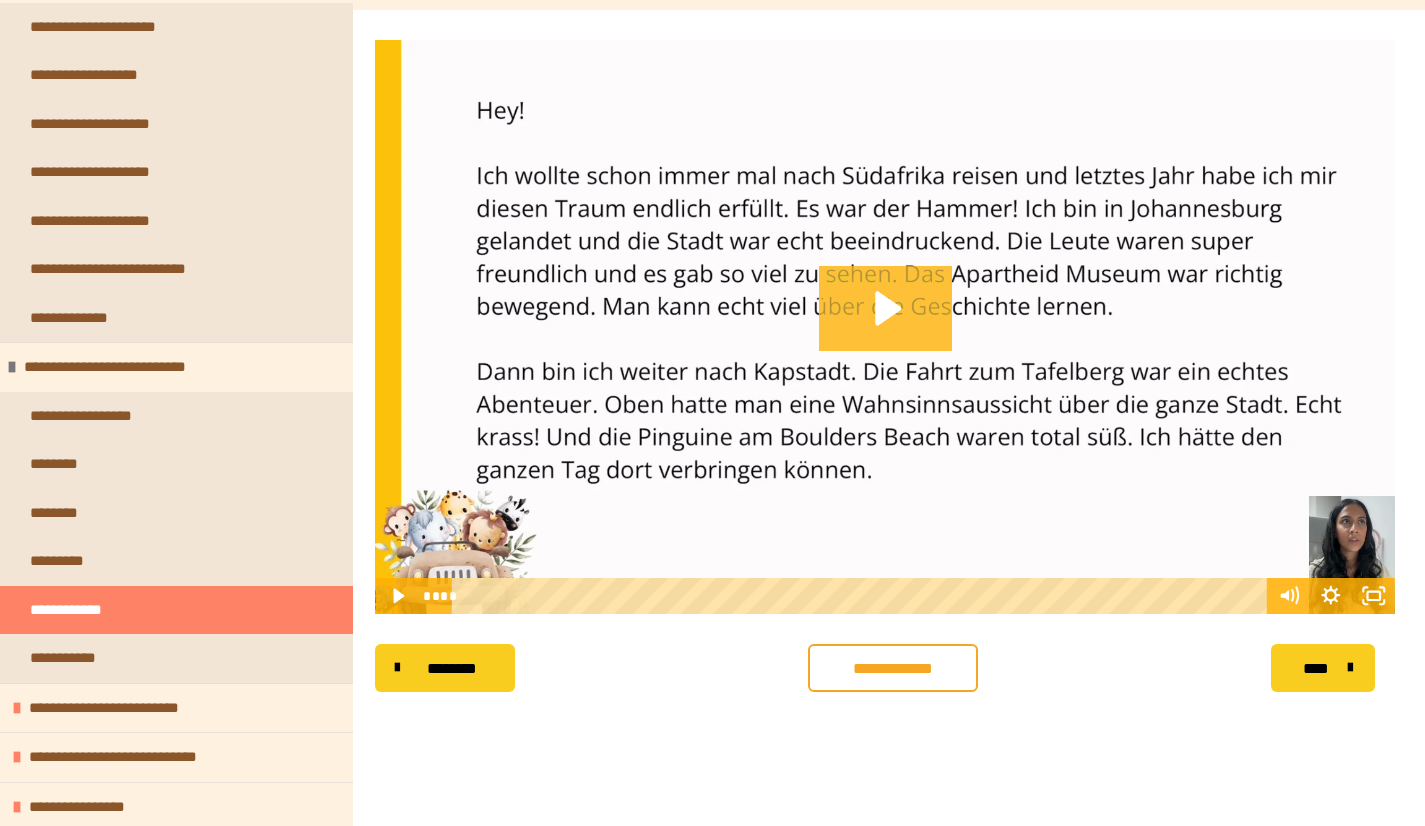 click 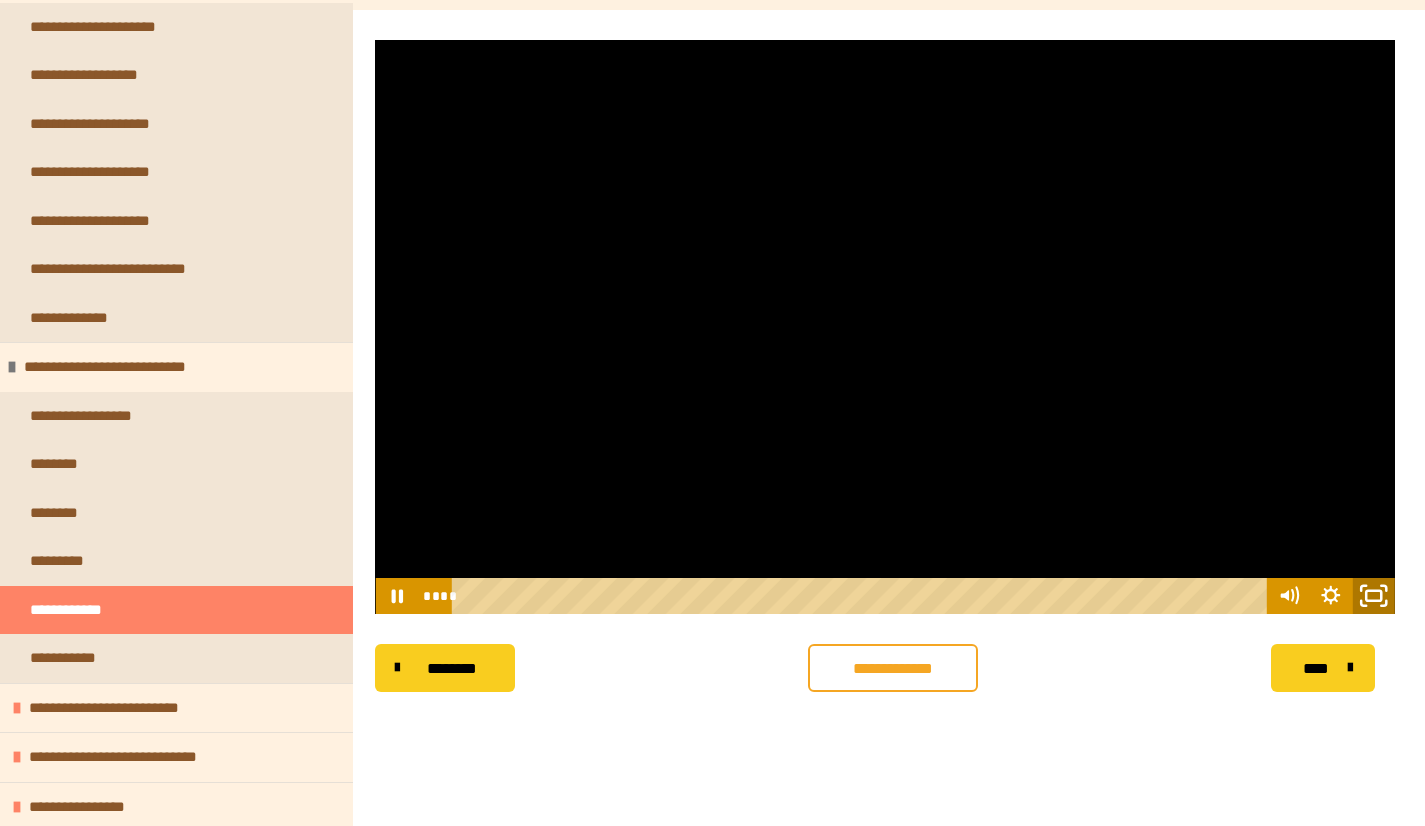 click 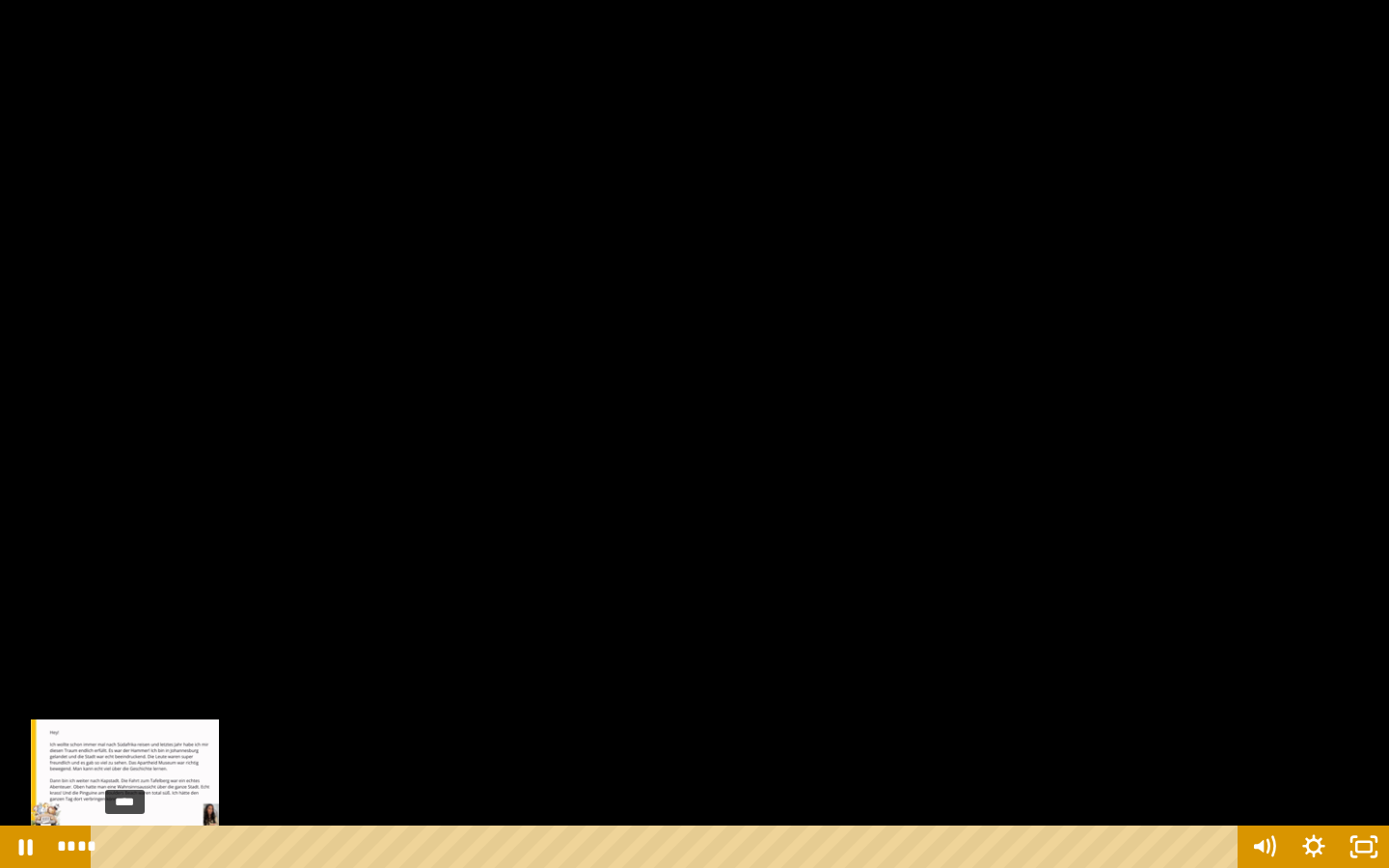 click on "****" at bounding box center (667, 847) 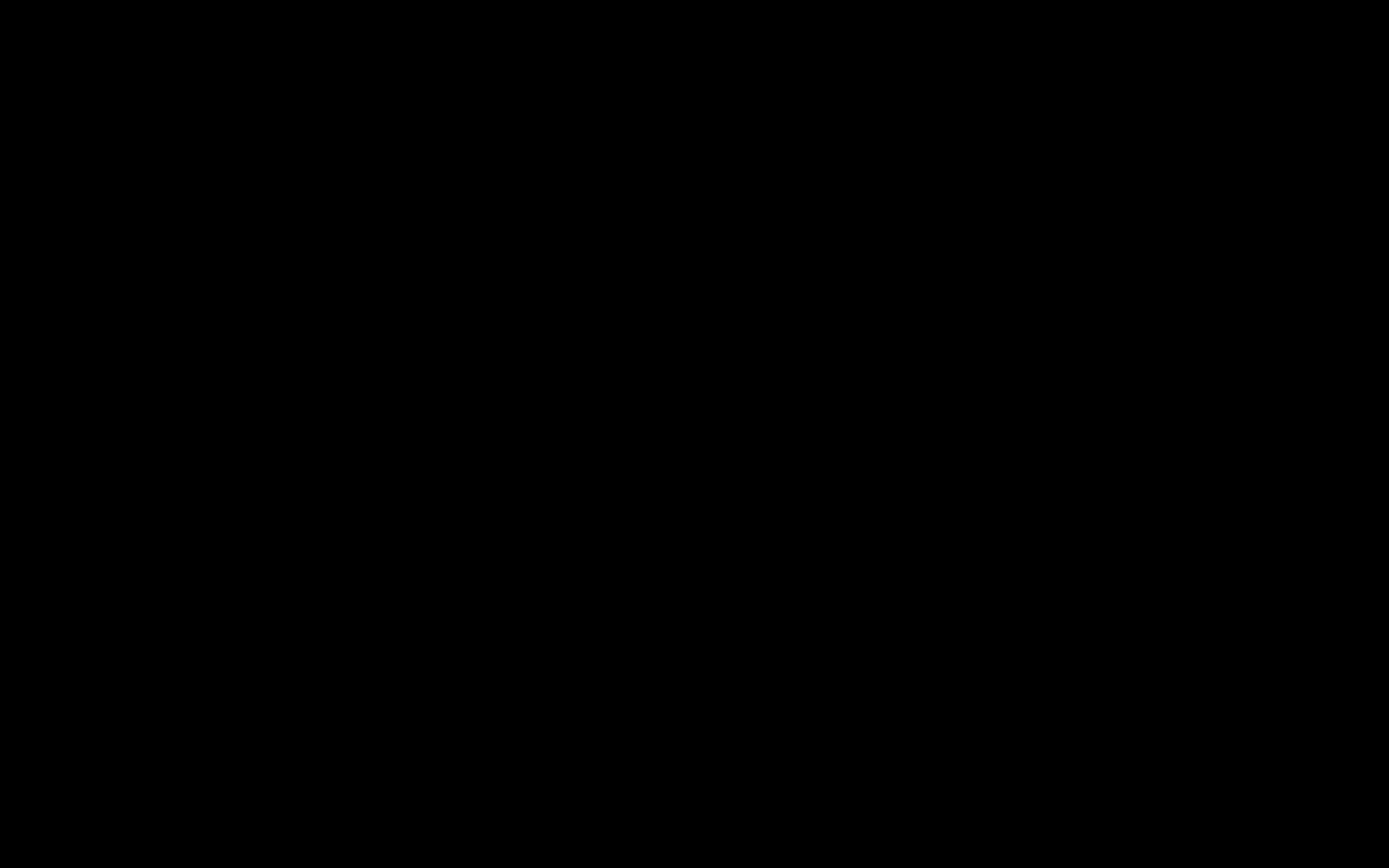 scroll, scrollTop: 6498, scrollLeft: 0, axis: vertical 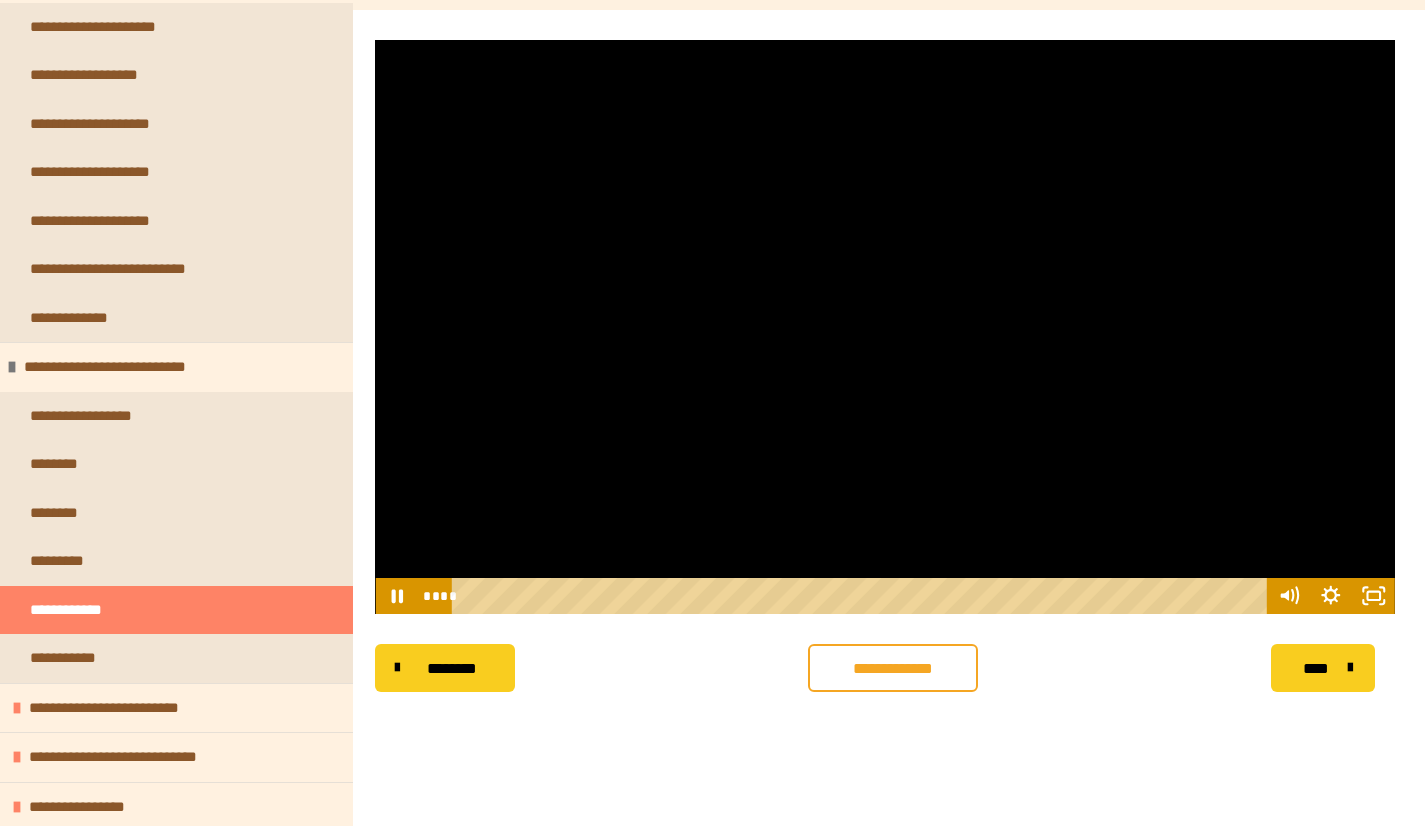click at bounding box center (885, 327) 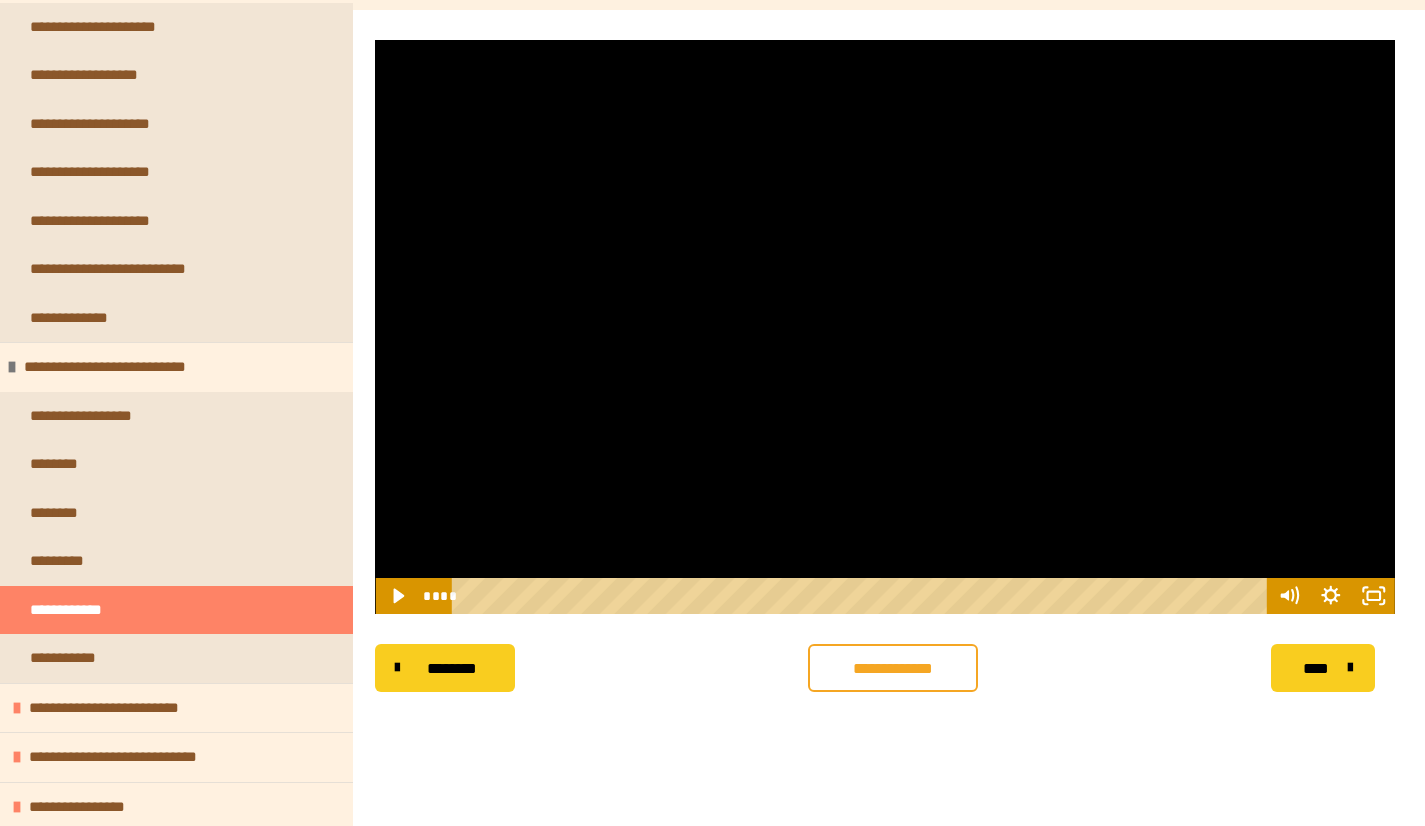 click at bounding box center [885, 327] 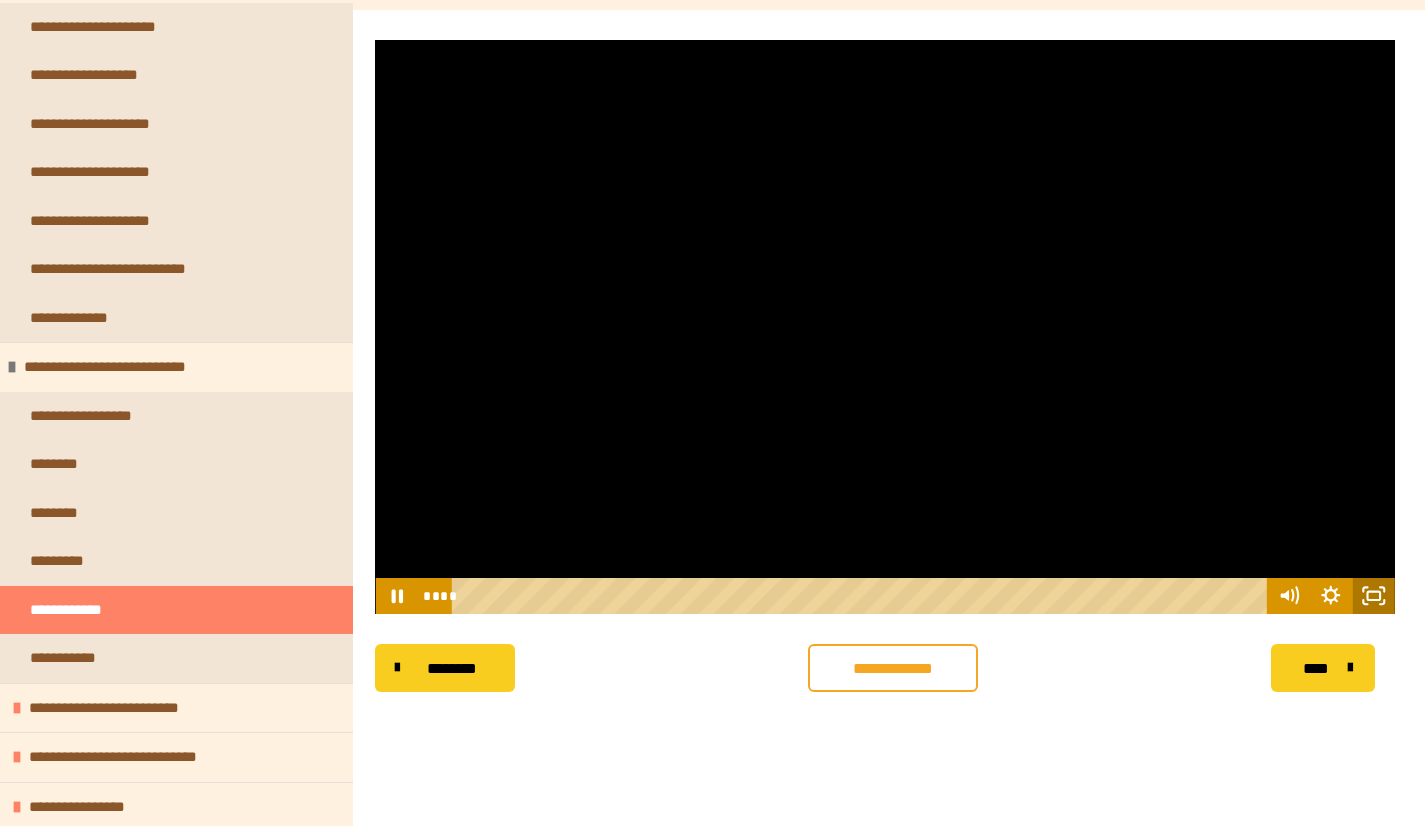 click 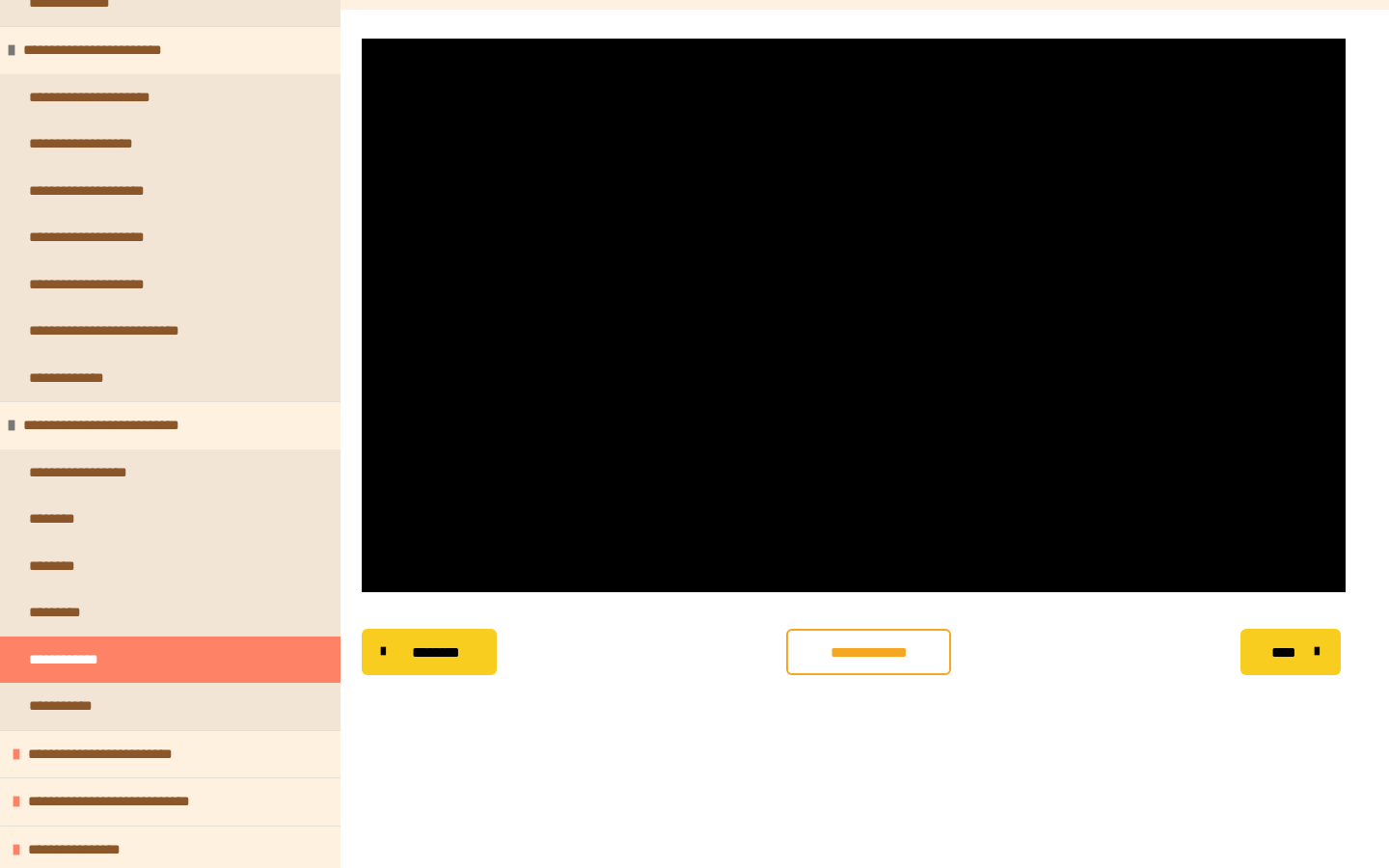 scroll, scrollTop: 6498, scrollLeft: 0, axis: vertical 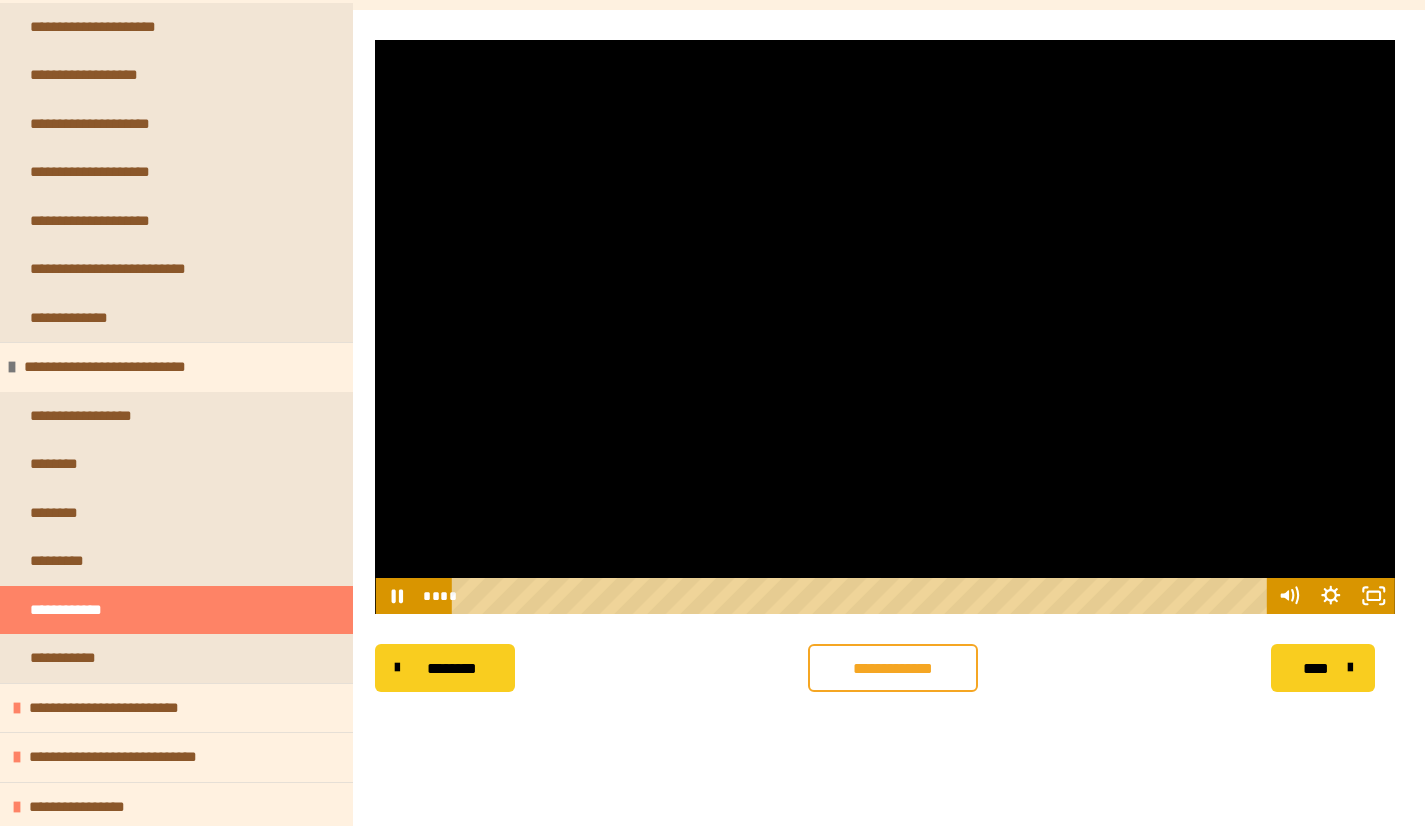 click at bounding box center (885, 327) 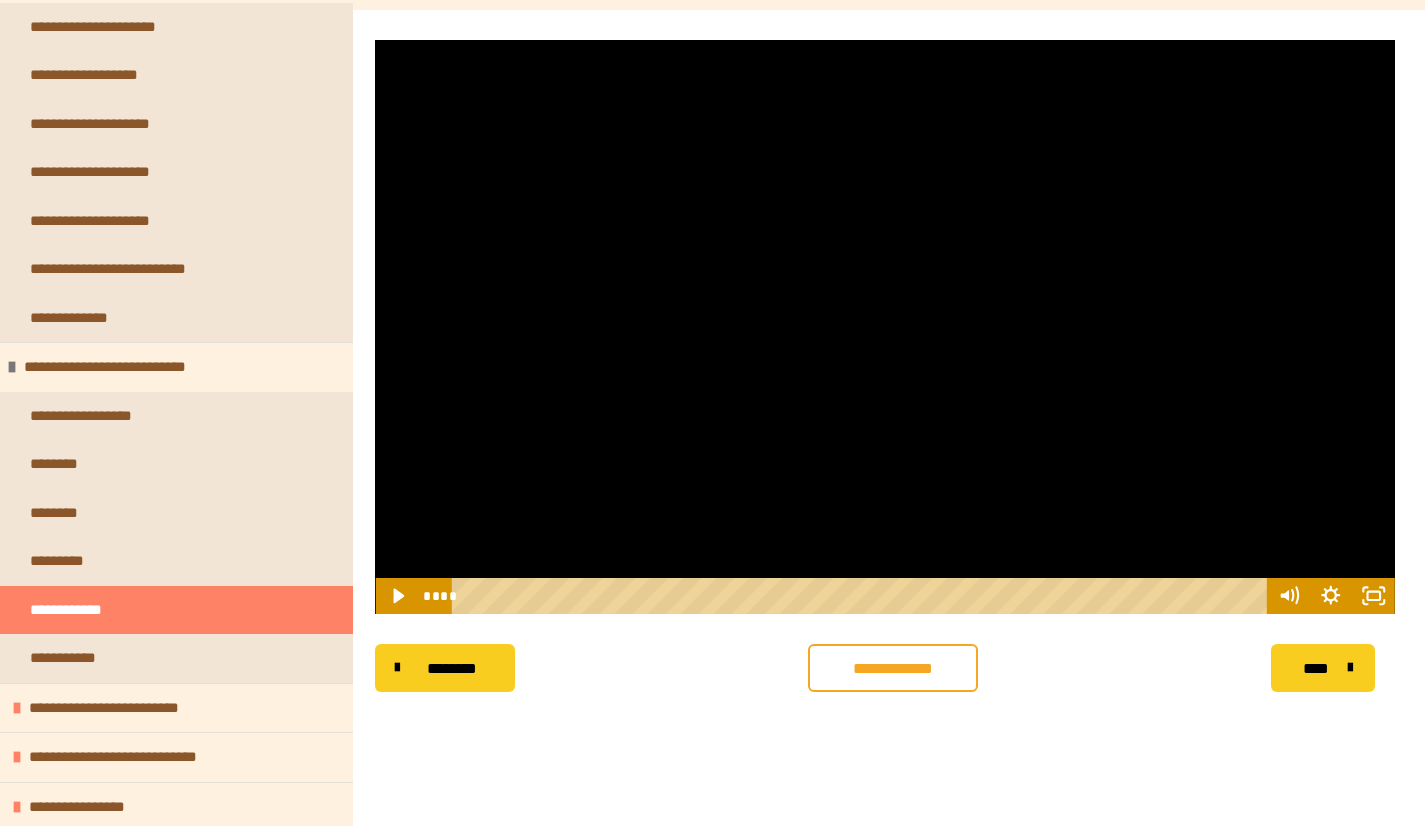 drag, startPoint x: 759, startPoint y: 296, endPoint x: 773, endPoint y: 309, distance: 19.104973 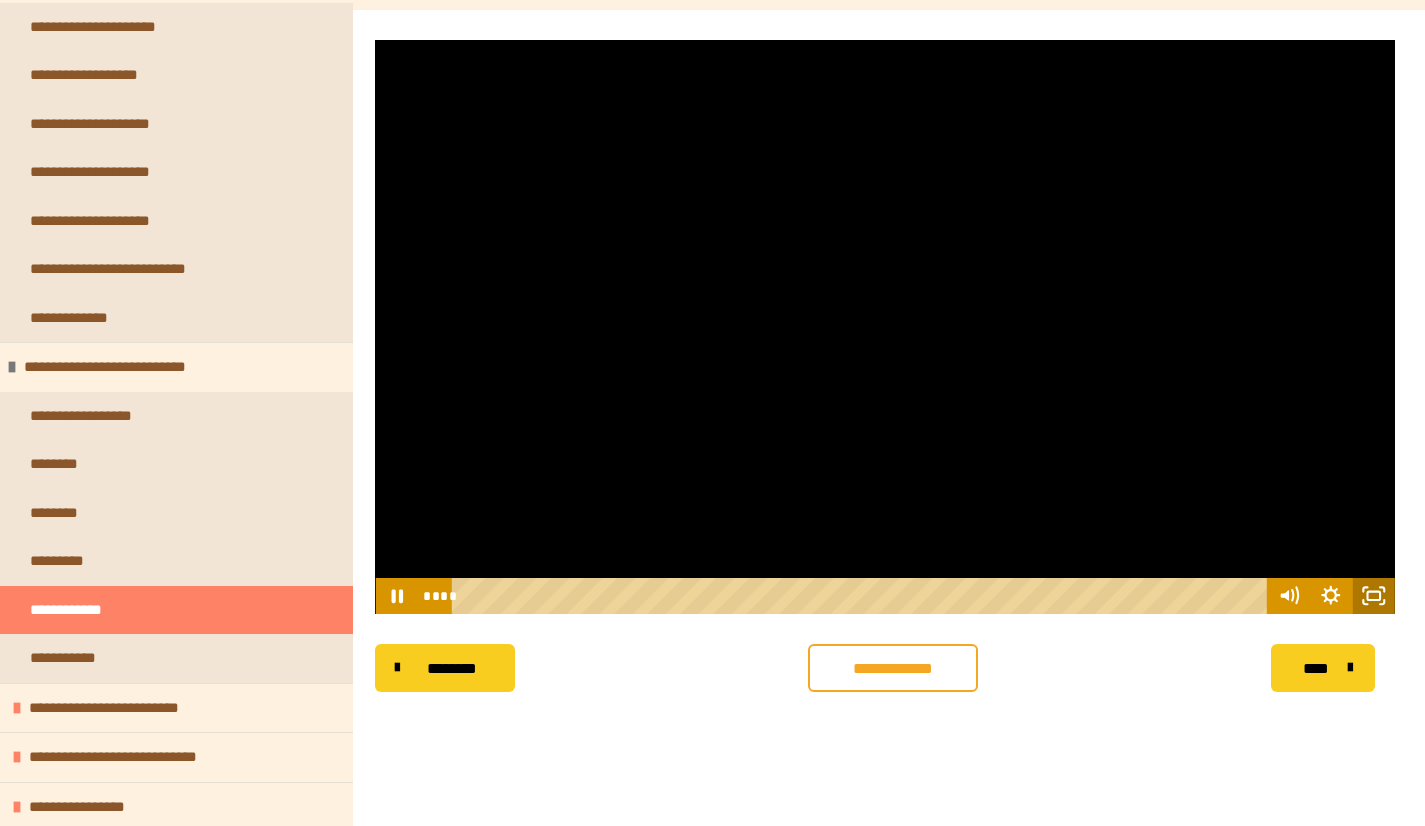 click 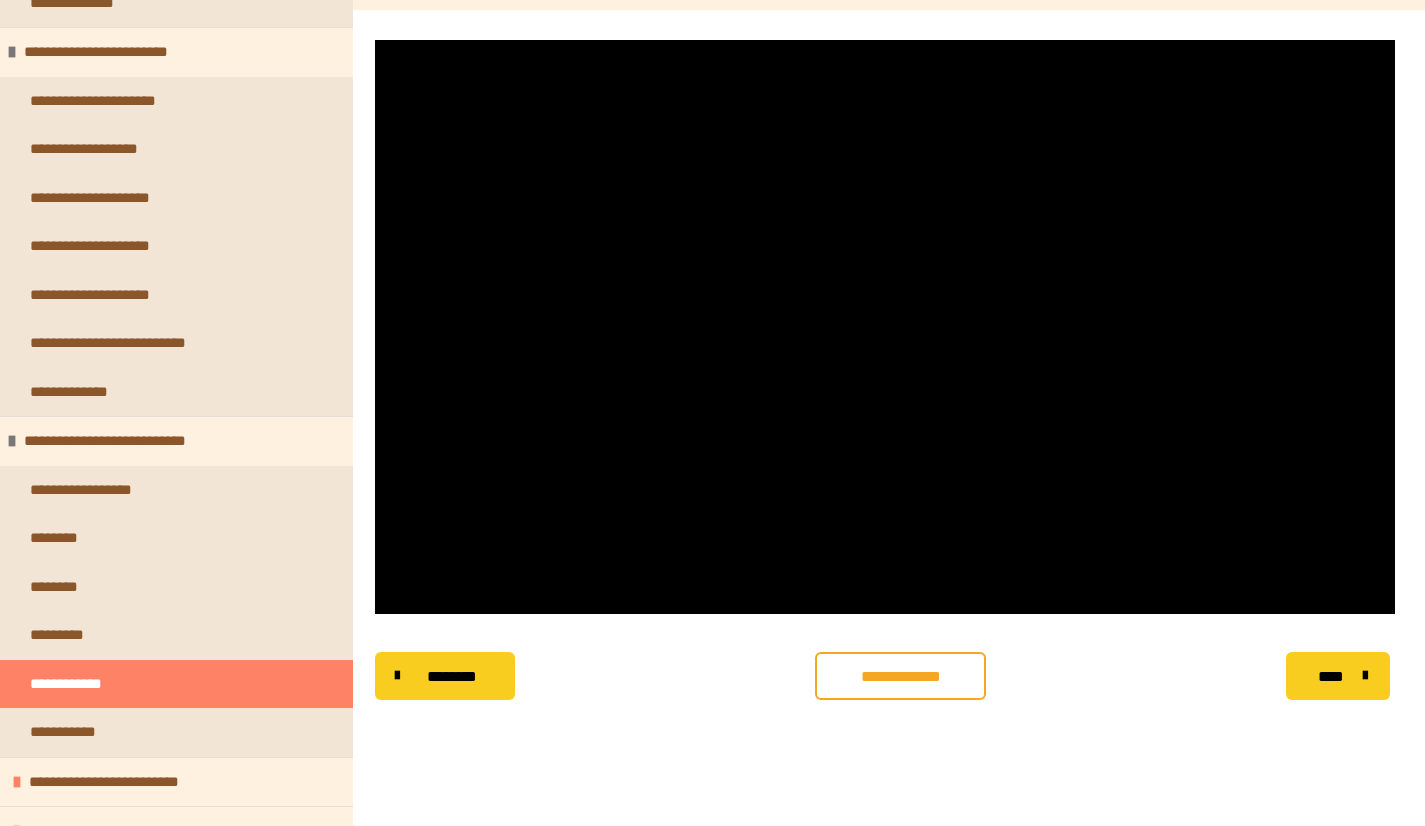 scroll, scrollTop: 6738, scrollLeft: 0, axis: vertical 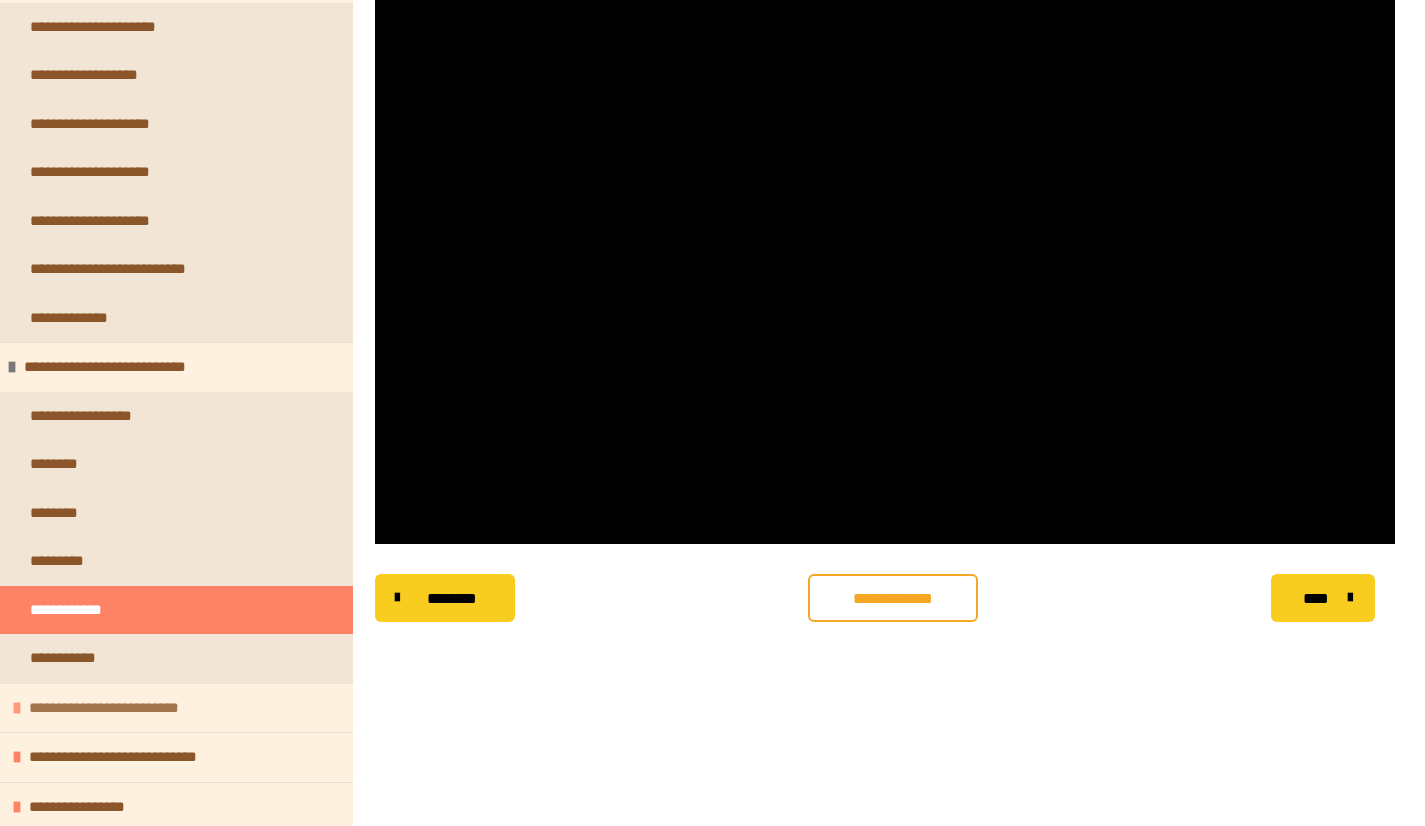 click on "**********" at bounding box center (118, 708) 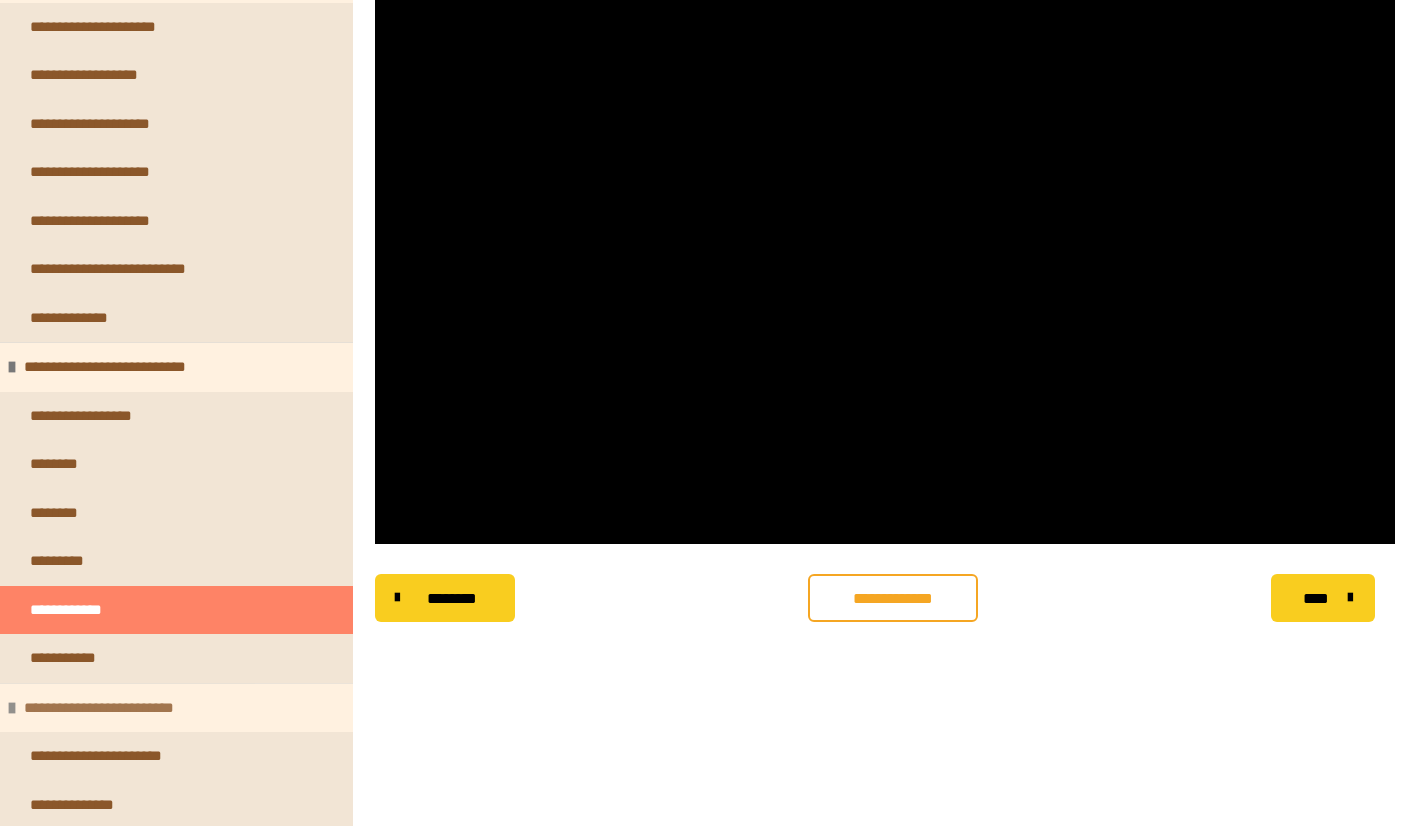 click on "**********" at bounding box center [113, 708] 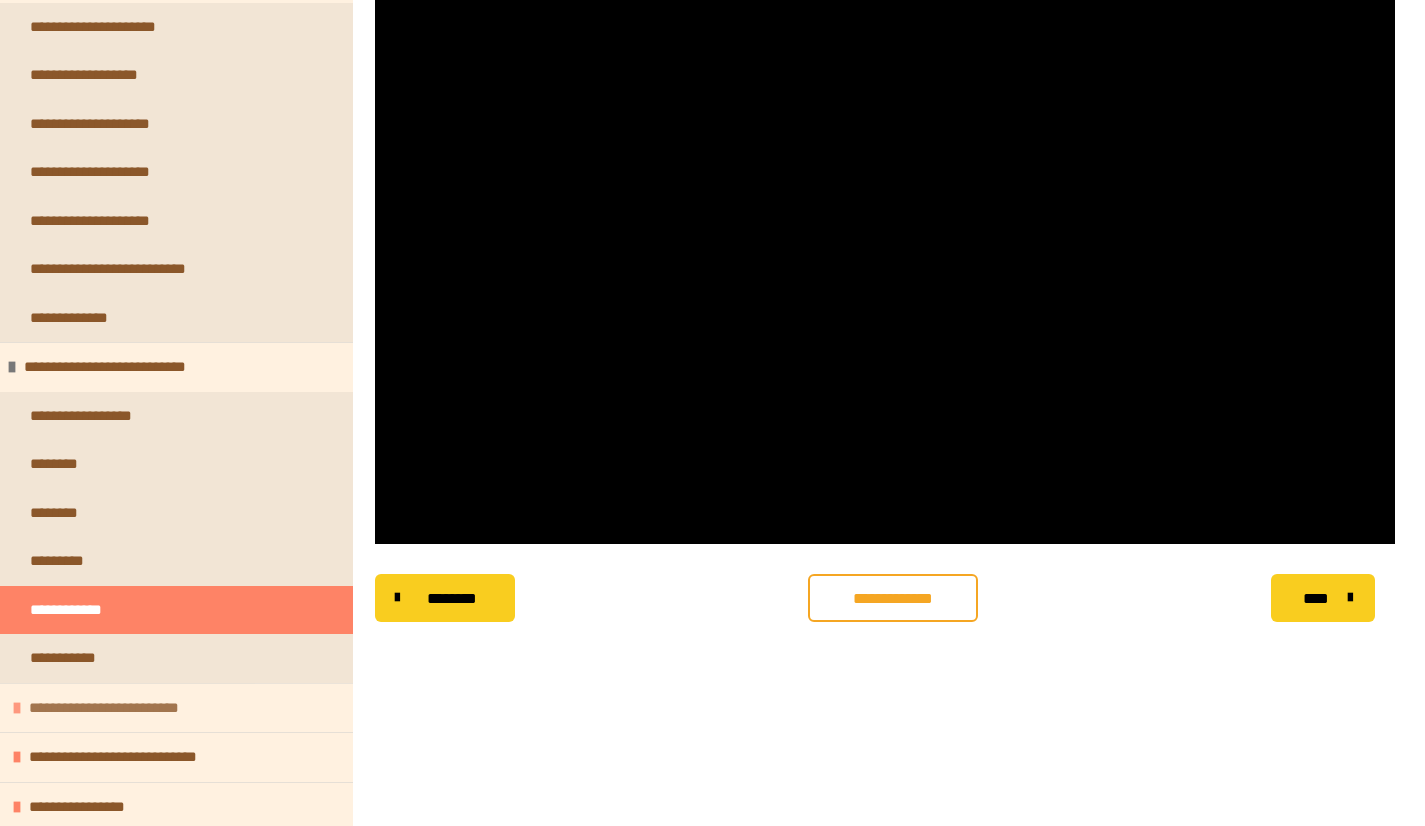 click on "**********" at bounding box center [118, 708] 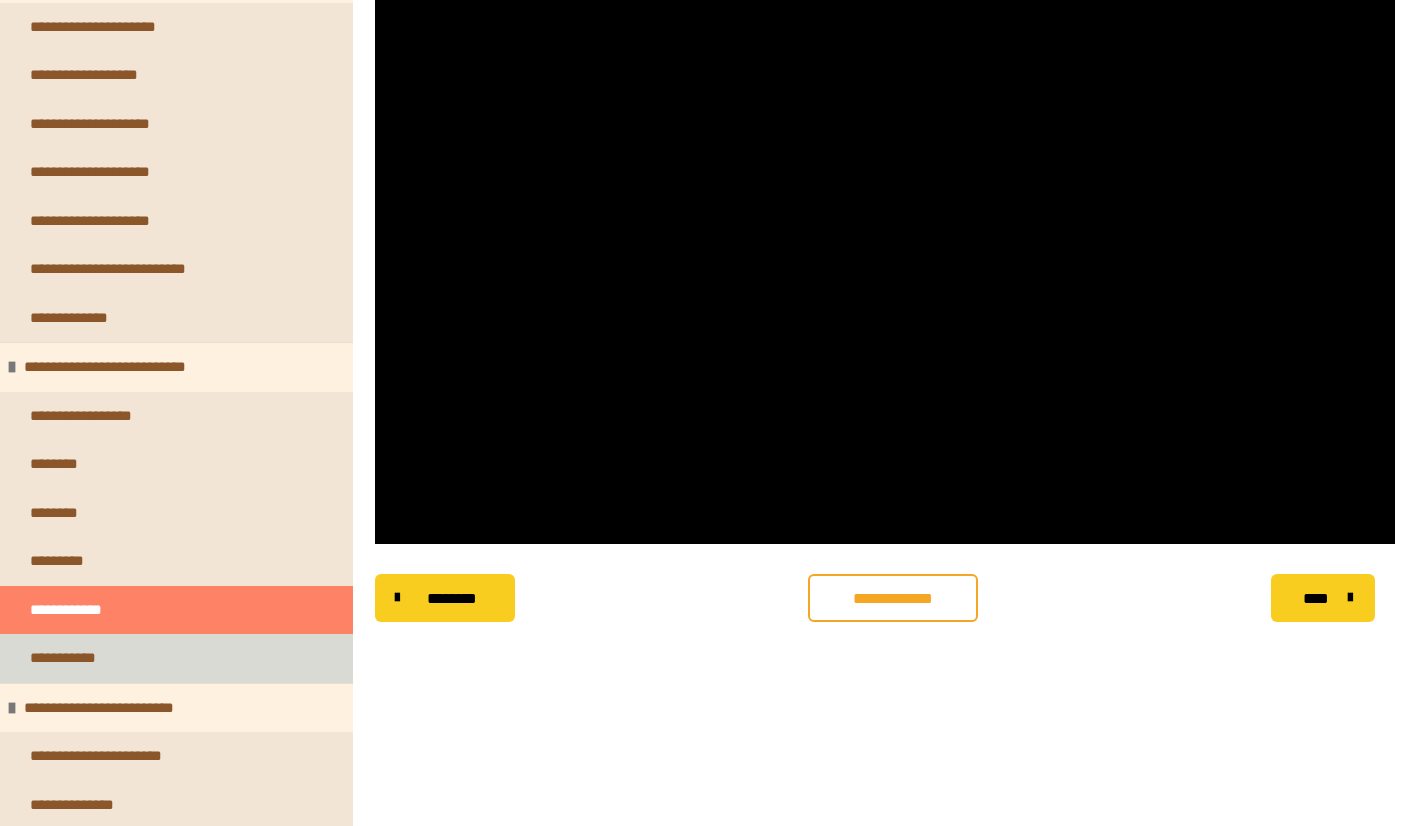 scroll, scrollTop: 7174, scrollLeft: 0, axis: vertical 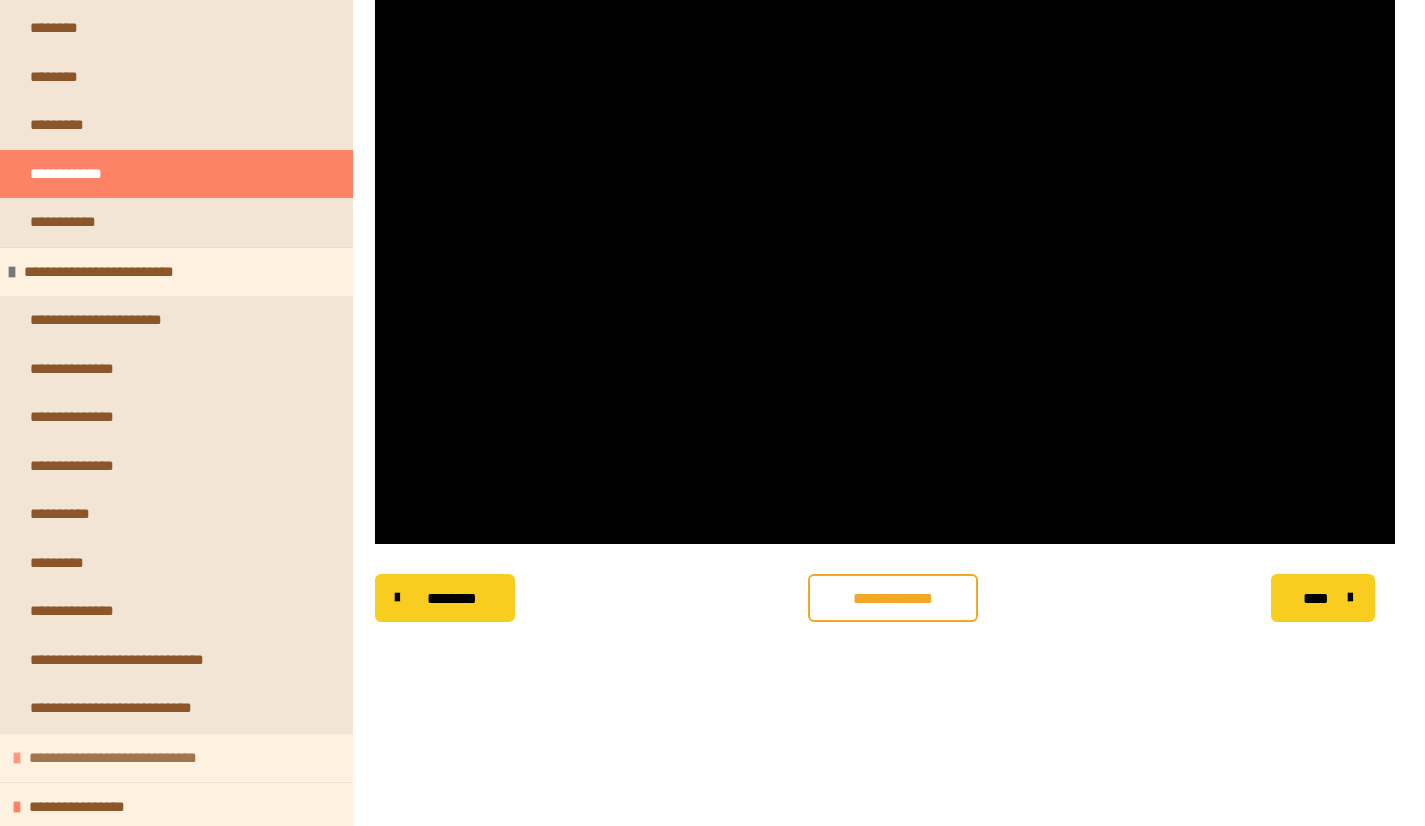 click on "**********" at bounding box center (131, 758) 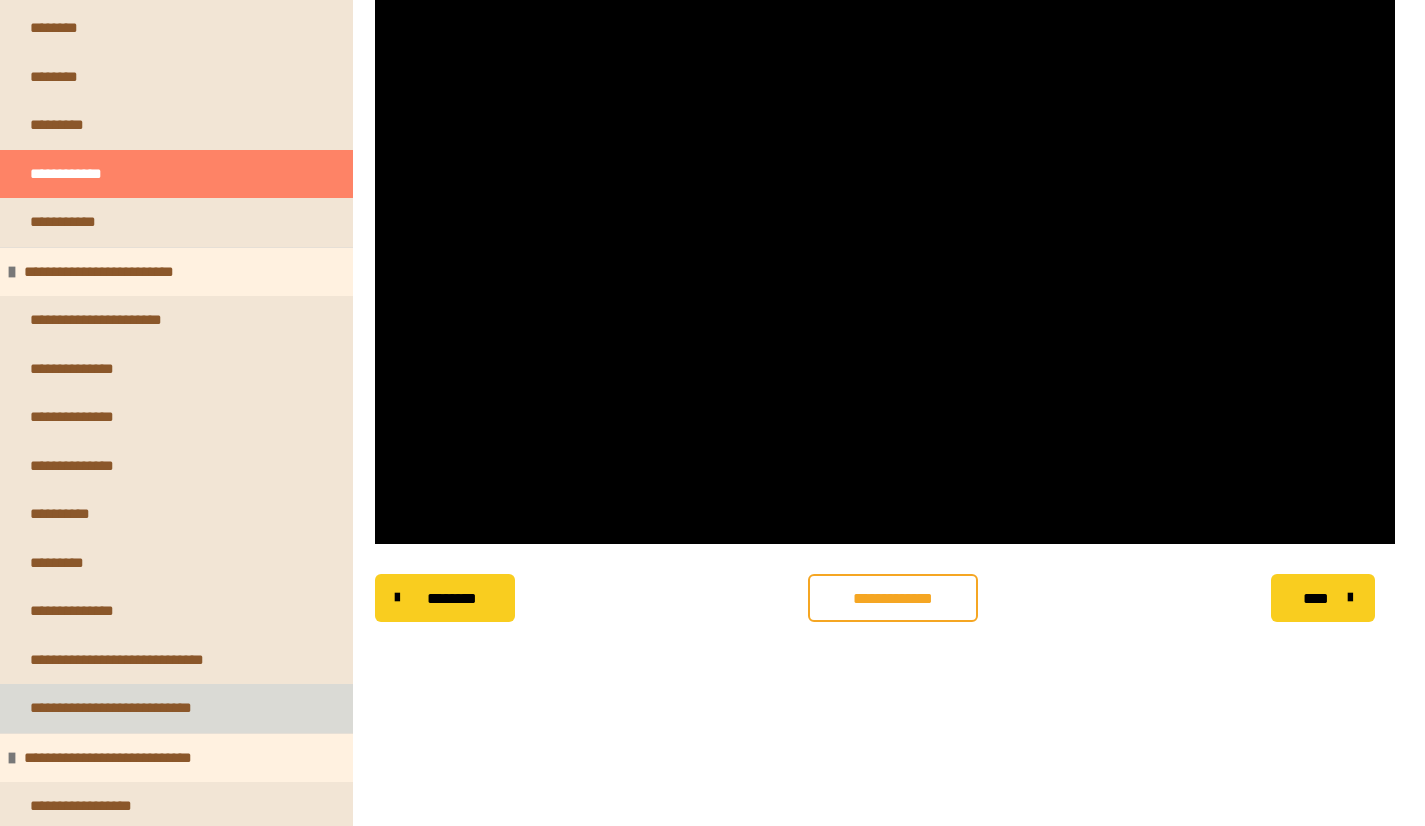 scroll, scrollTop: 7611, scrollLeft: 0, axis: vertical 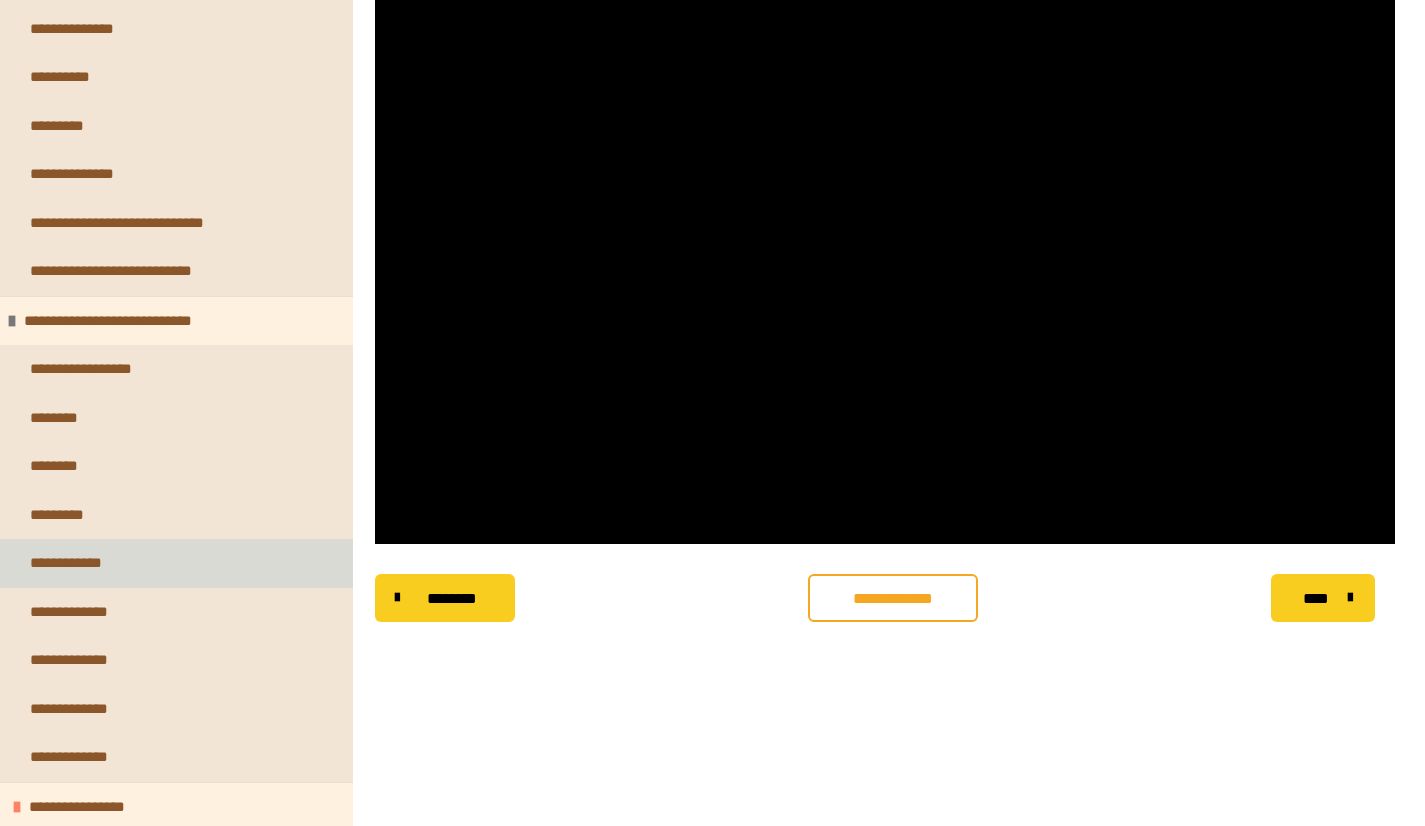 click on "**********" at bounding box center (176, 563) 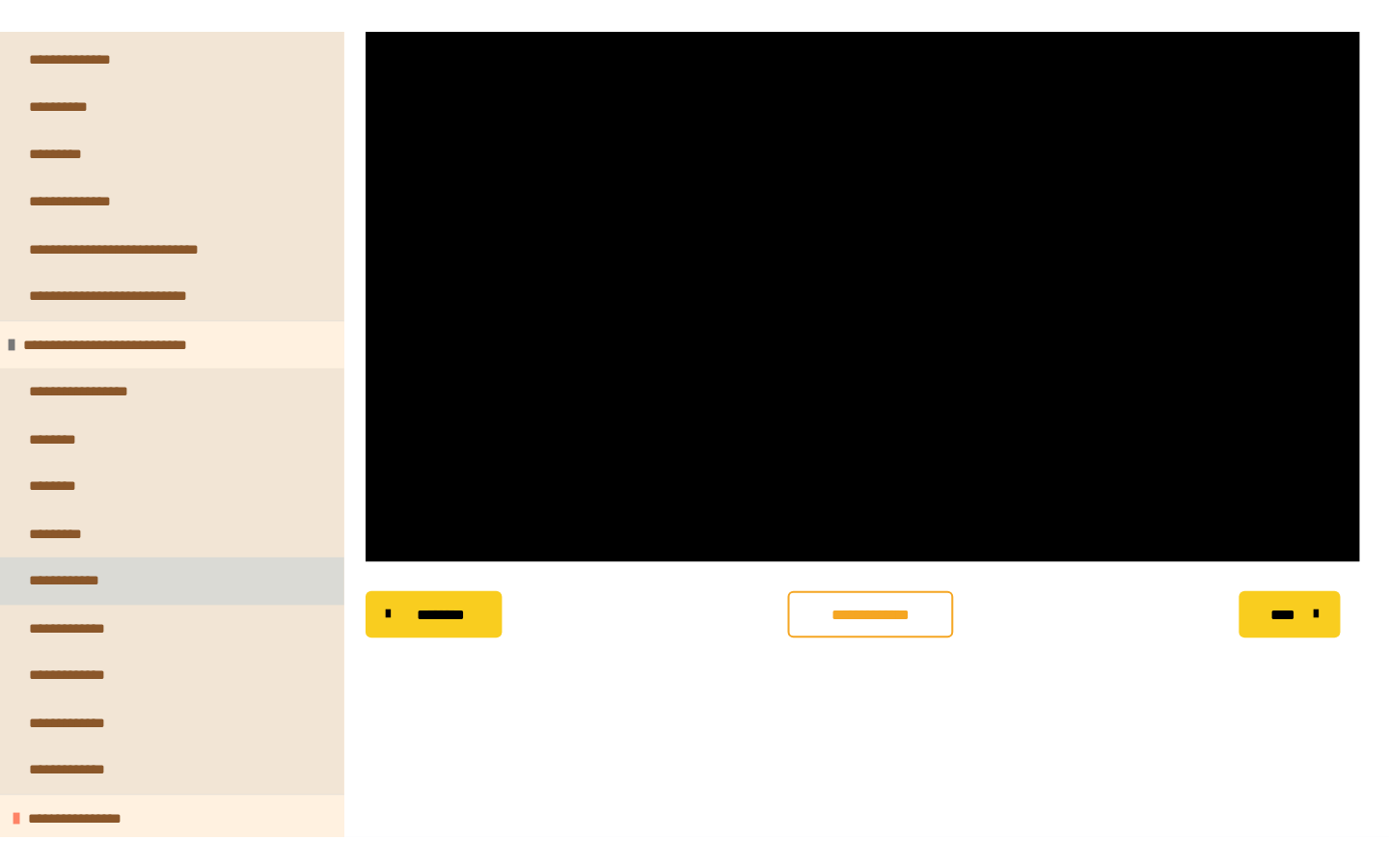 scroll, scrollTop: 277, scrollLeft: 0, axis: vertical 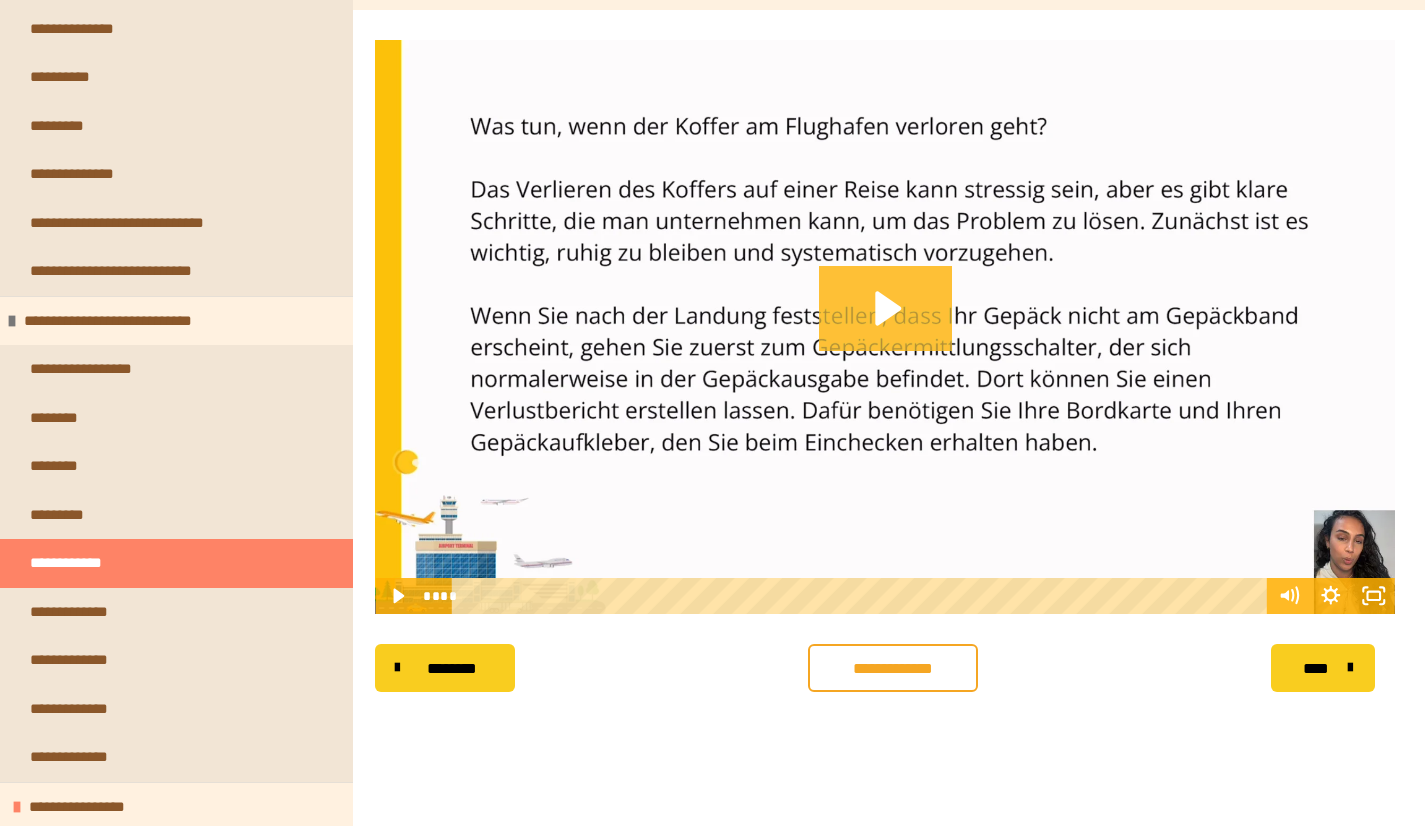 click 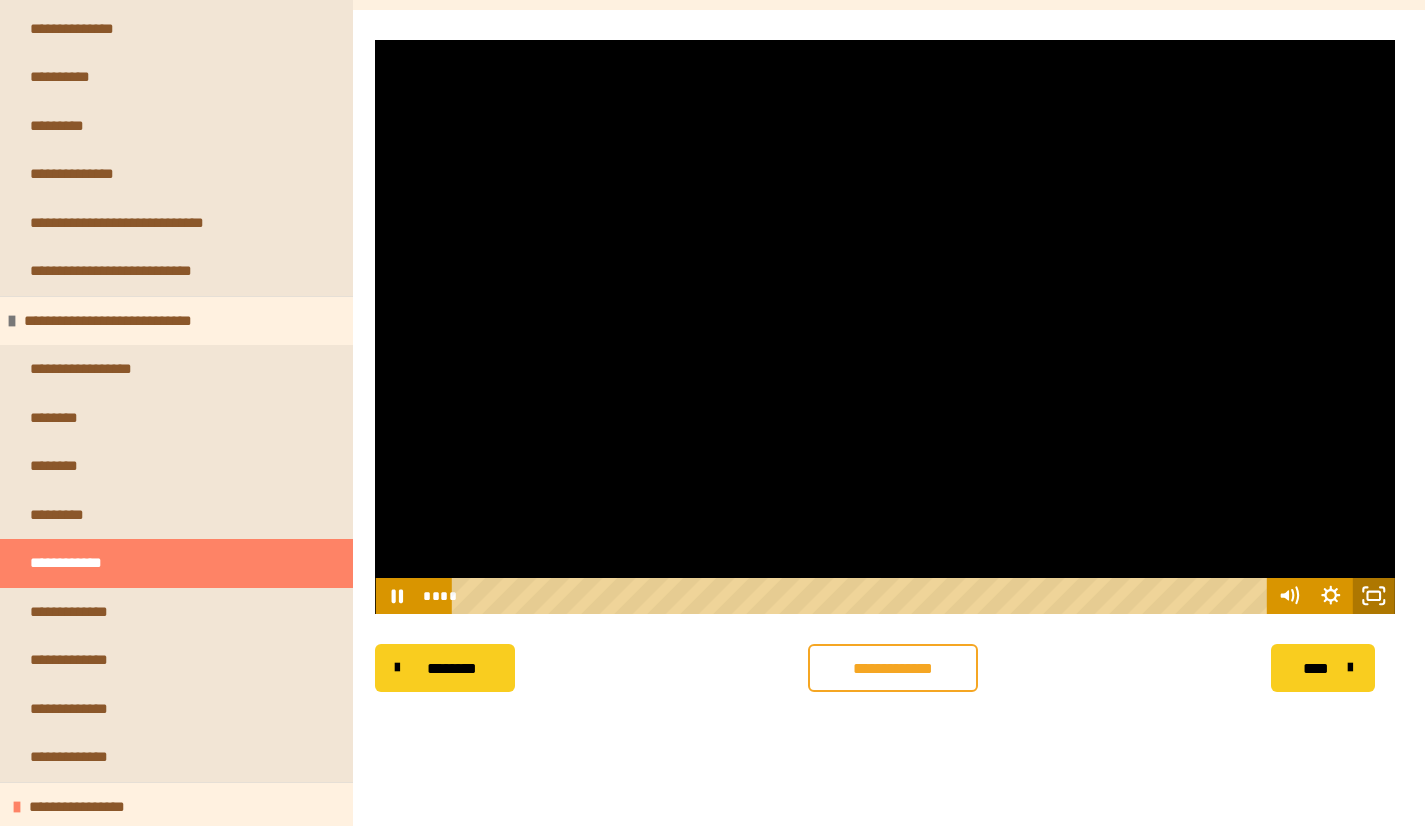 click 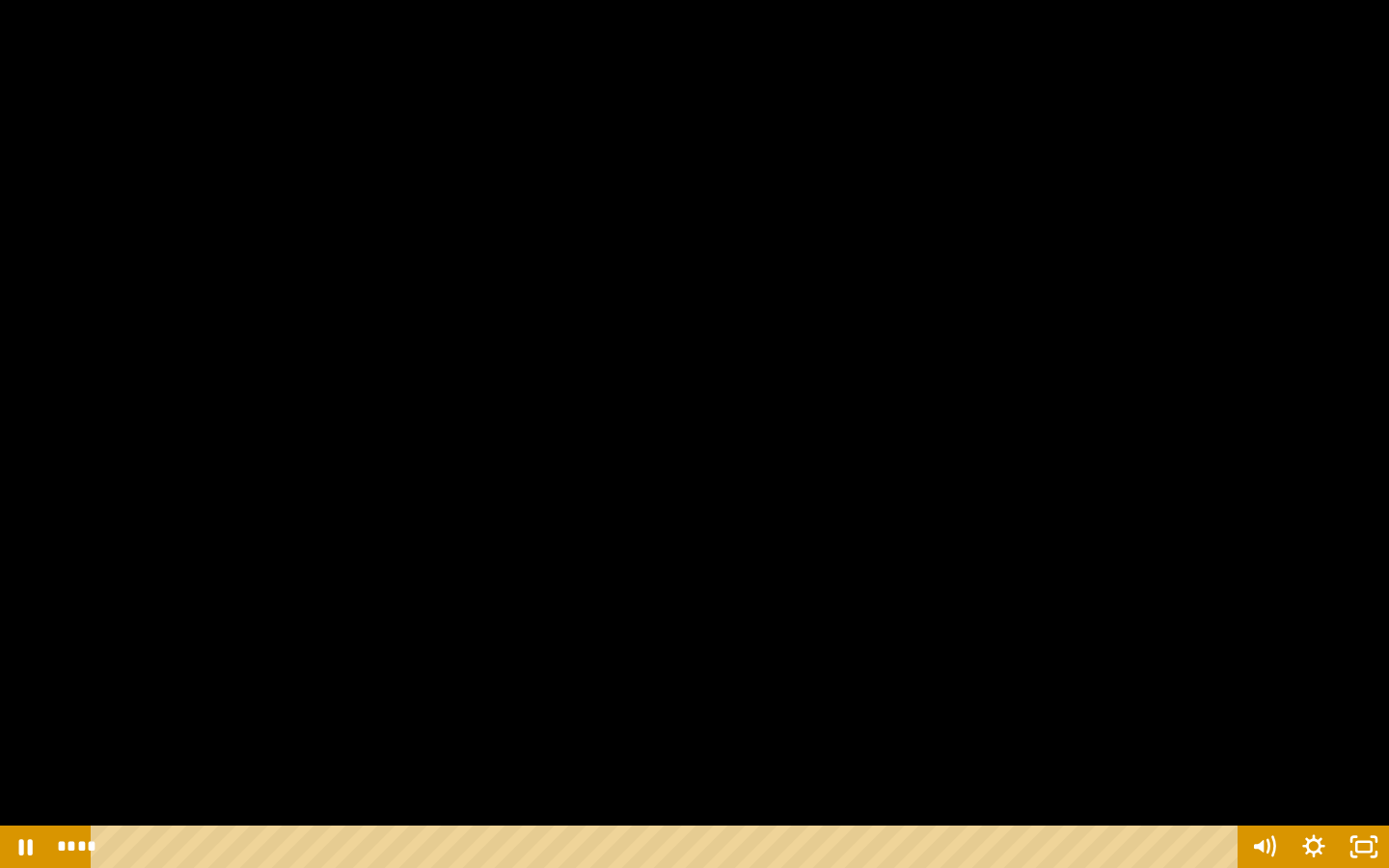 click at bounding box center (694, 434) 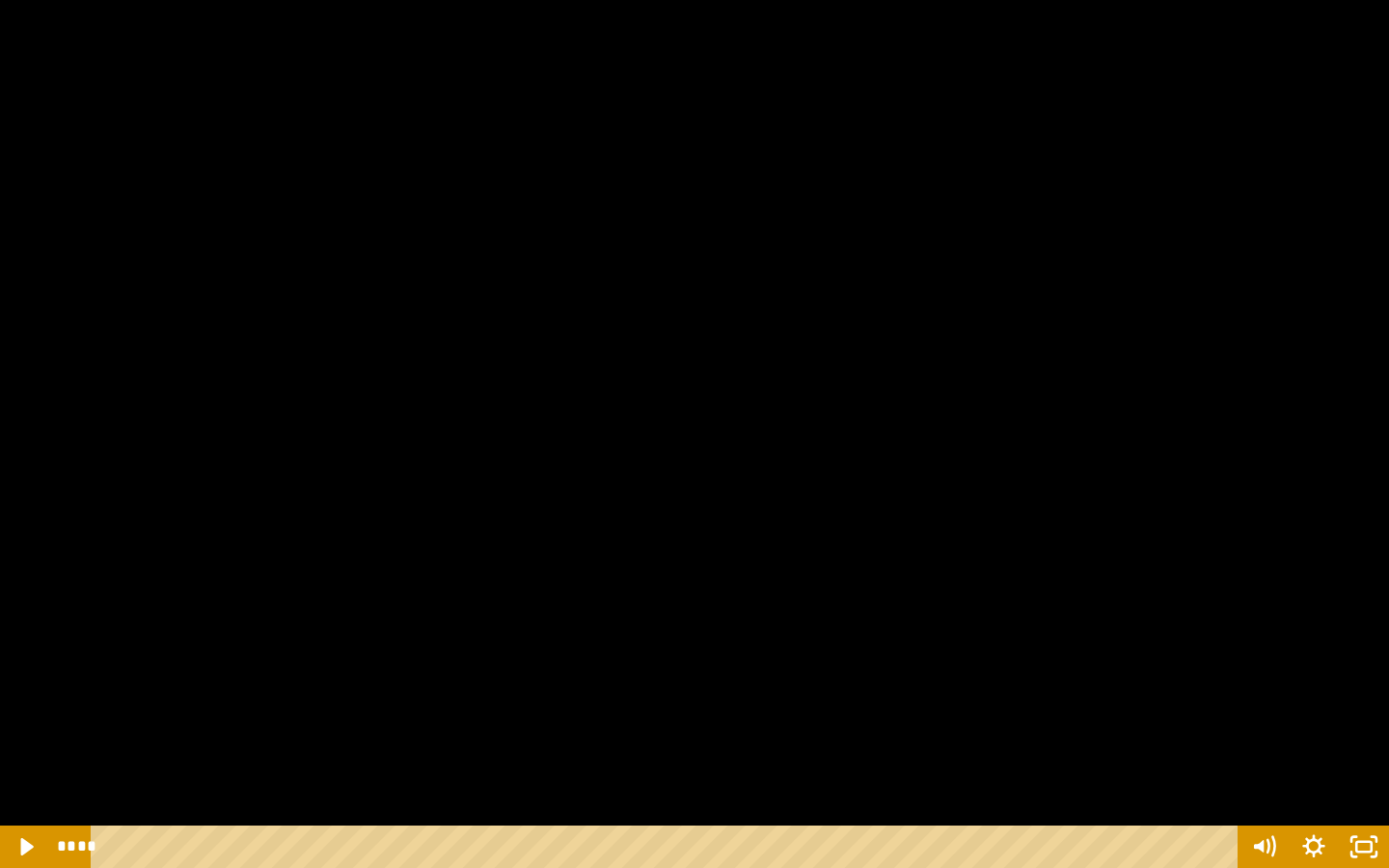 click at bounding box center (694, 434) 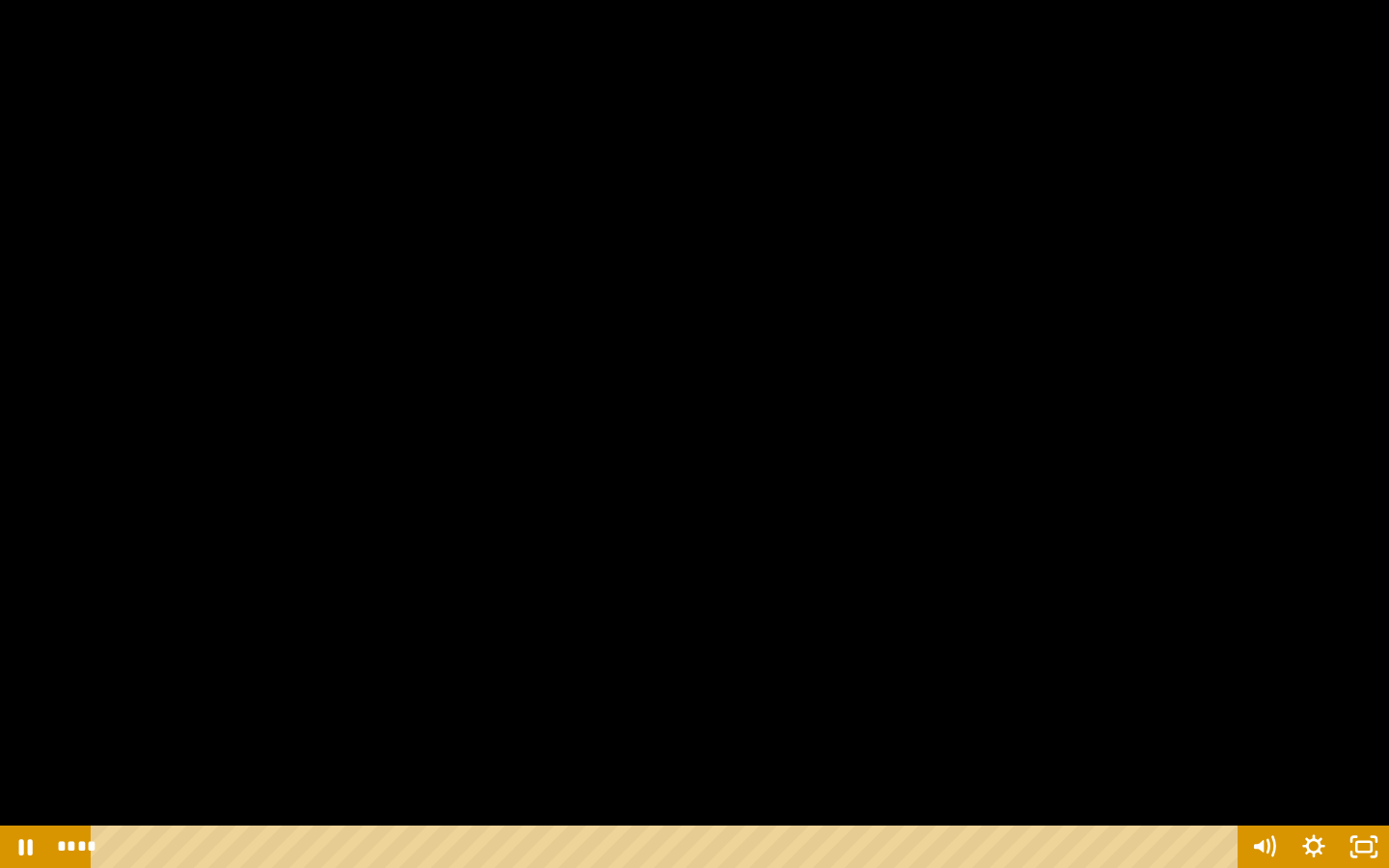 click at bounding box center [694, 434] 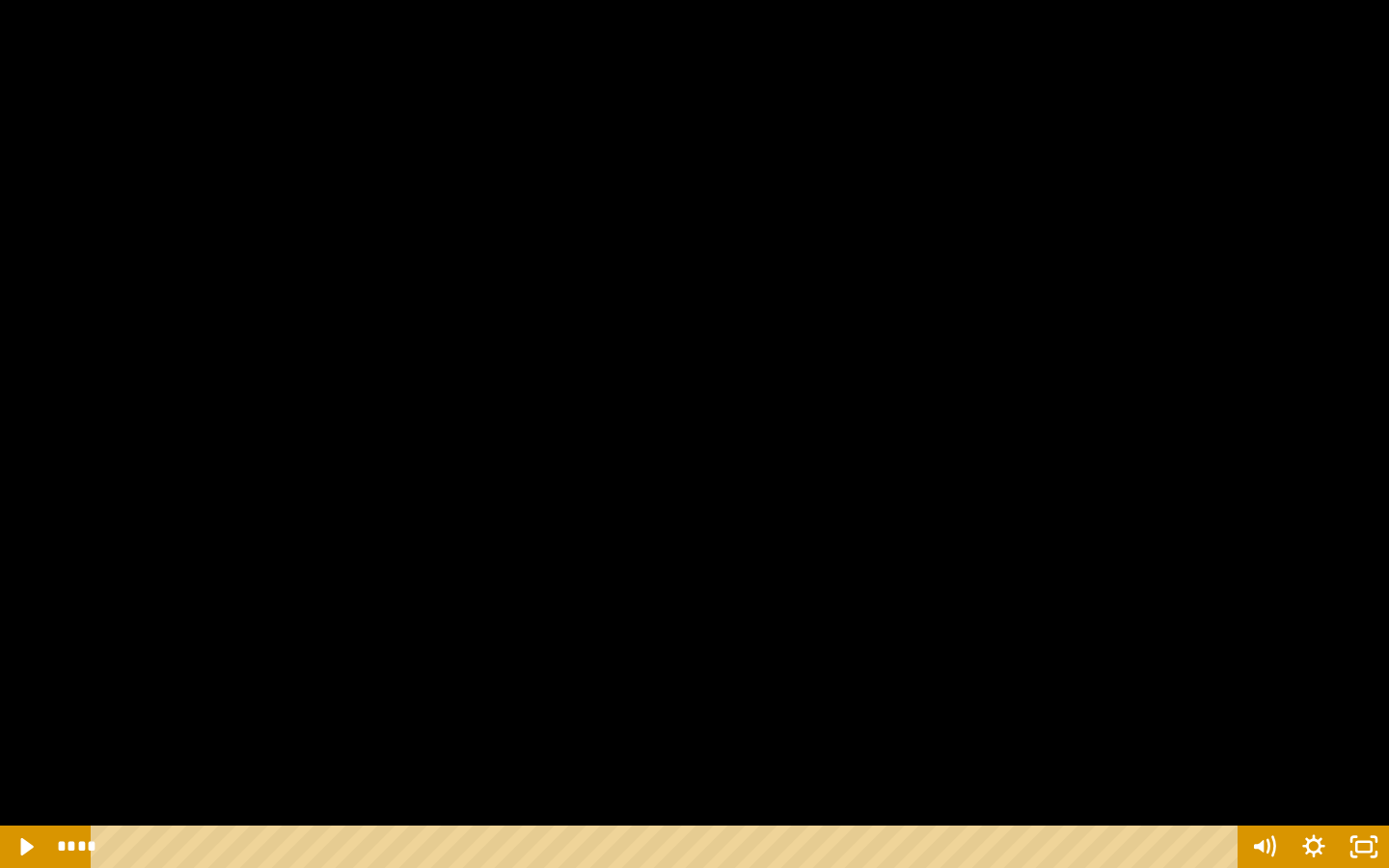 type 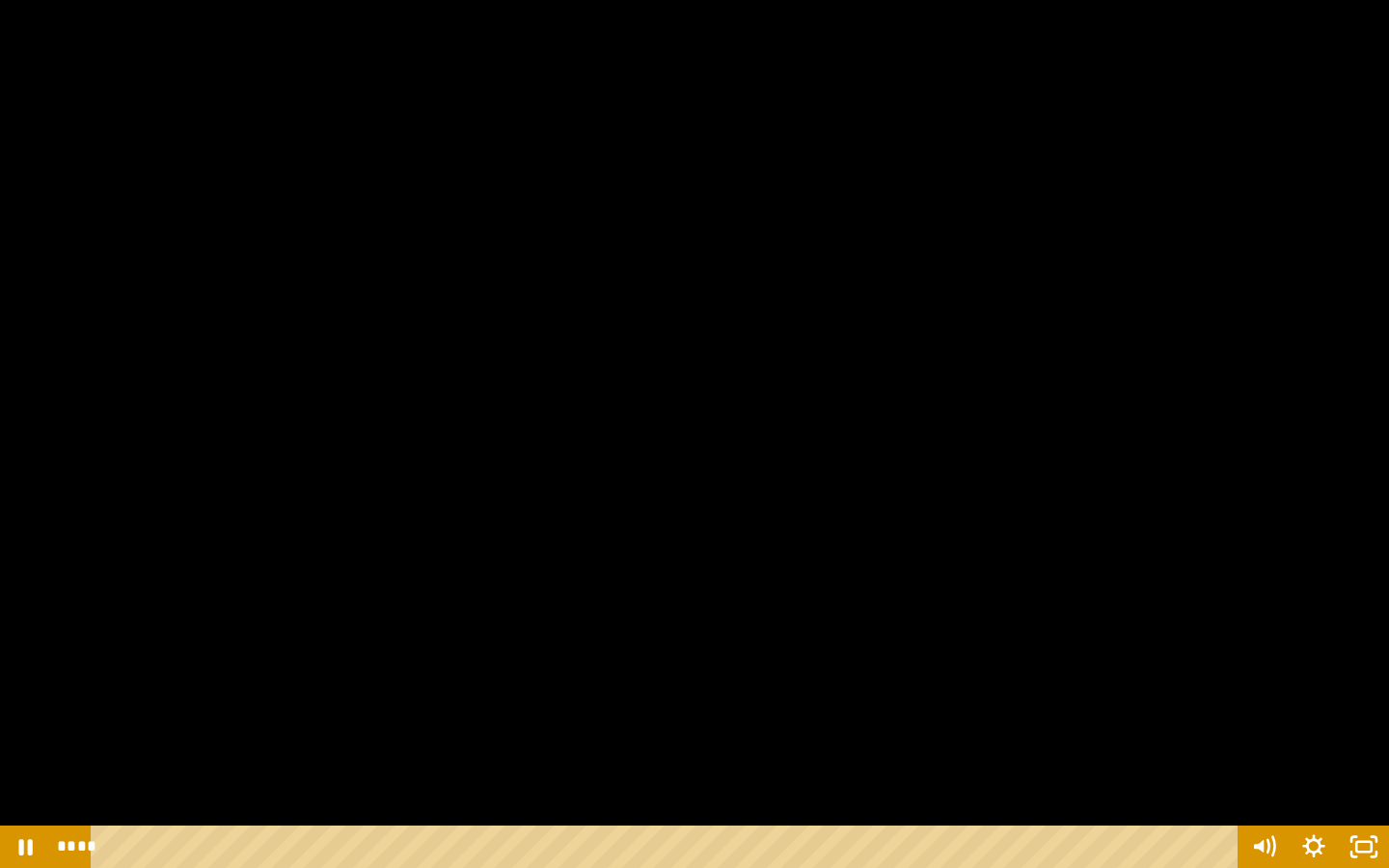 click at bounding box center (694, 434) 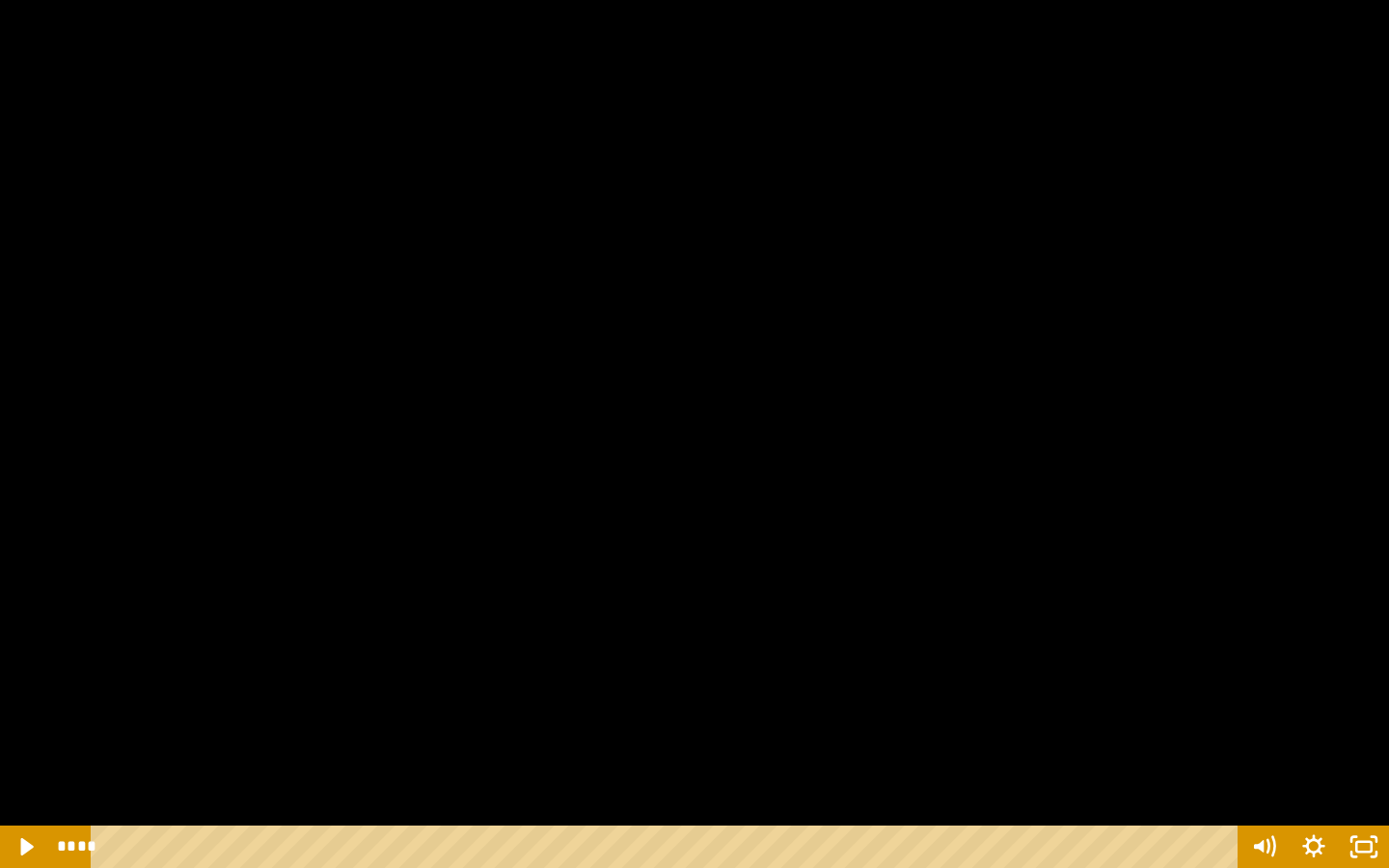 click at bounding box center (694, 434) 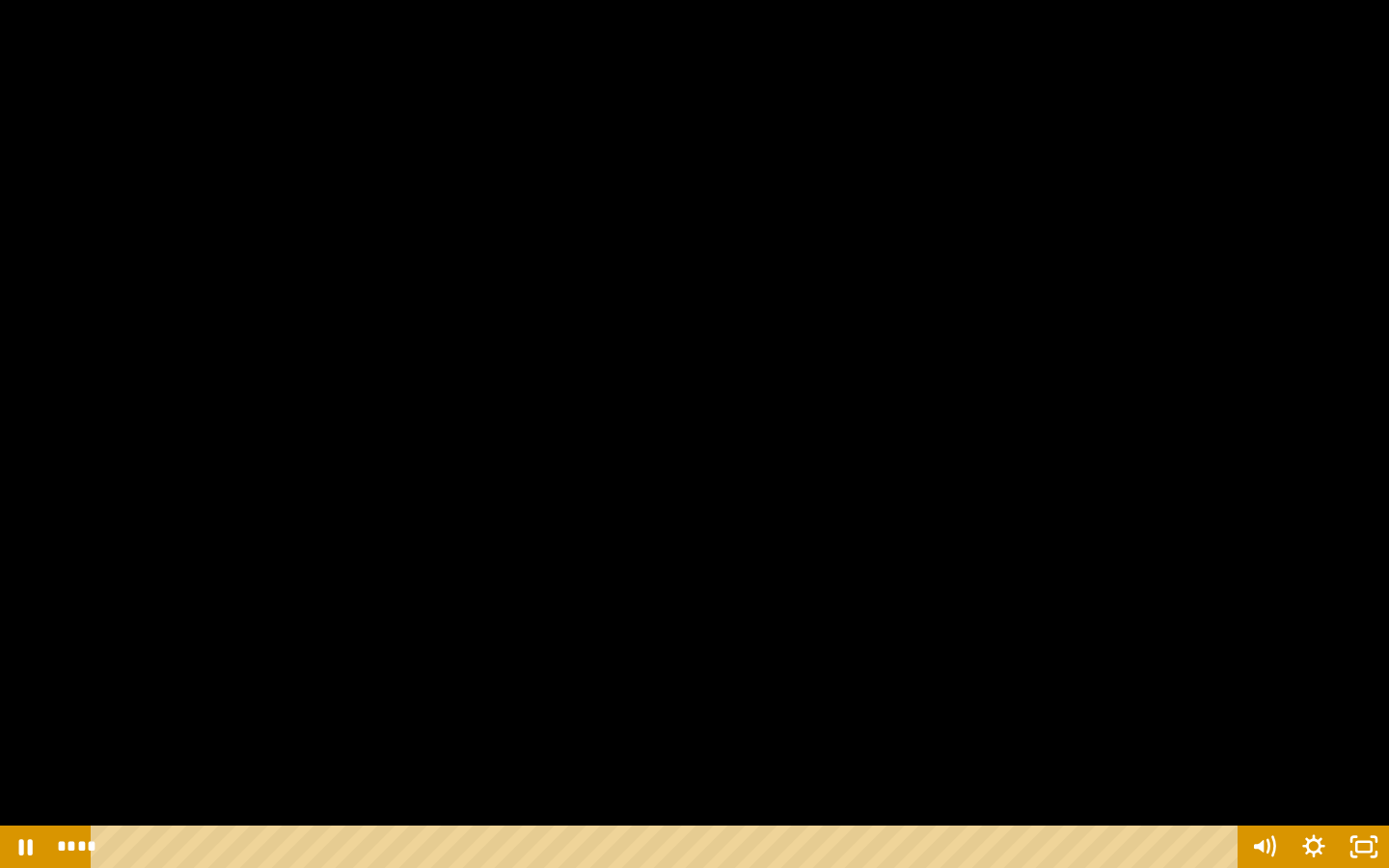click at bounding box center [694, 434] 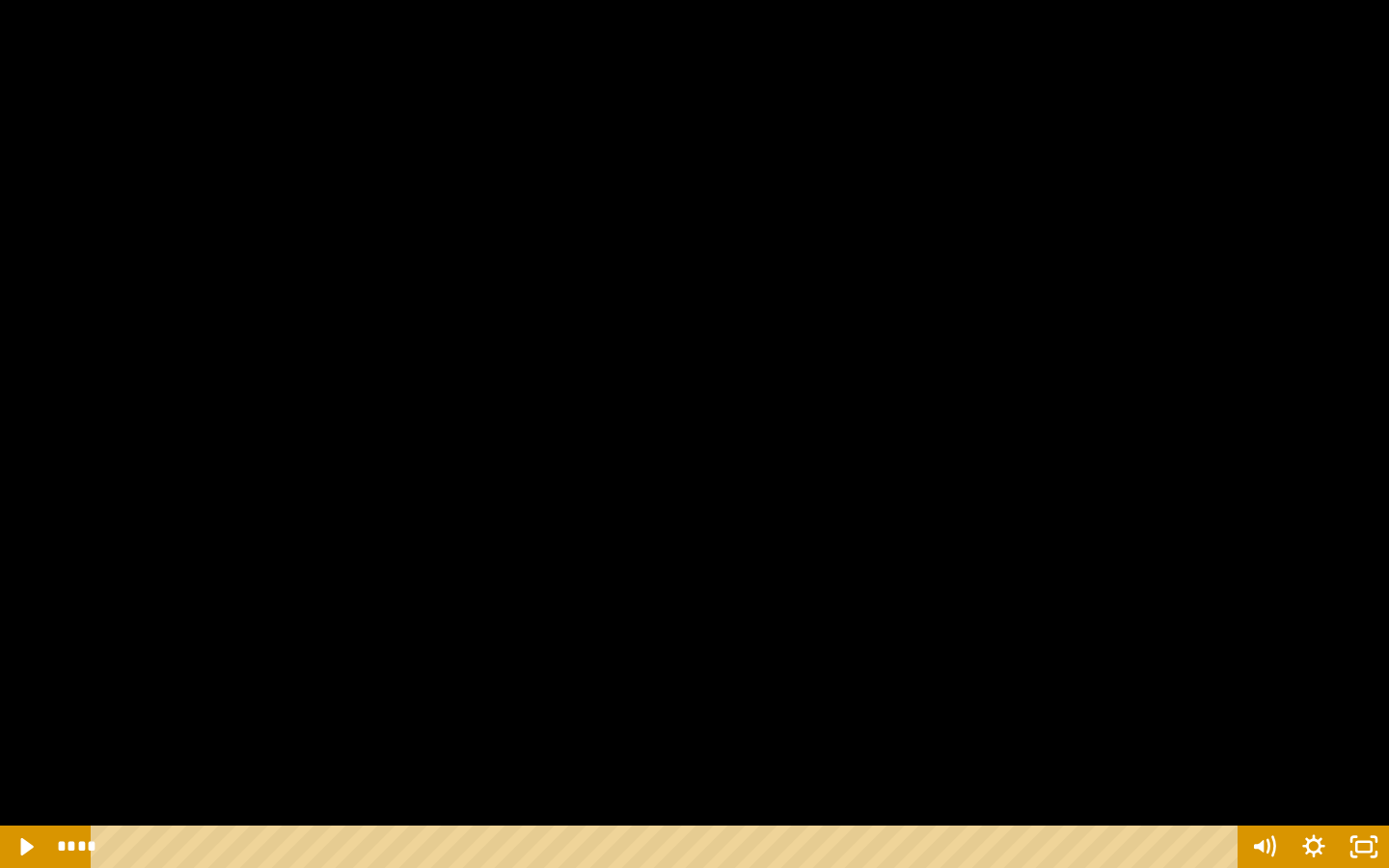 click at bounding box center [694, 434] 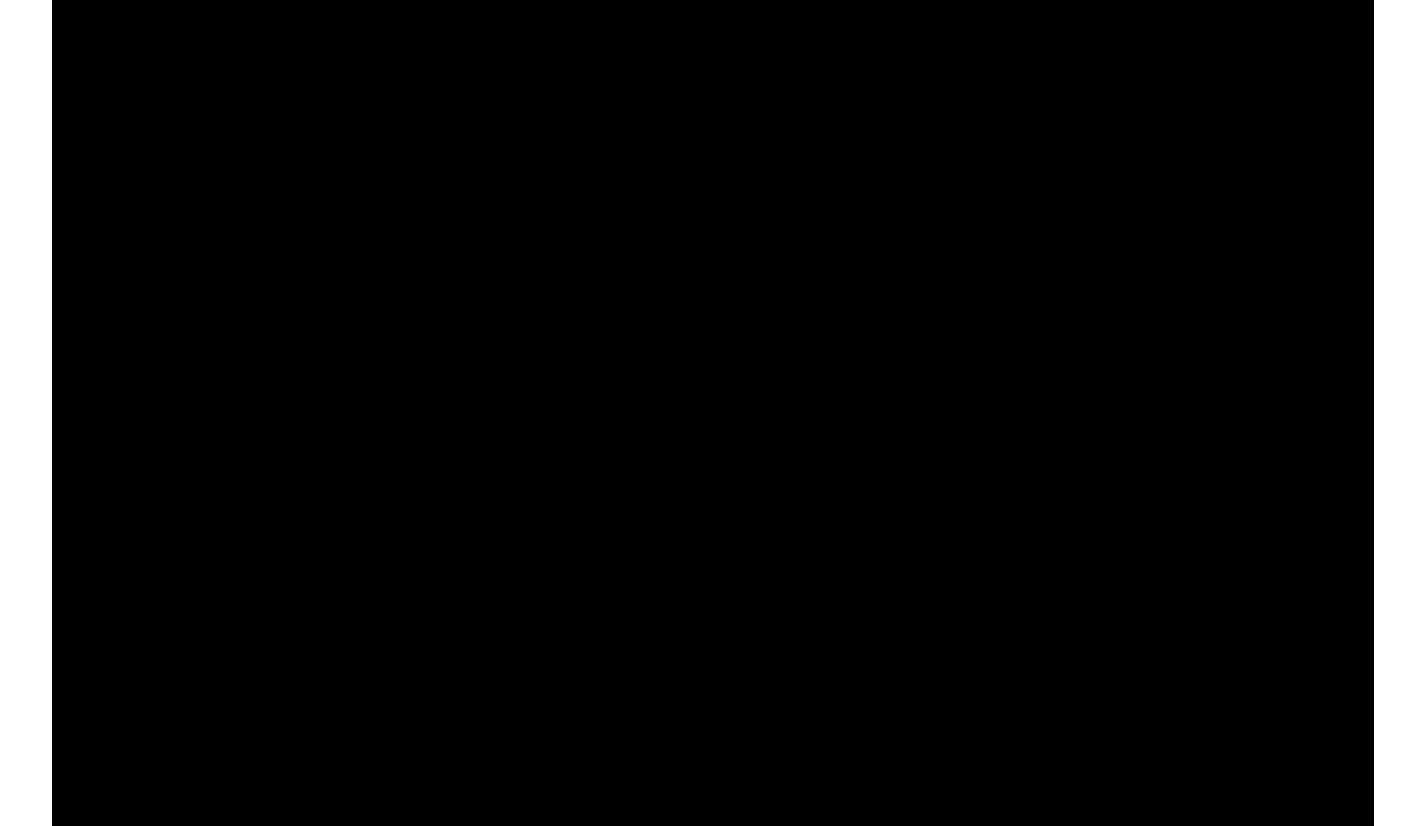 scroll, scrollTop: 7611, scrollLeft: 0, axis: vertical 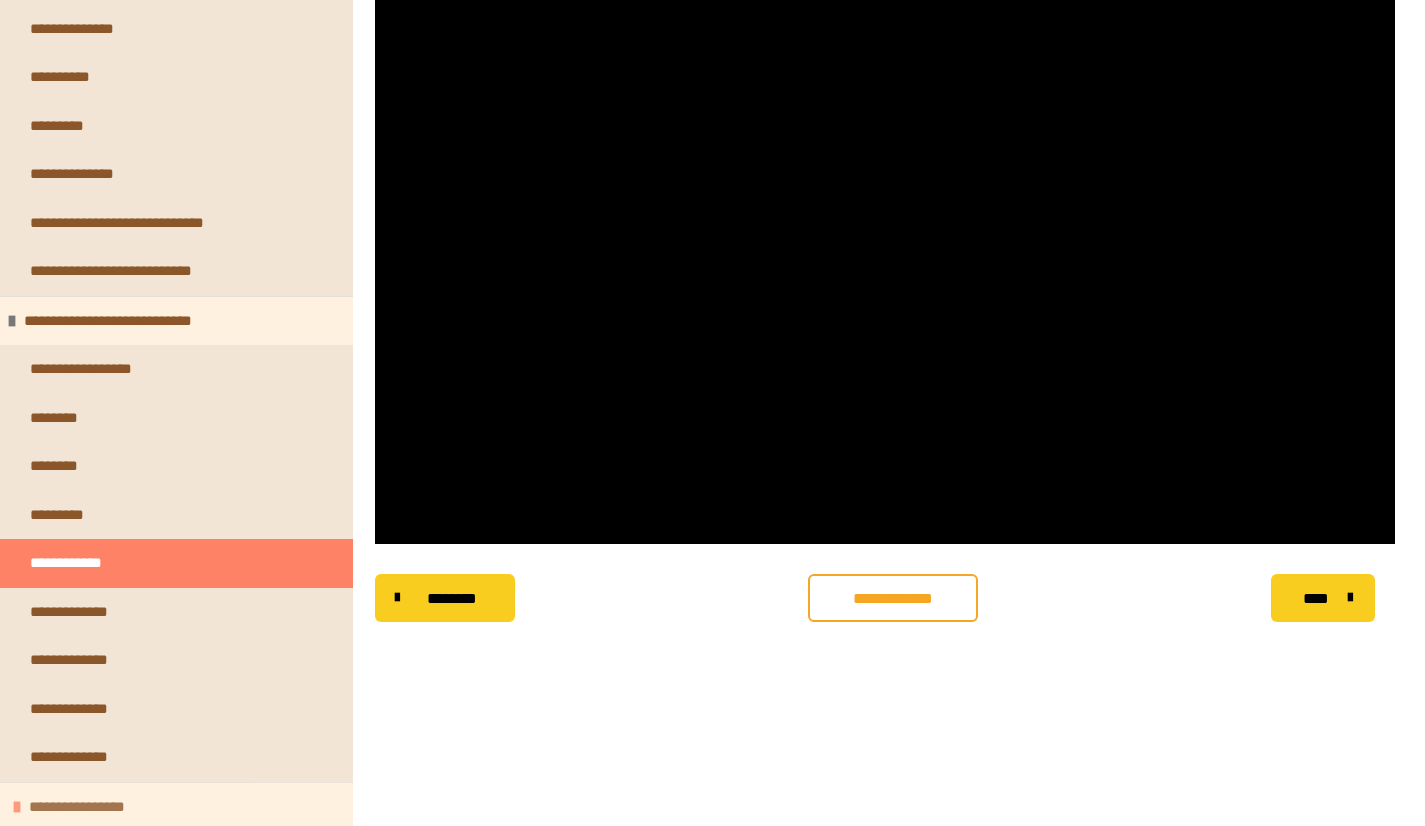 click on "**********" at bounding box center (94, 807) 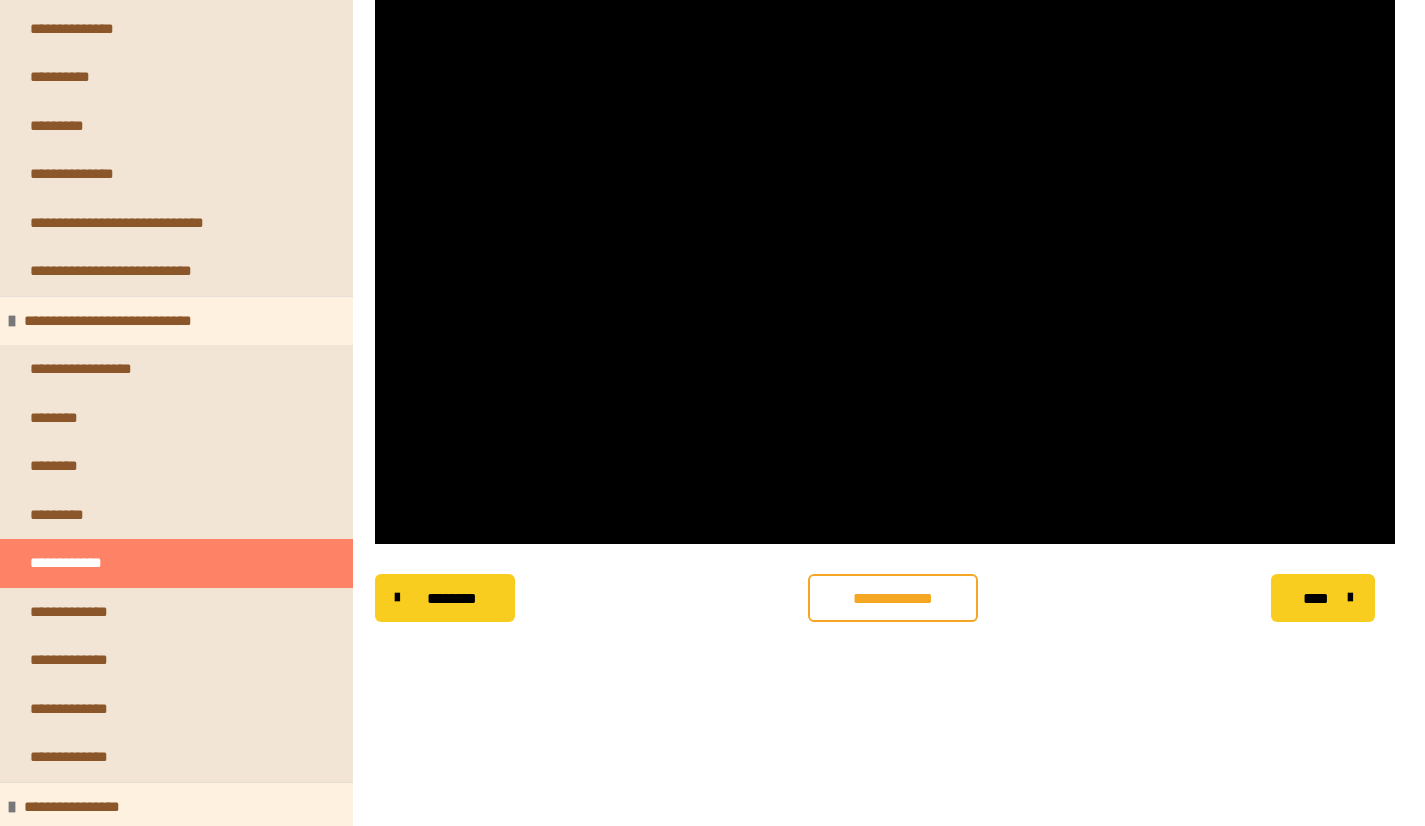 scroll, scrollTop: 7924, scrollLeft: 0, axis: vertical 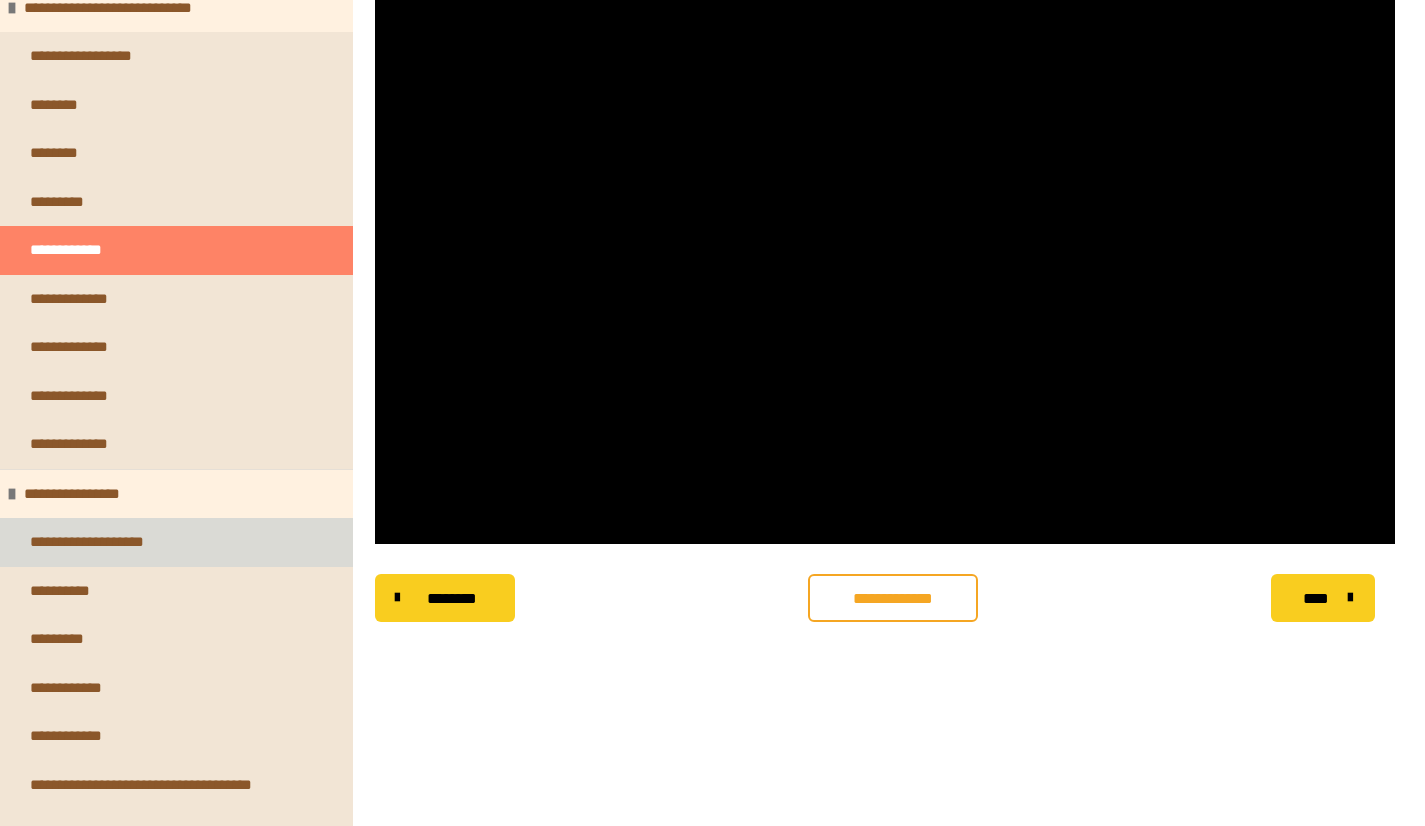 click on "**********" at bounding box center [176, 542] 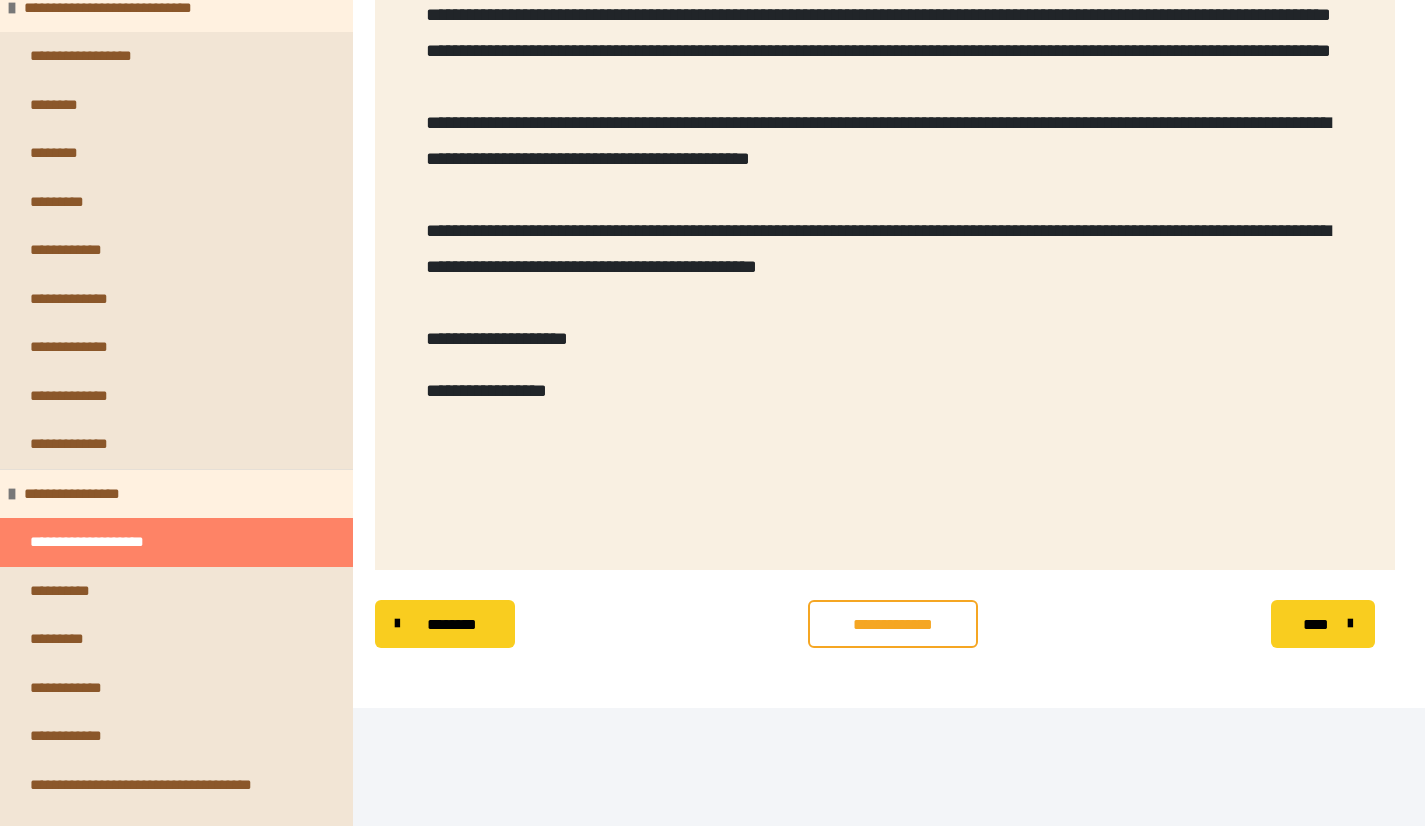 scroll, scrollTop: 805, scrollLeft: 0, axis: vertical 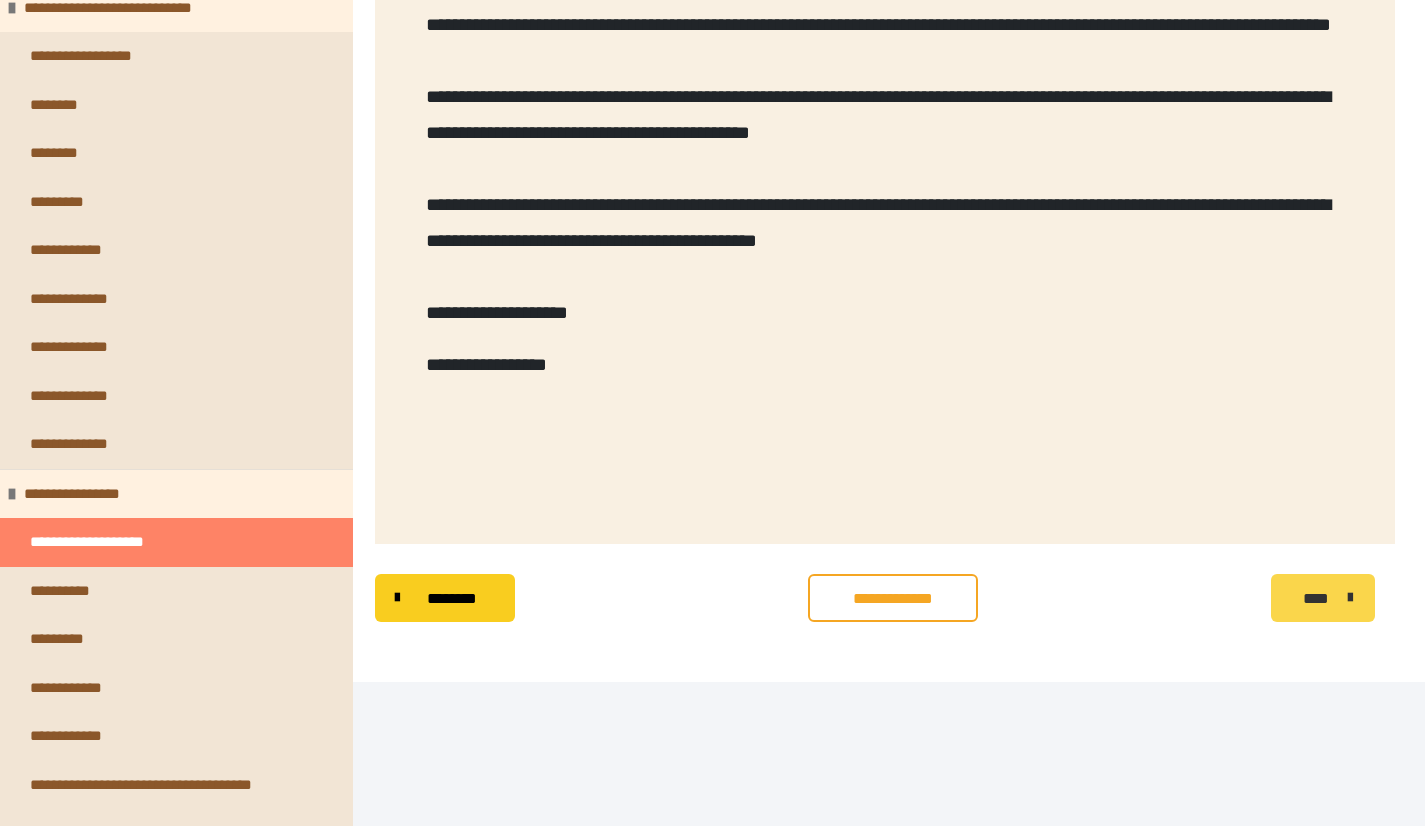 click on "****" at bounding box center (1315, 599) 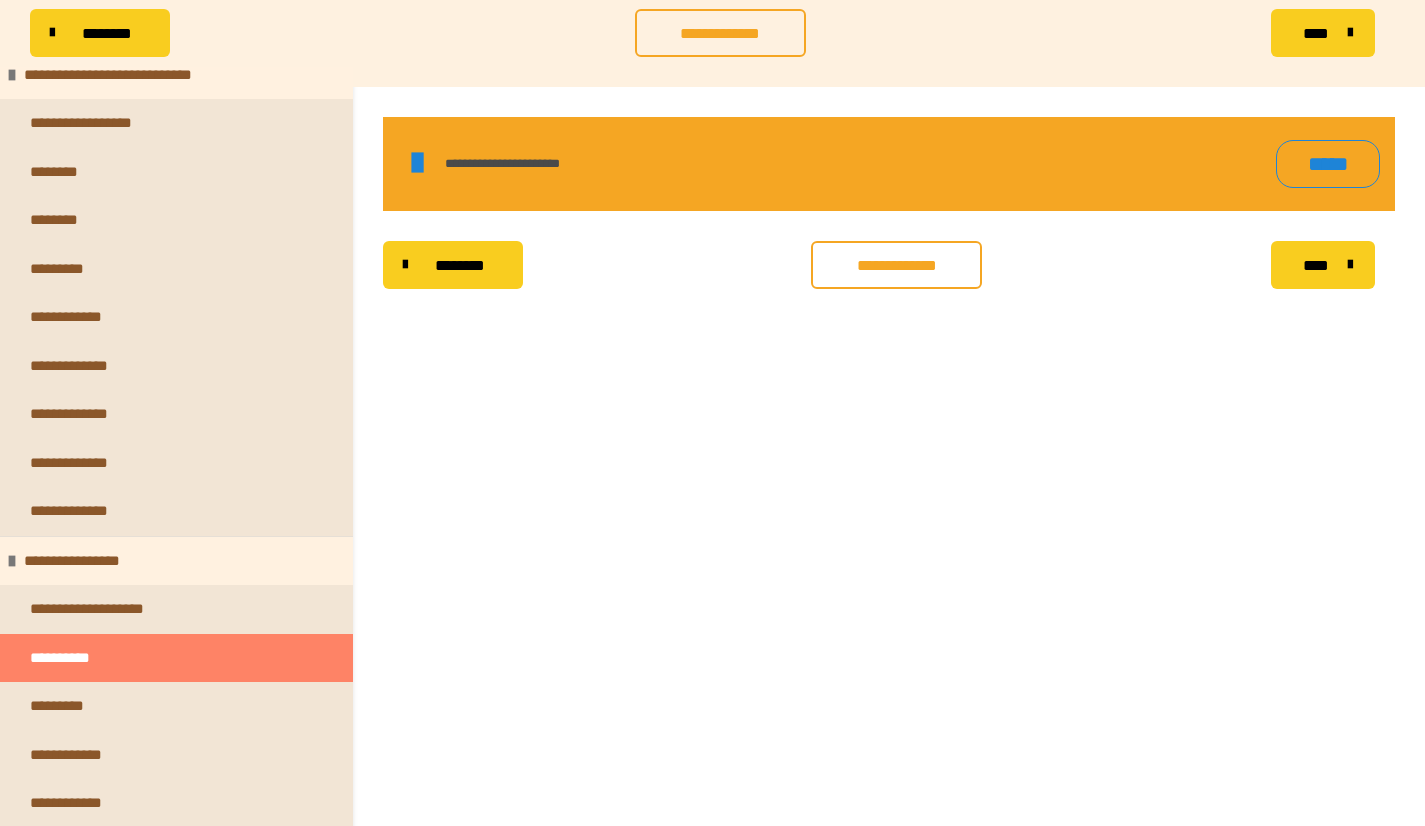 scroll, scrollTop: 0, scrollLeft: 0, axis: both 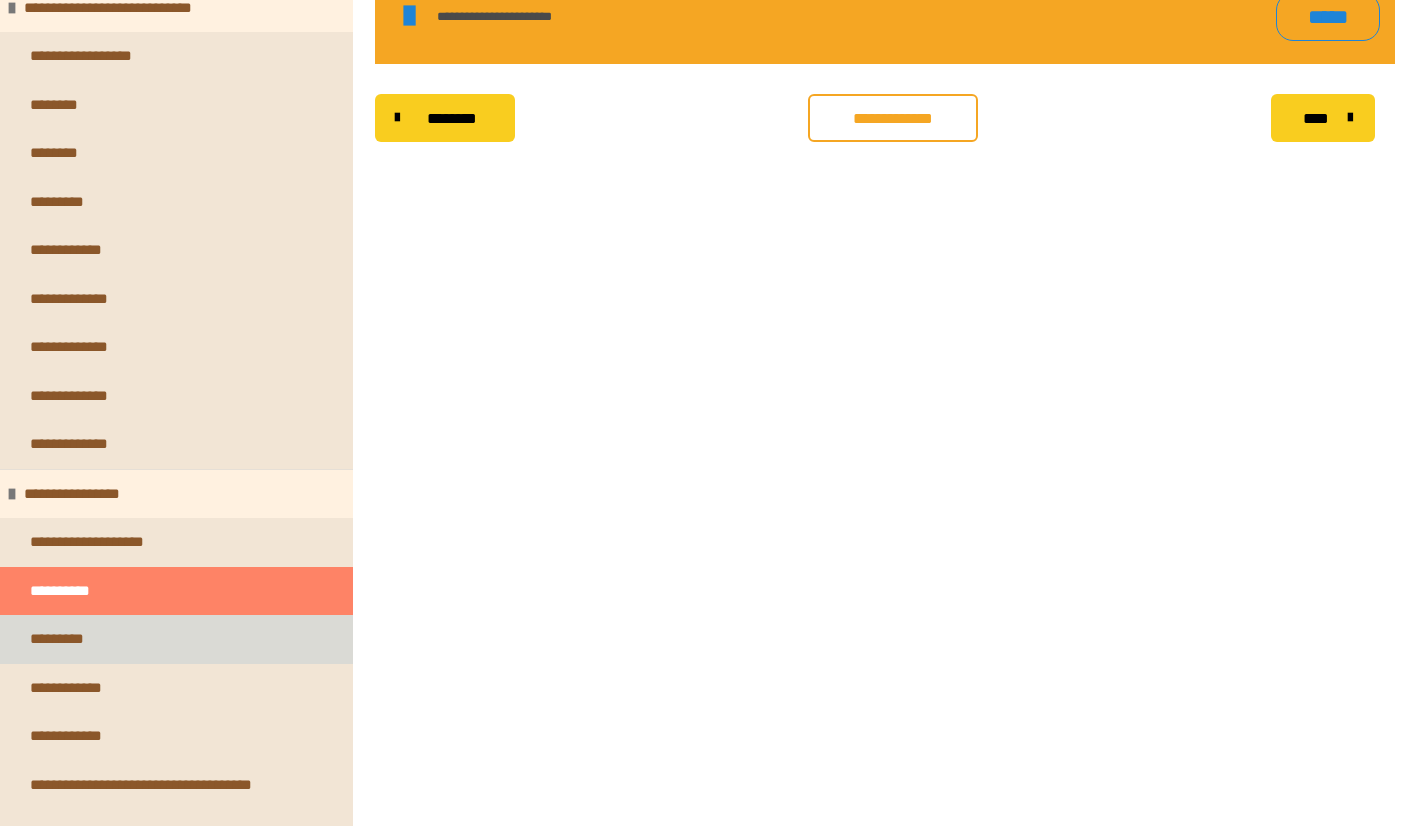 click on "*********" at bounding box center (176, 639) 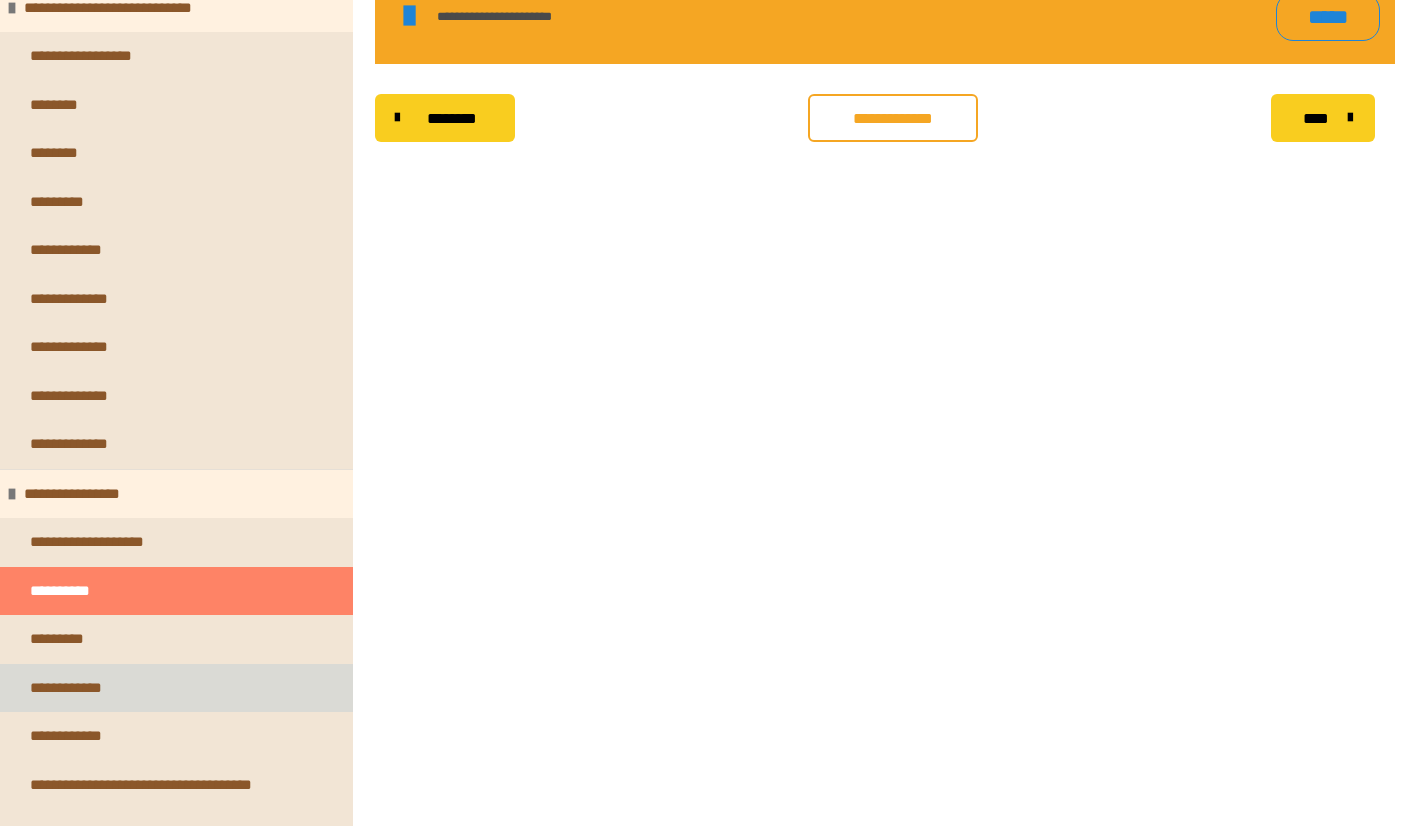 scroll, scrollTop: 287, scrollLeft: 0, axis: vertical 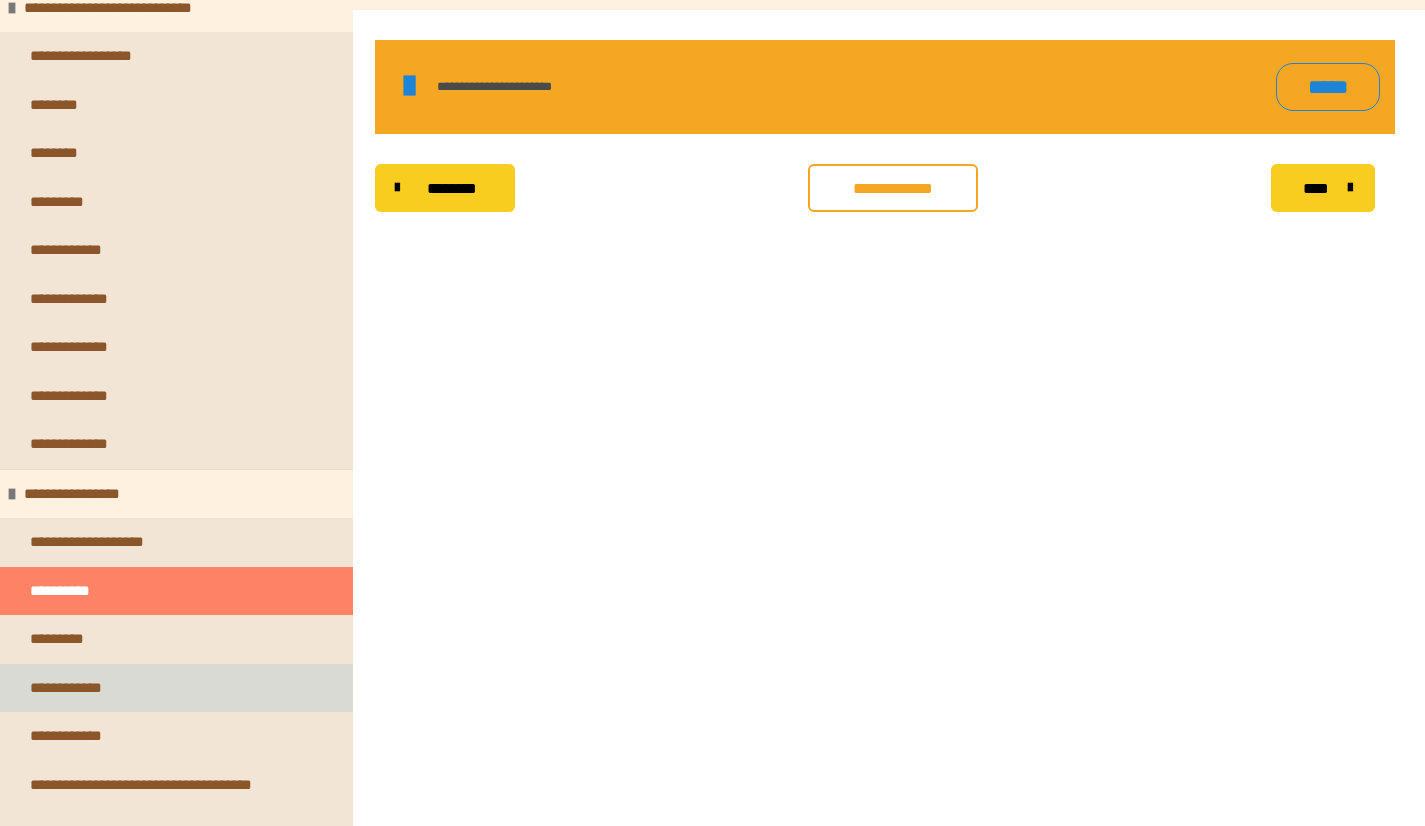 click on "**********" at bounding box center (176, 688) 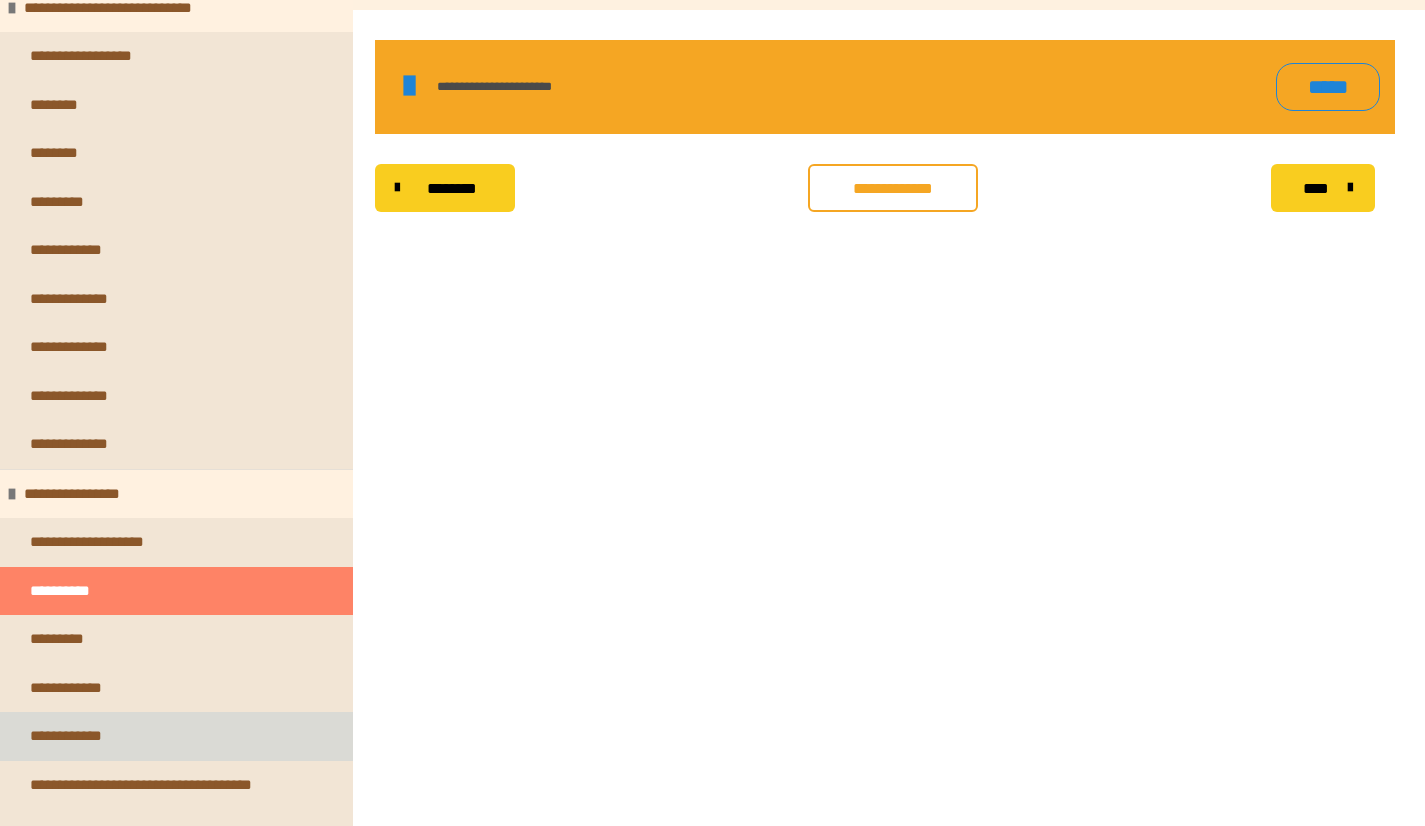 click on "**********" at bounding box center (176, 736) 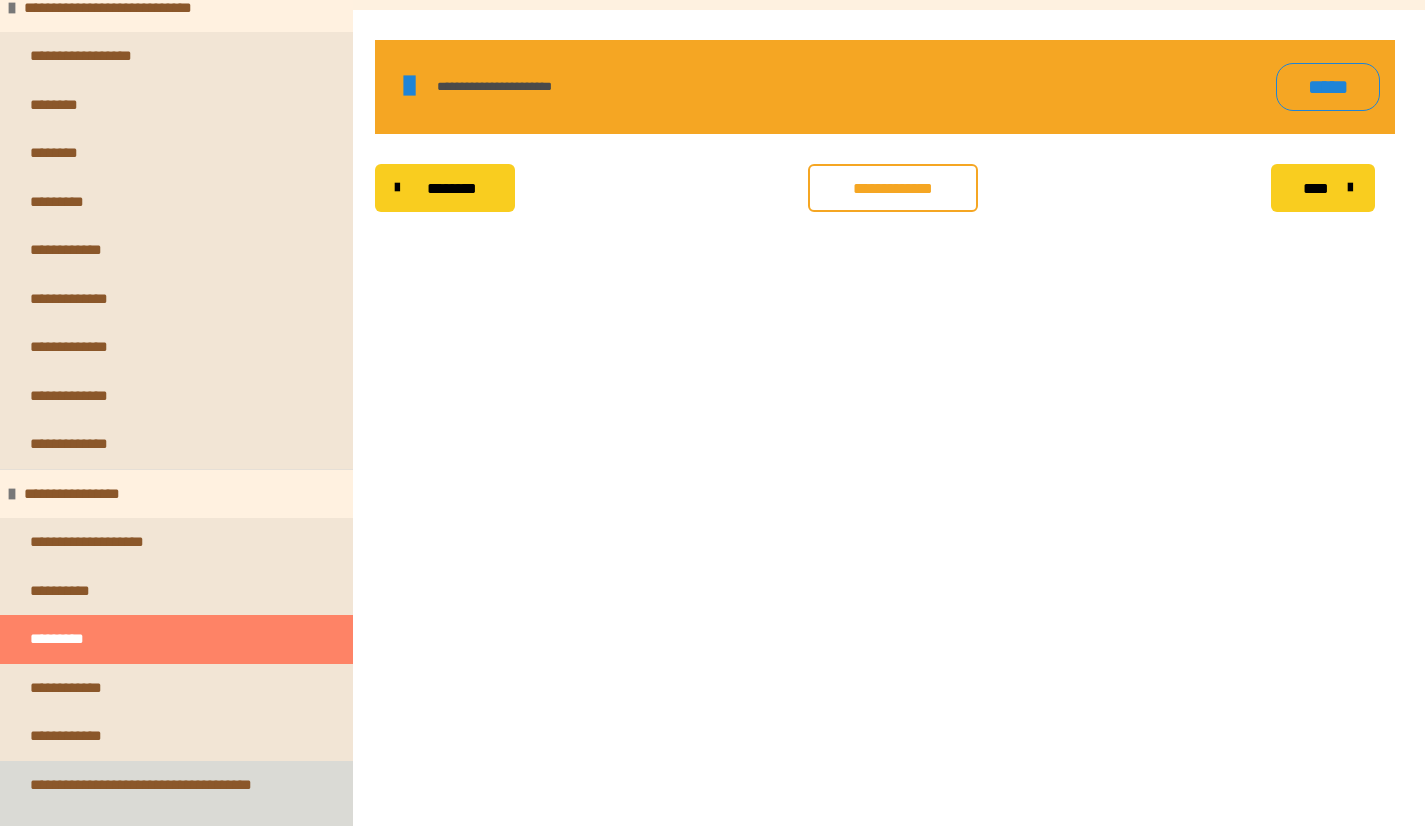 click on "**********" at bounding box center [161, 796] 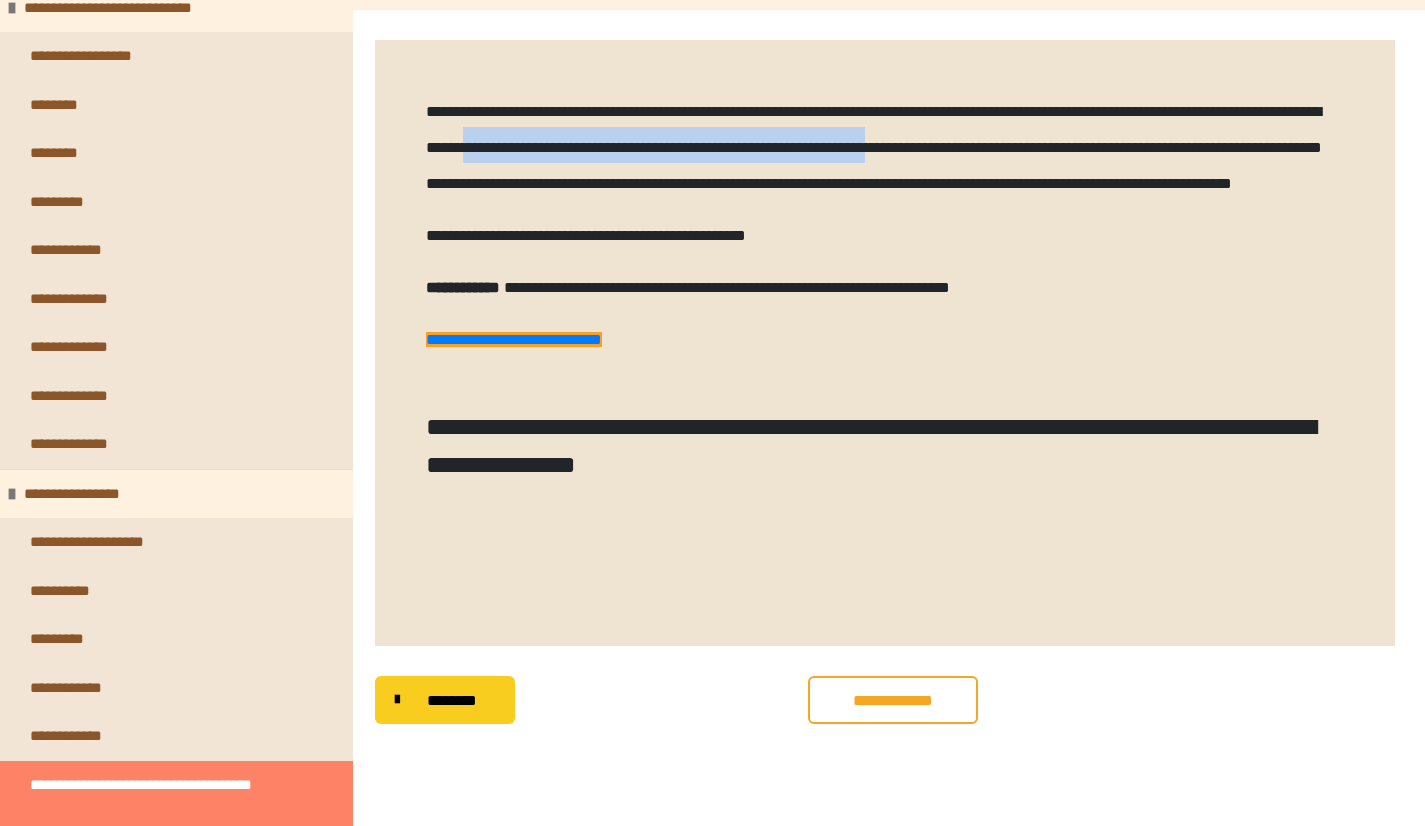 drag, startPoint x: 717, startPoint y: 138, endPoint x: 1286, endPoint y: 135, distance: 569.00793 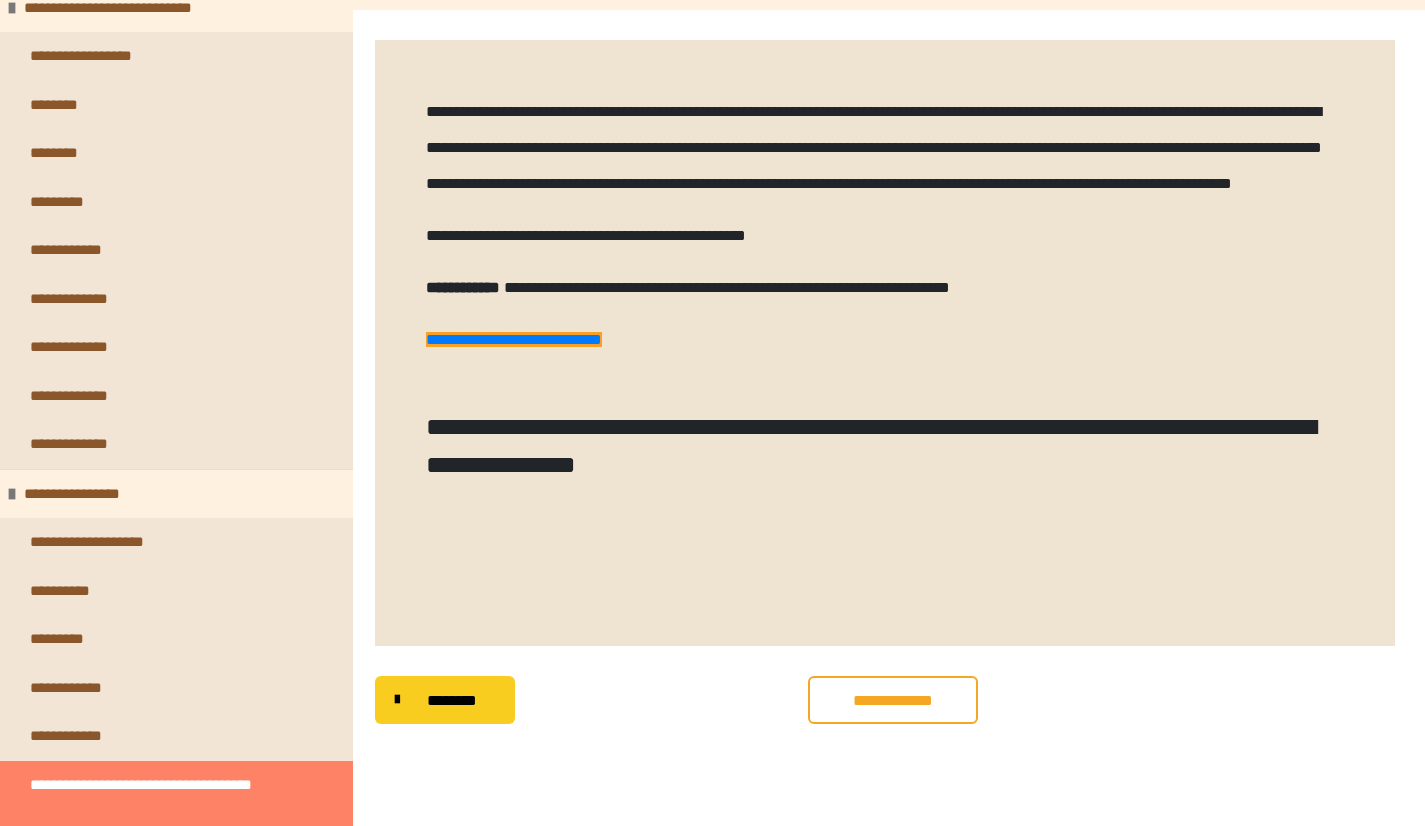click on "**********" at bounding box center [885, 145] 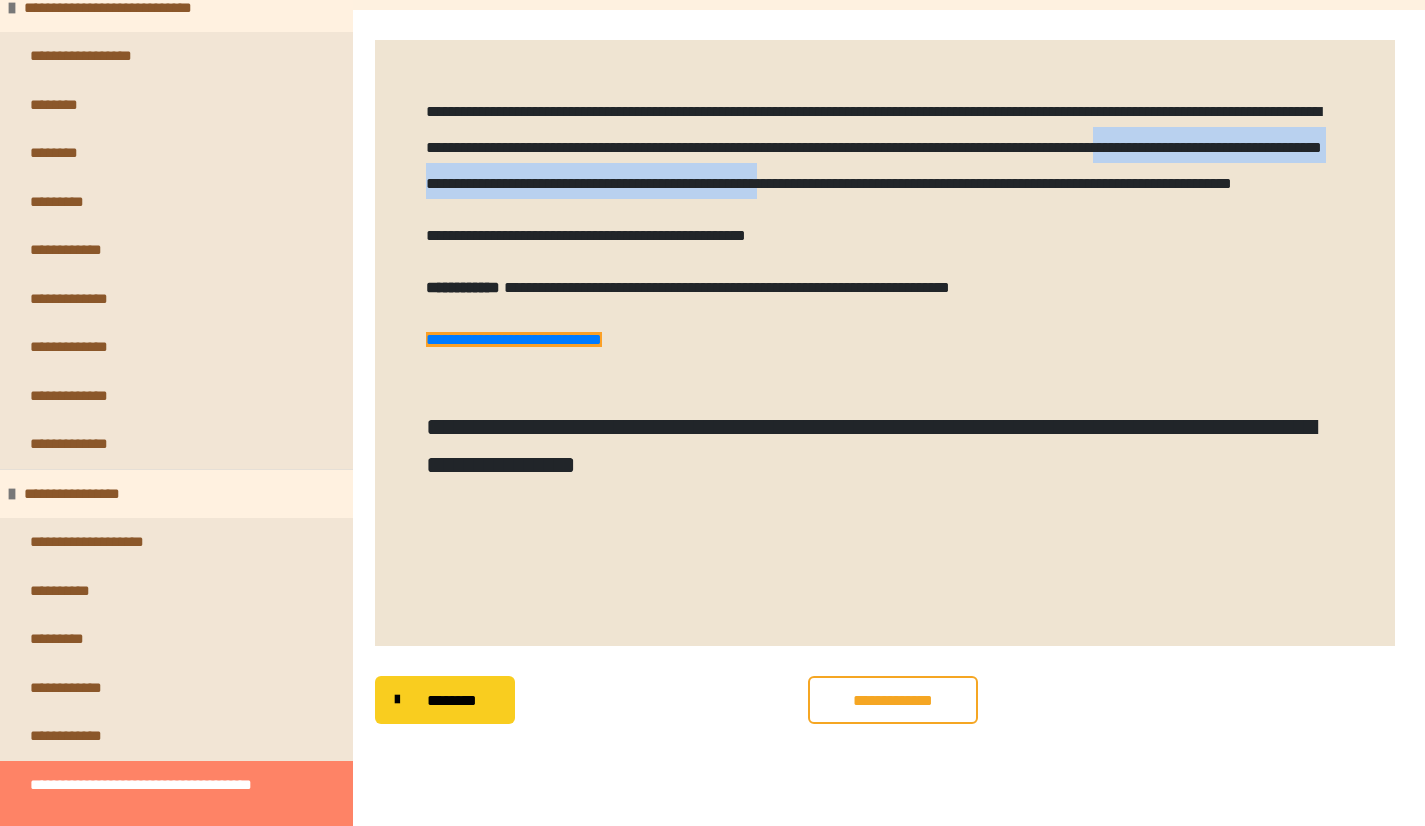 drag, startPoint x: 529, startPoint y: 205, endPoint x: 692, endPoint y: 176, distance: 165.55966 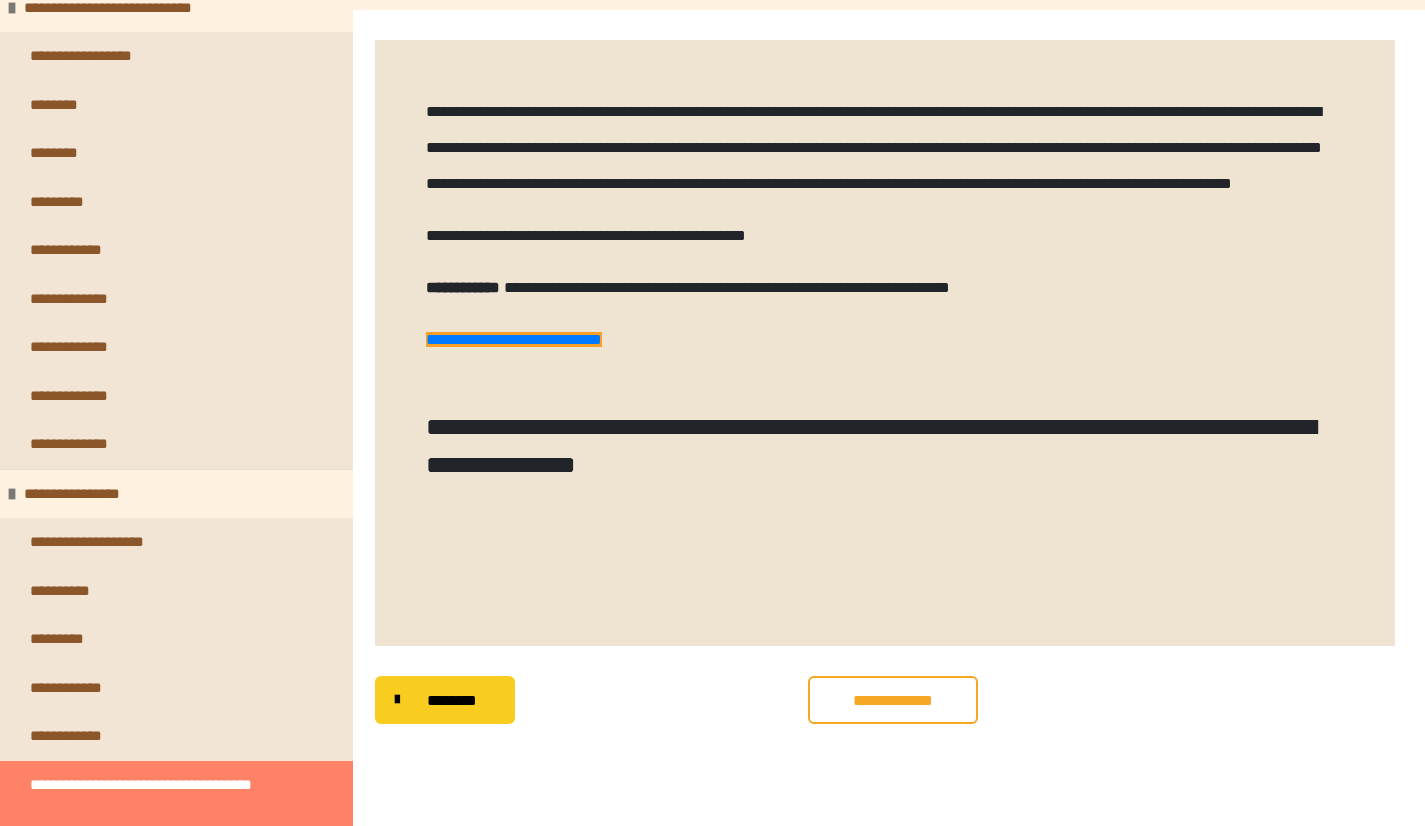 click on "**********" at bounding box center (874, 147) 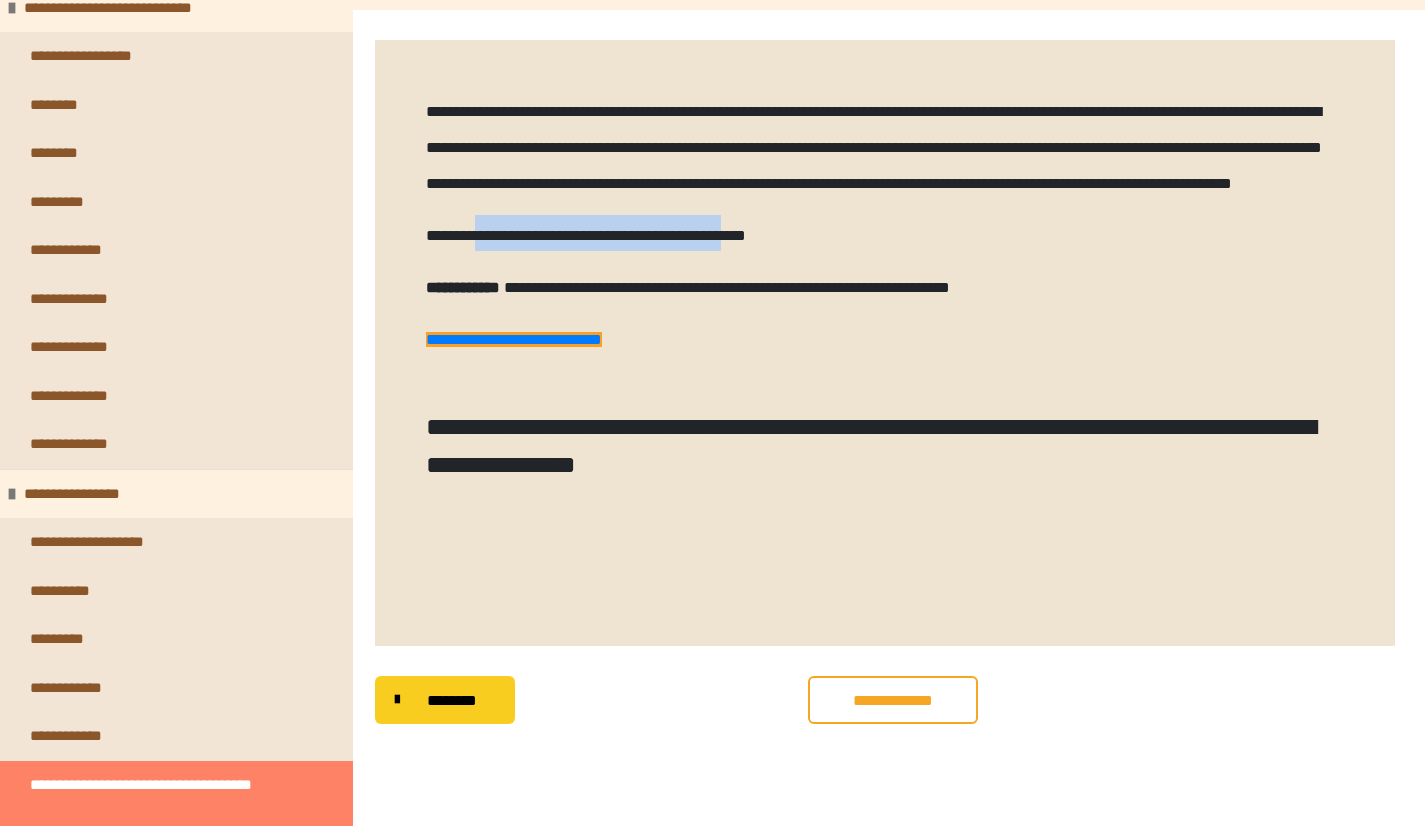 drag, startPoint x: 514, startPoint y: 278, endPoint x: 863, endPoint y: 259, distance: 349.5168 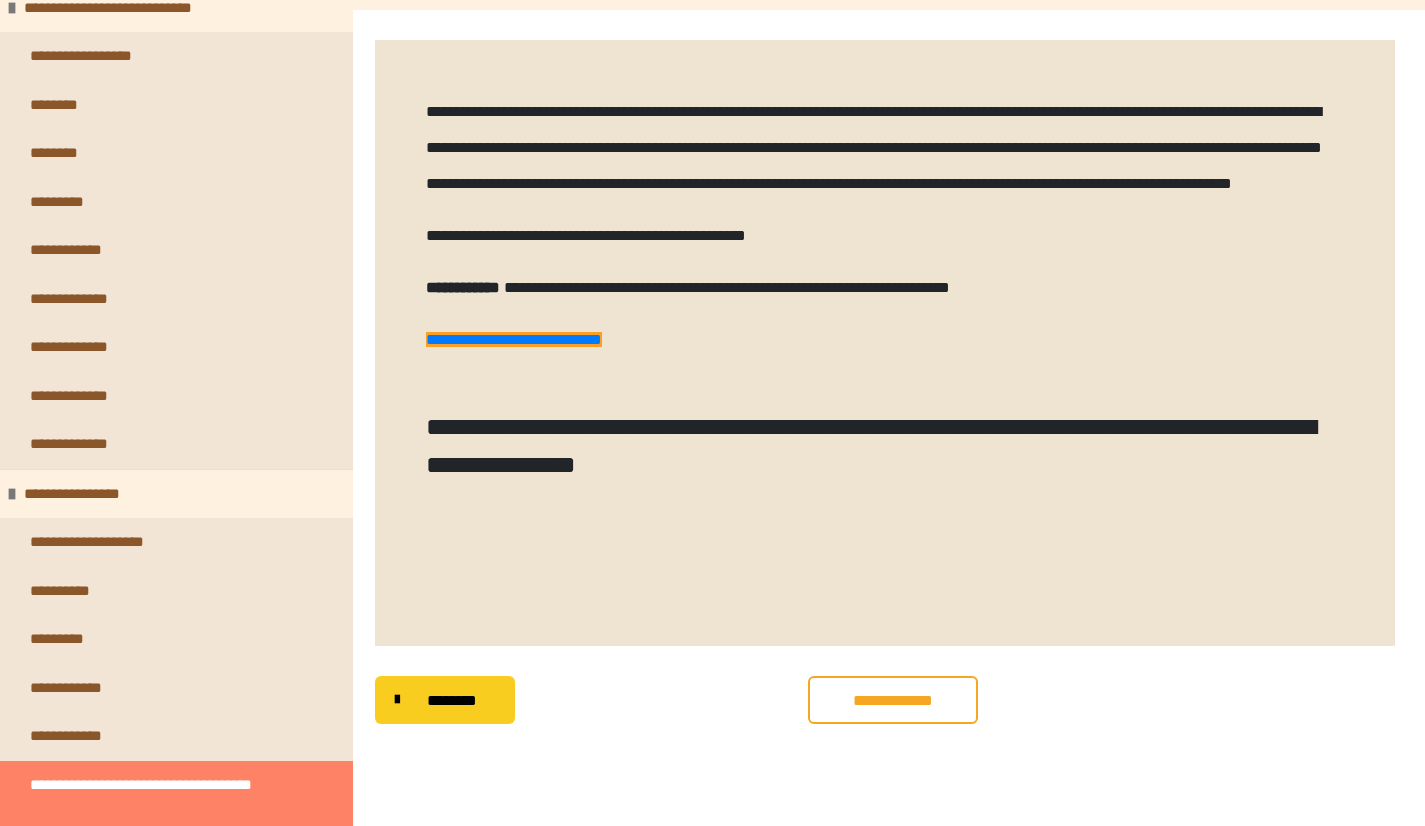 click on "**********" at bounding box center [885, 343] 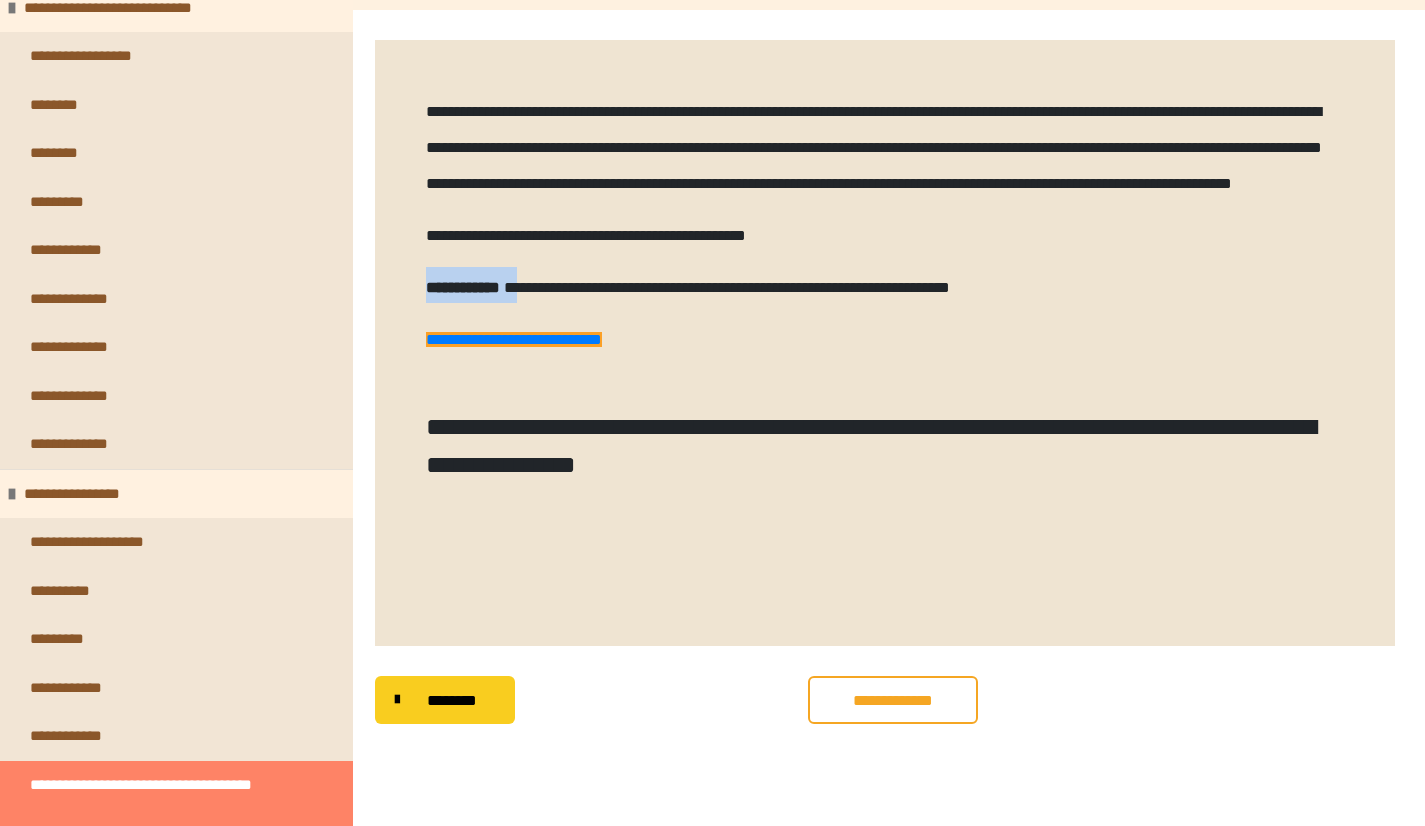 drag, startPoint x: 429, startPoint y: 324, endPoint x: 574, endPoint y: 326, distance: 145.0138 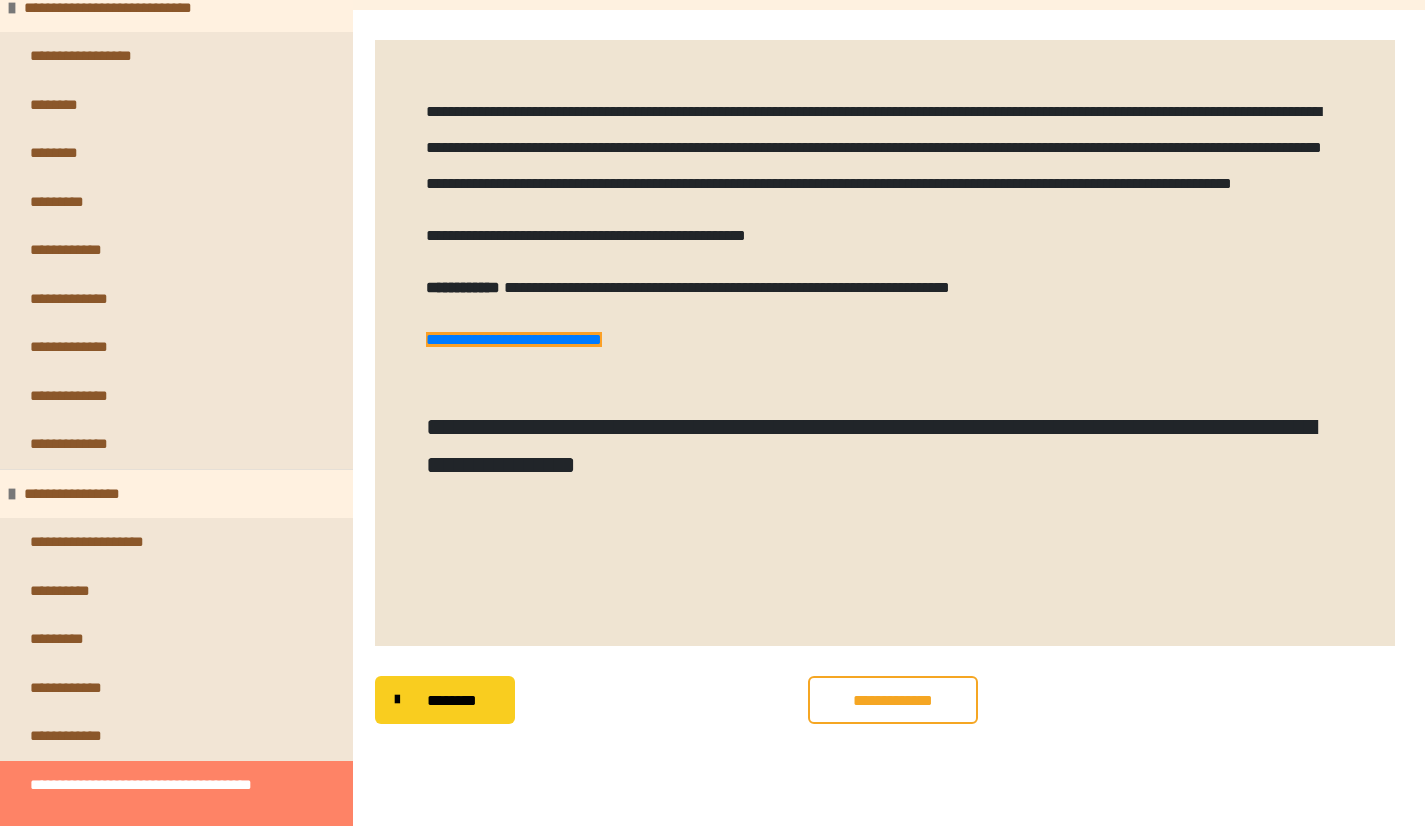 click on "**********" at bounding box center (885, 343) 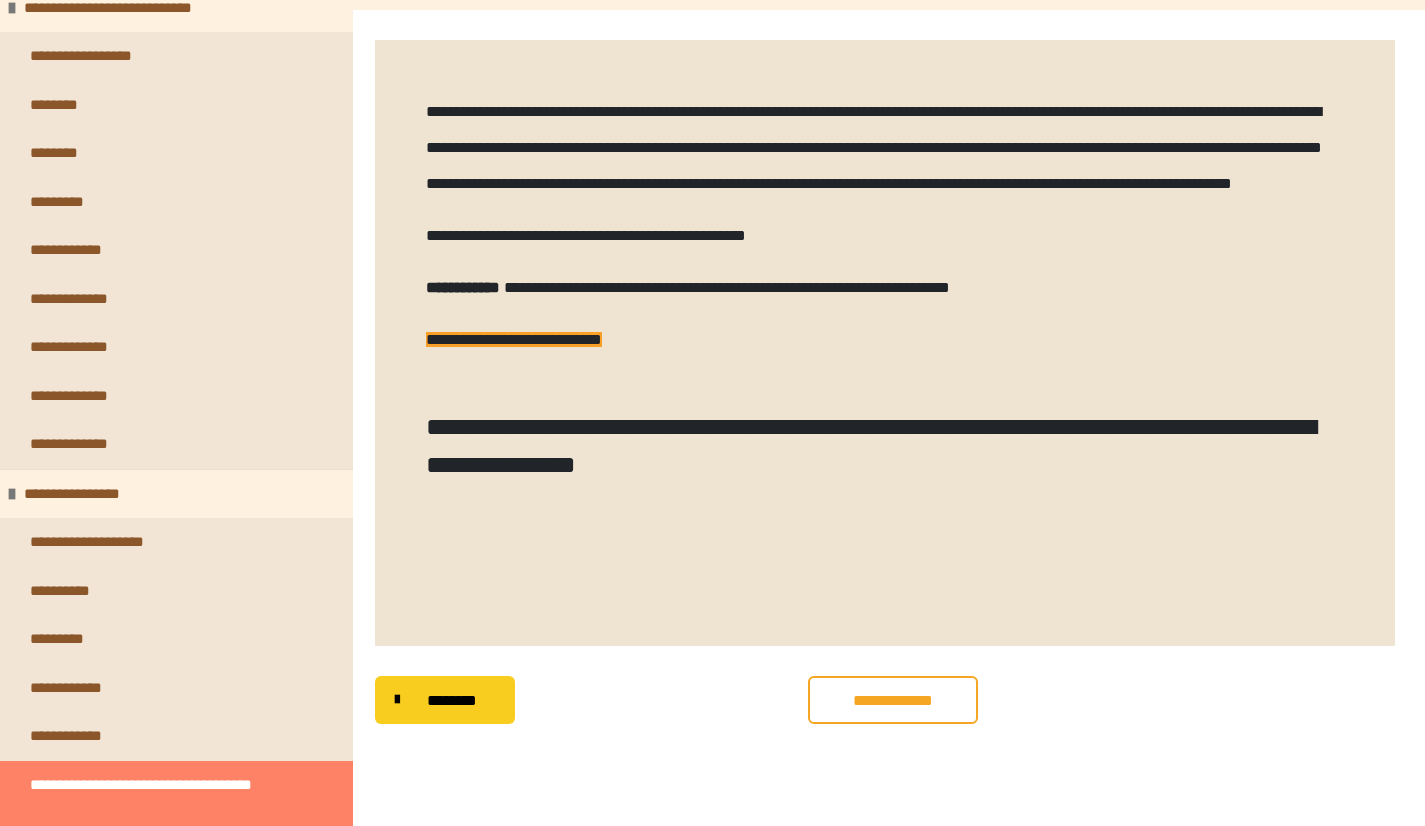 click on "**********" at bounding box center (514, 339) 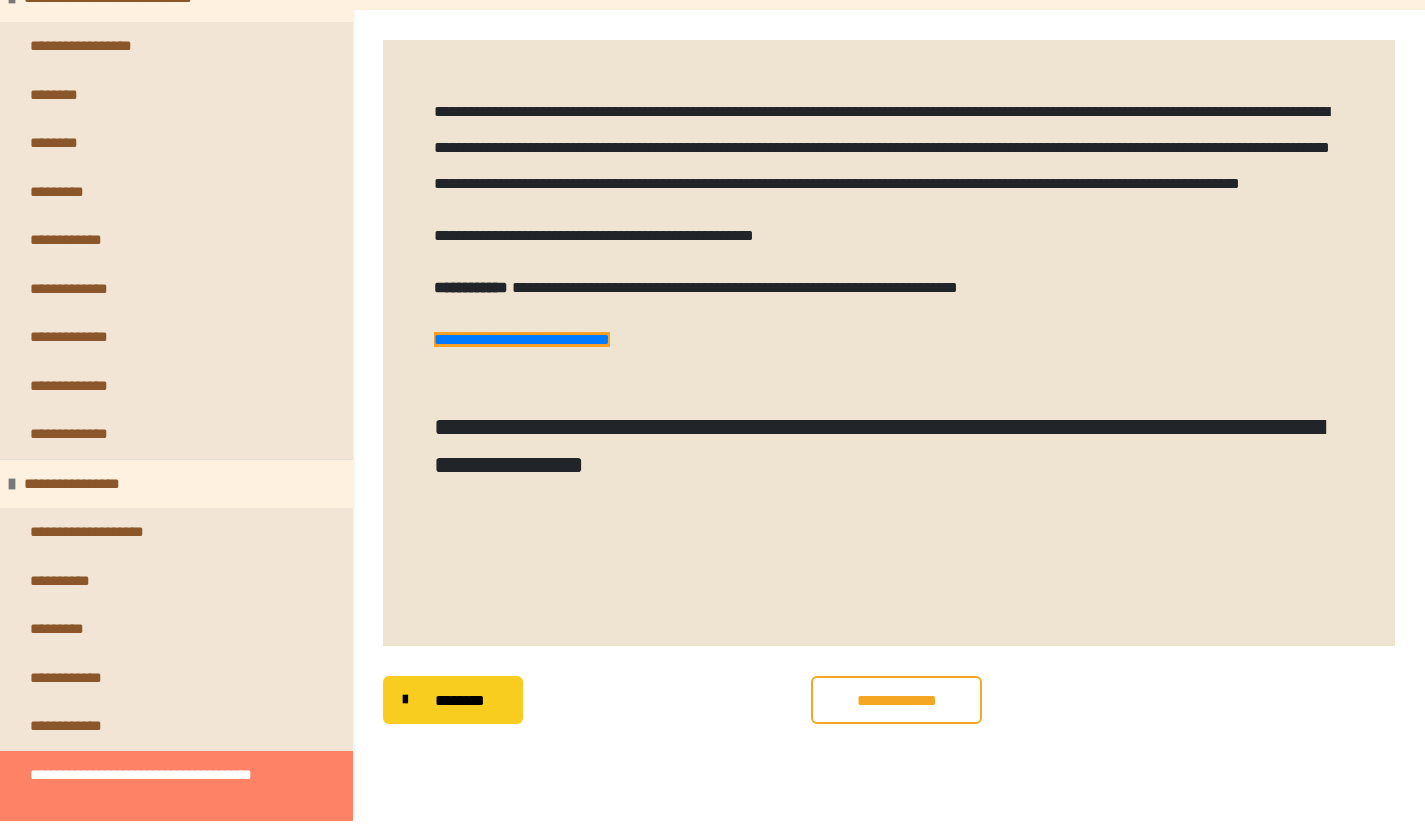 scroll, scrollTop: 0, scrollLeft: 0, axis: both 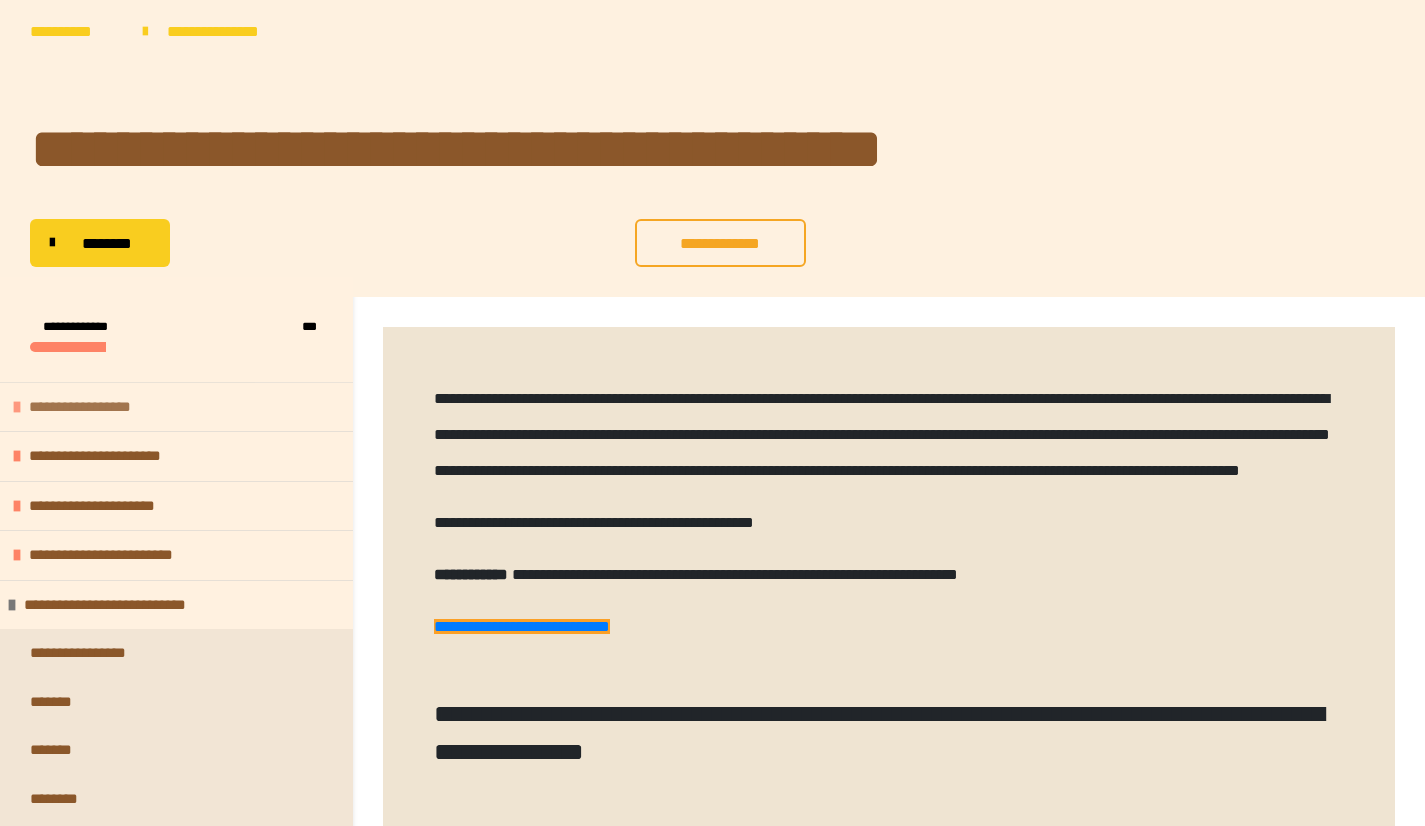 click on "**********" at bounding box center [110, 407] 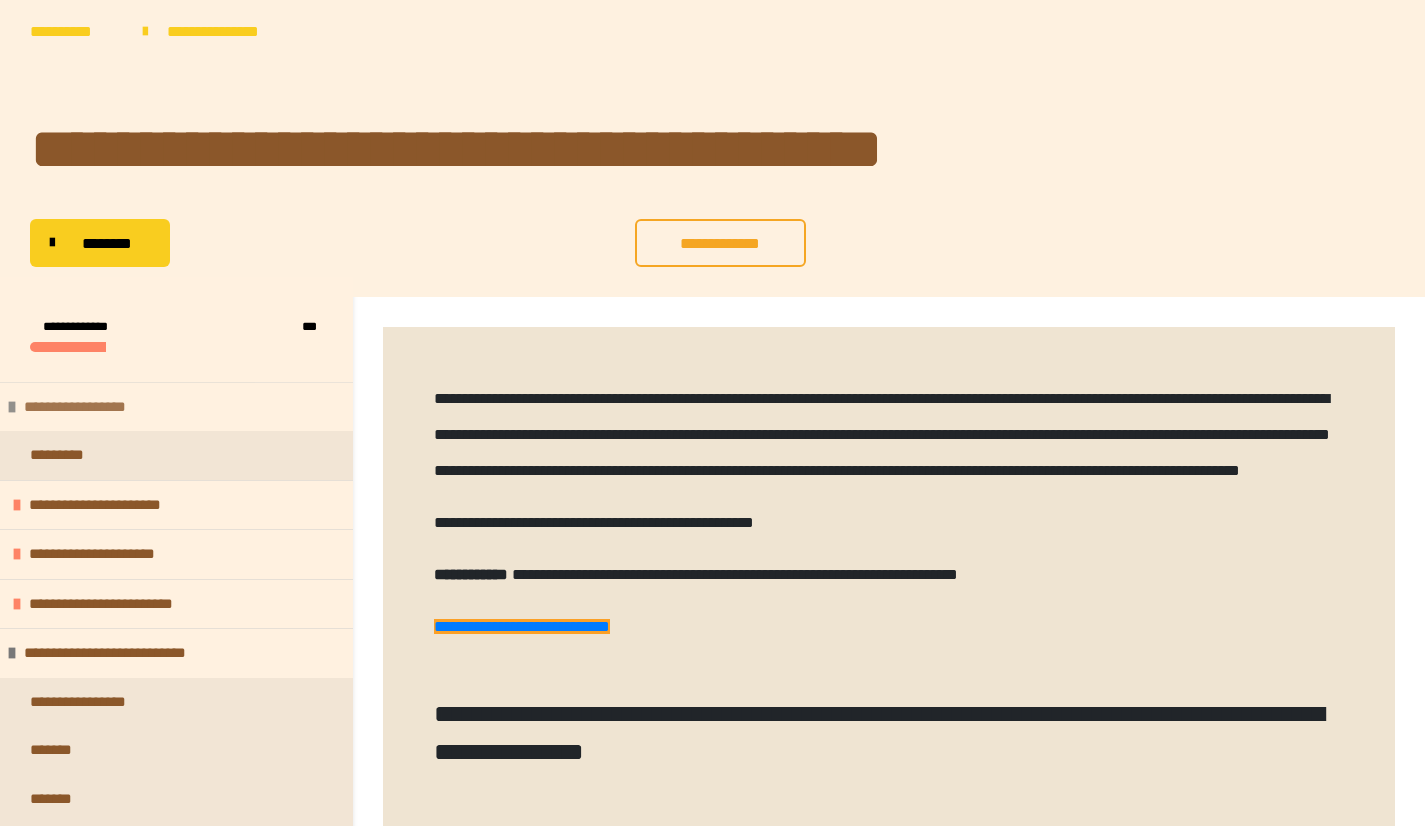 click on "**********" at bounding box center (105, 407) 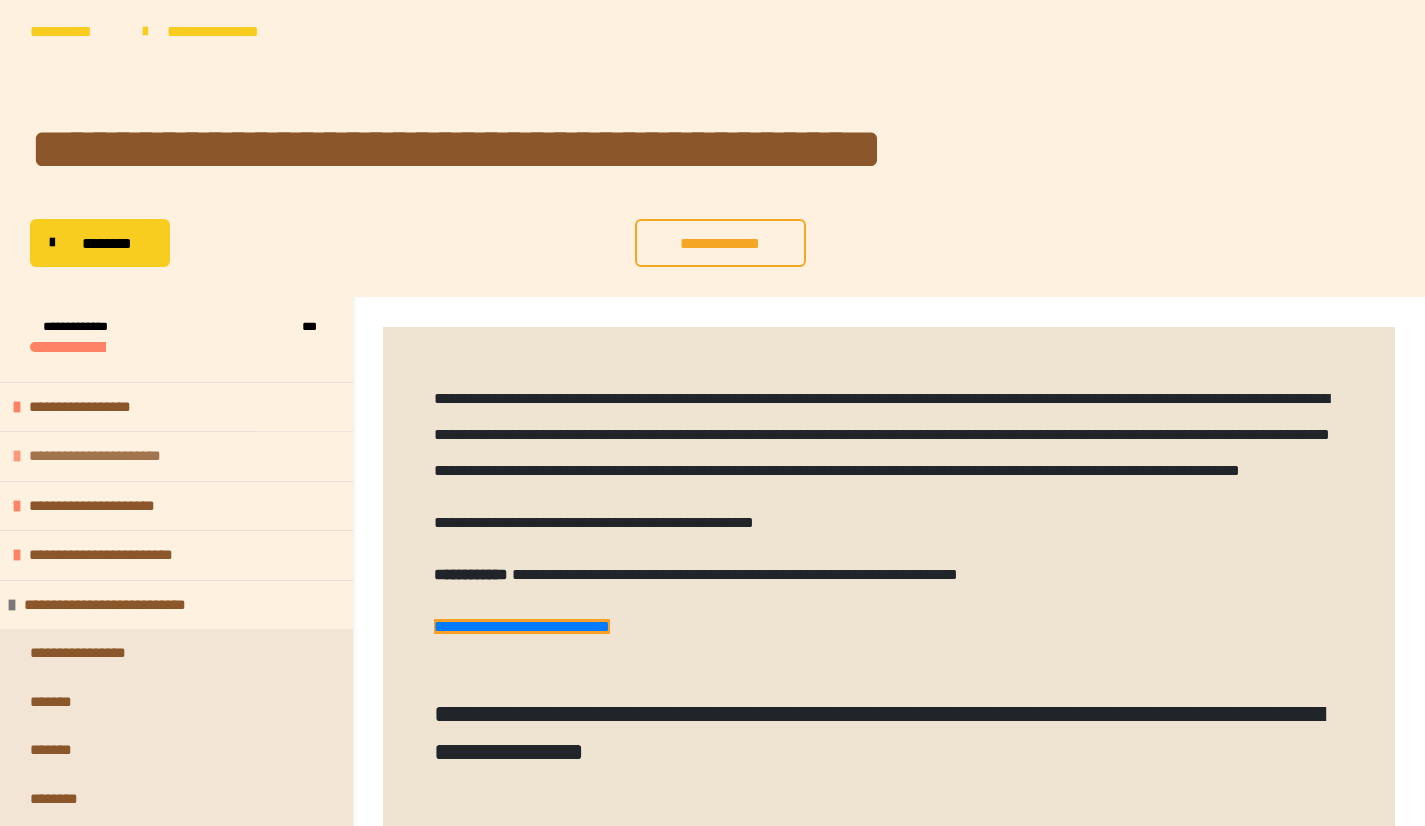 click on "**********" at bounding box center [116, 456] 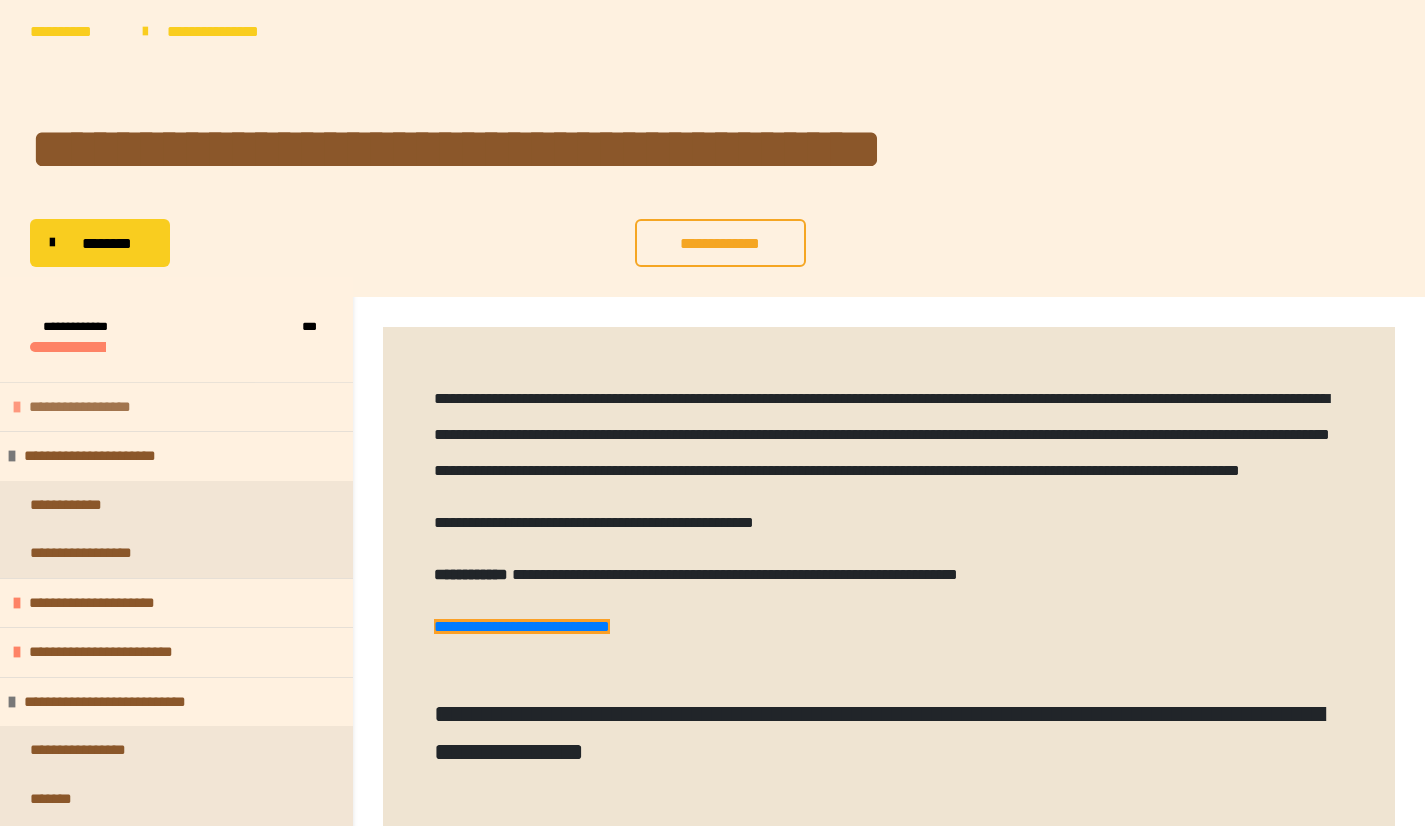click on "**********" at bounding box center (110, 407) 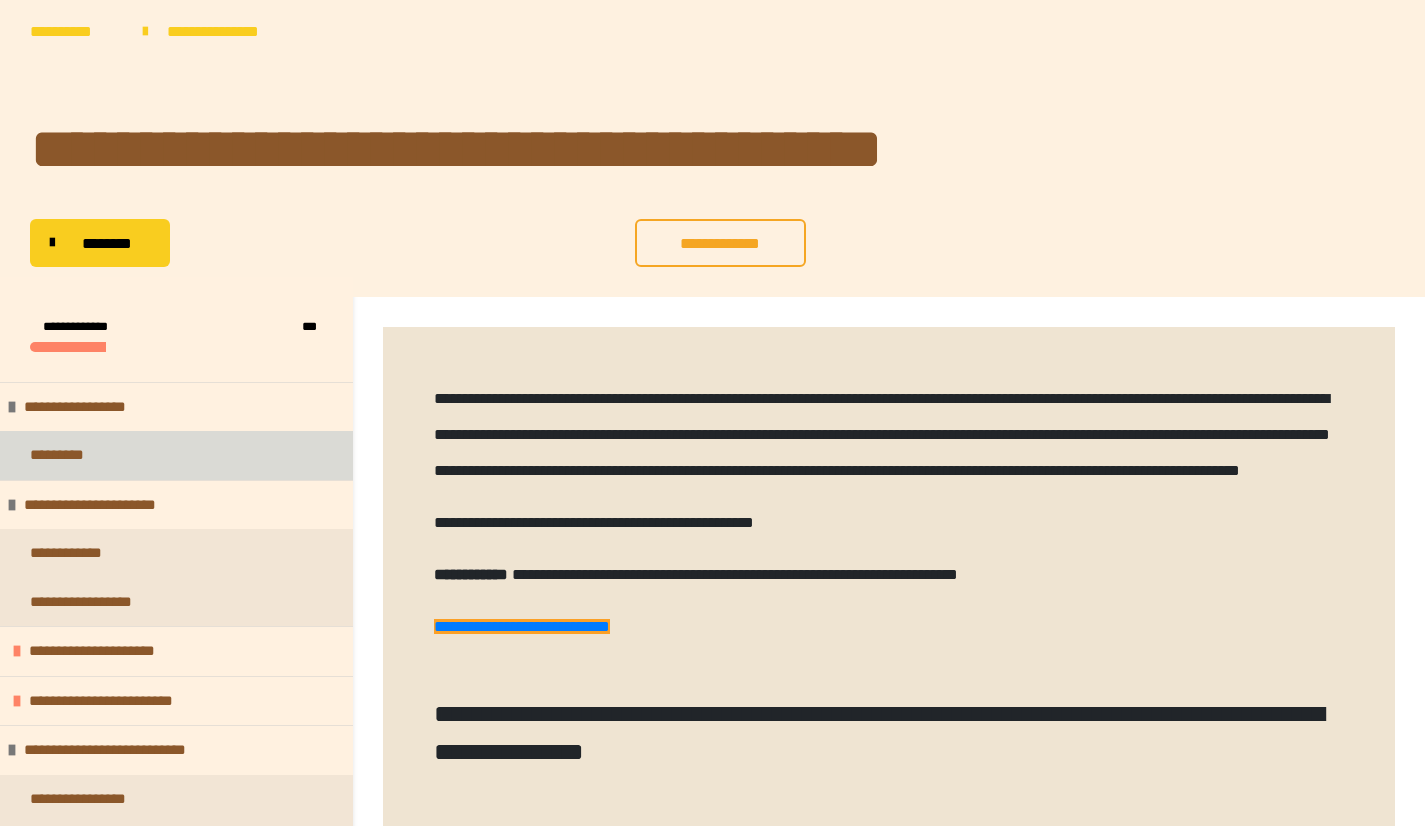 click on "*********" at bounding box center (71, 455) 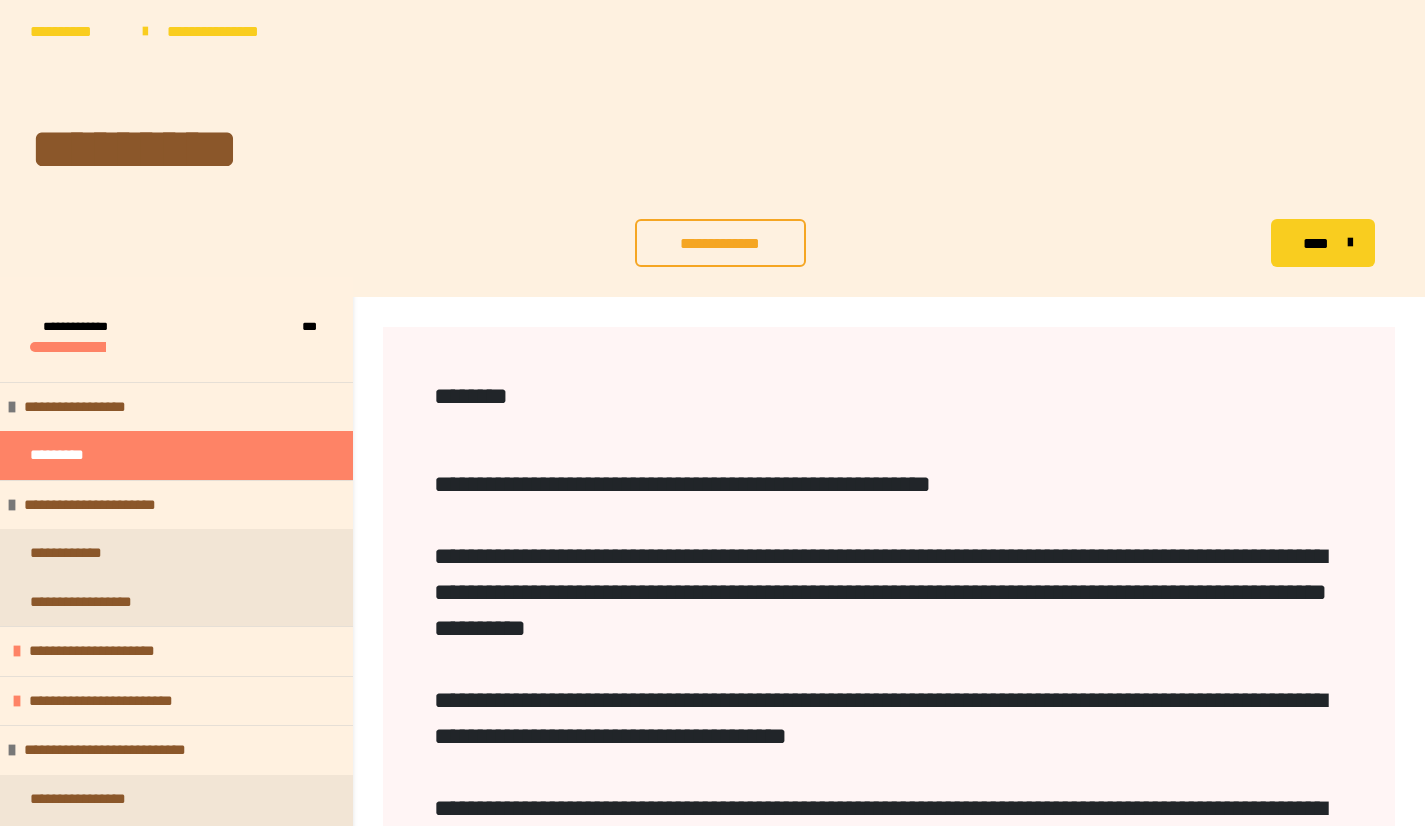 scroll, scrollTop: 200, scrollLeft: 0, axis: vertical 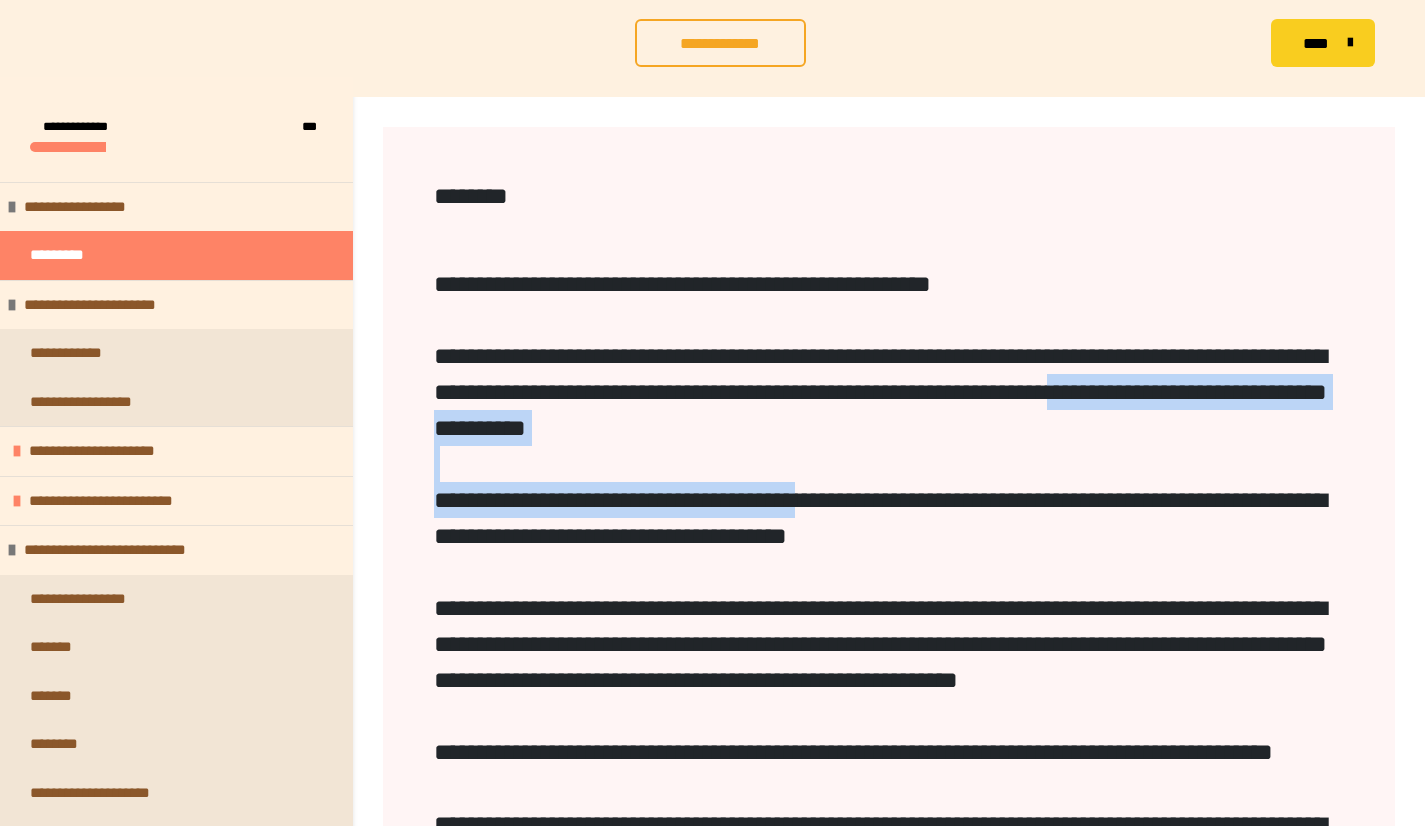 drag, startPoint x: 756, startPoint y: 421, endPoint x: 922, endPoint y: 488, distance: 179.01117 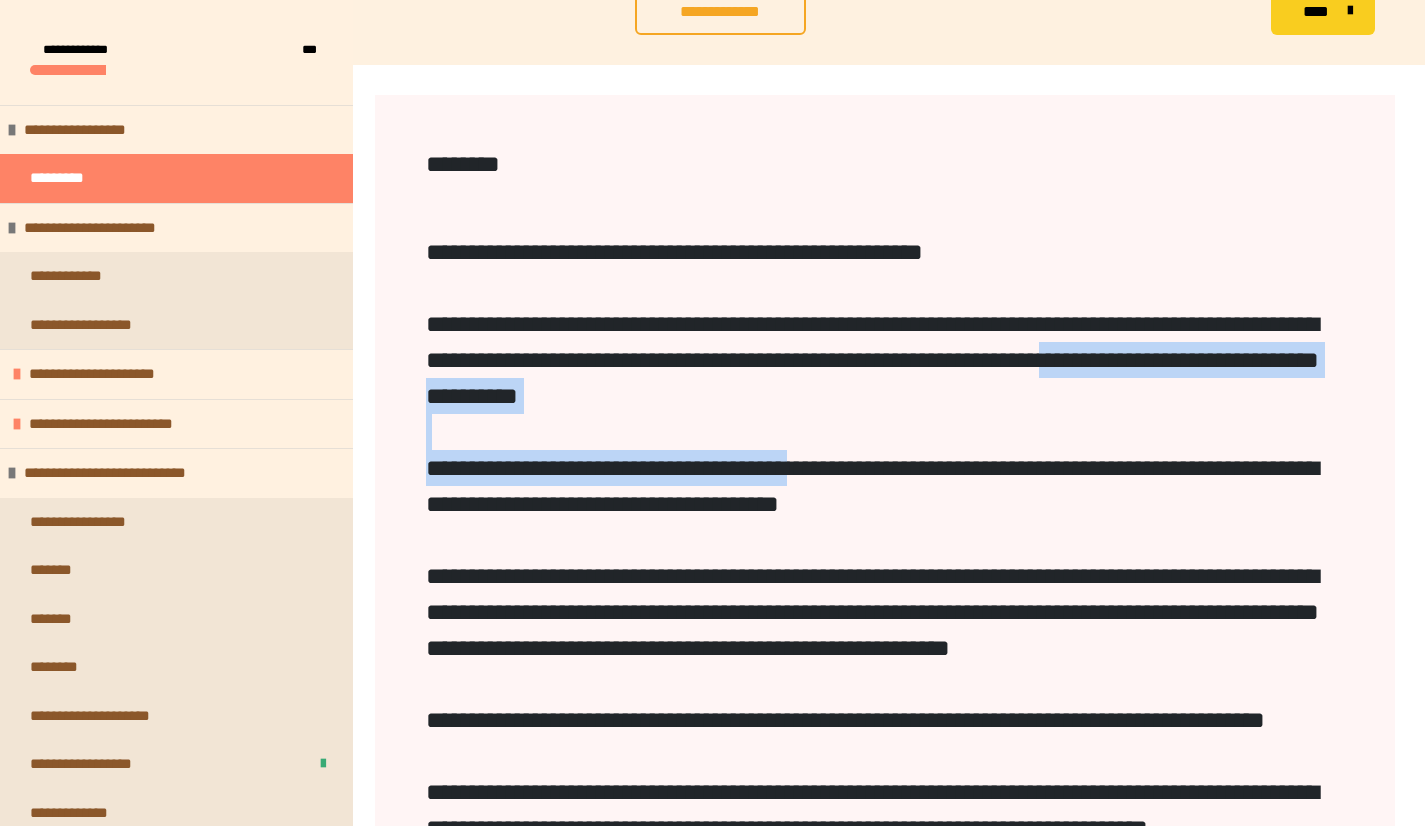 scroll, scrollTop: 400, scrollLeft: 0, axis: vertical 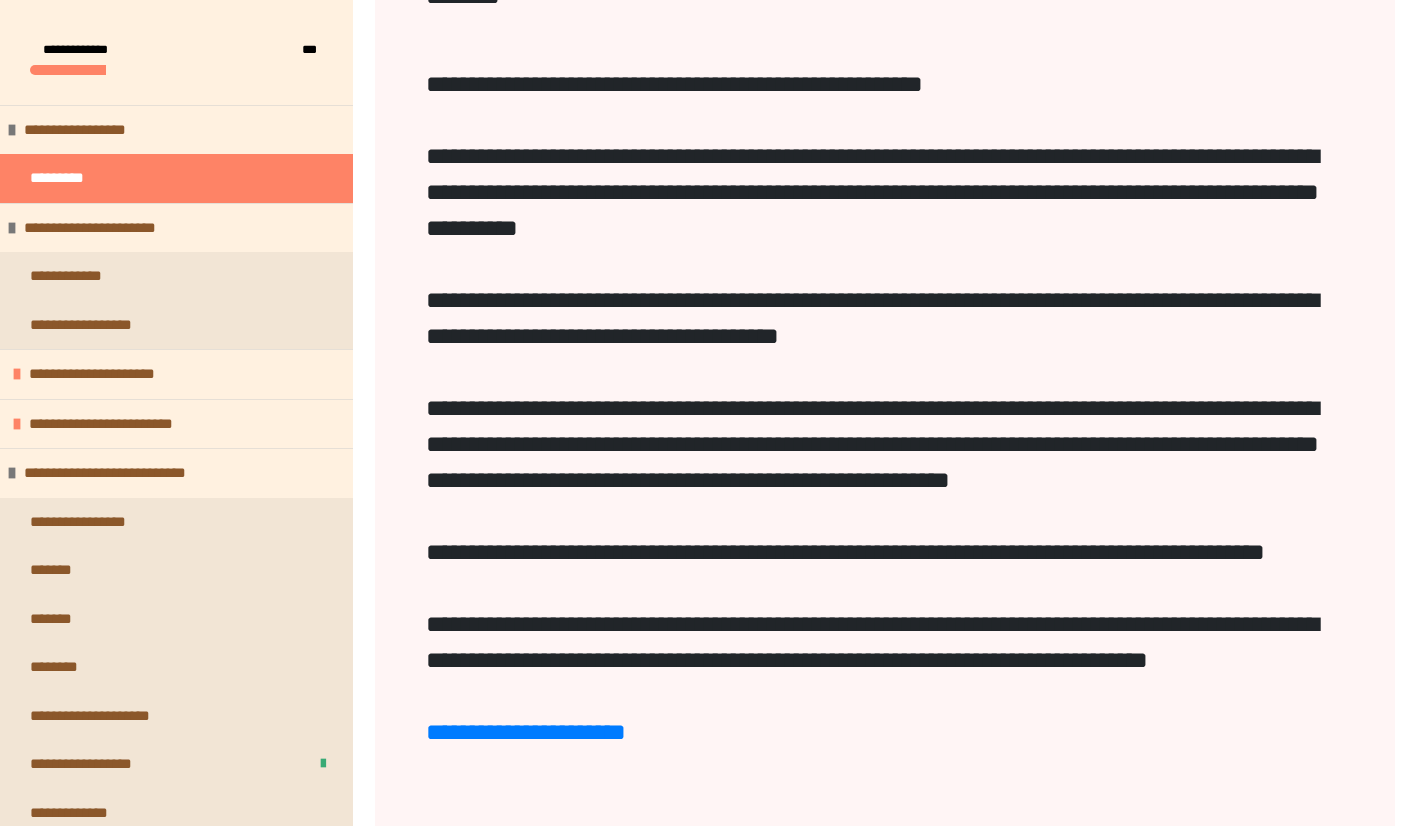 click on "**********" at bounding box center [885, 444] 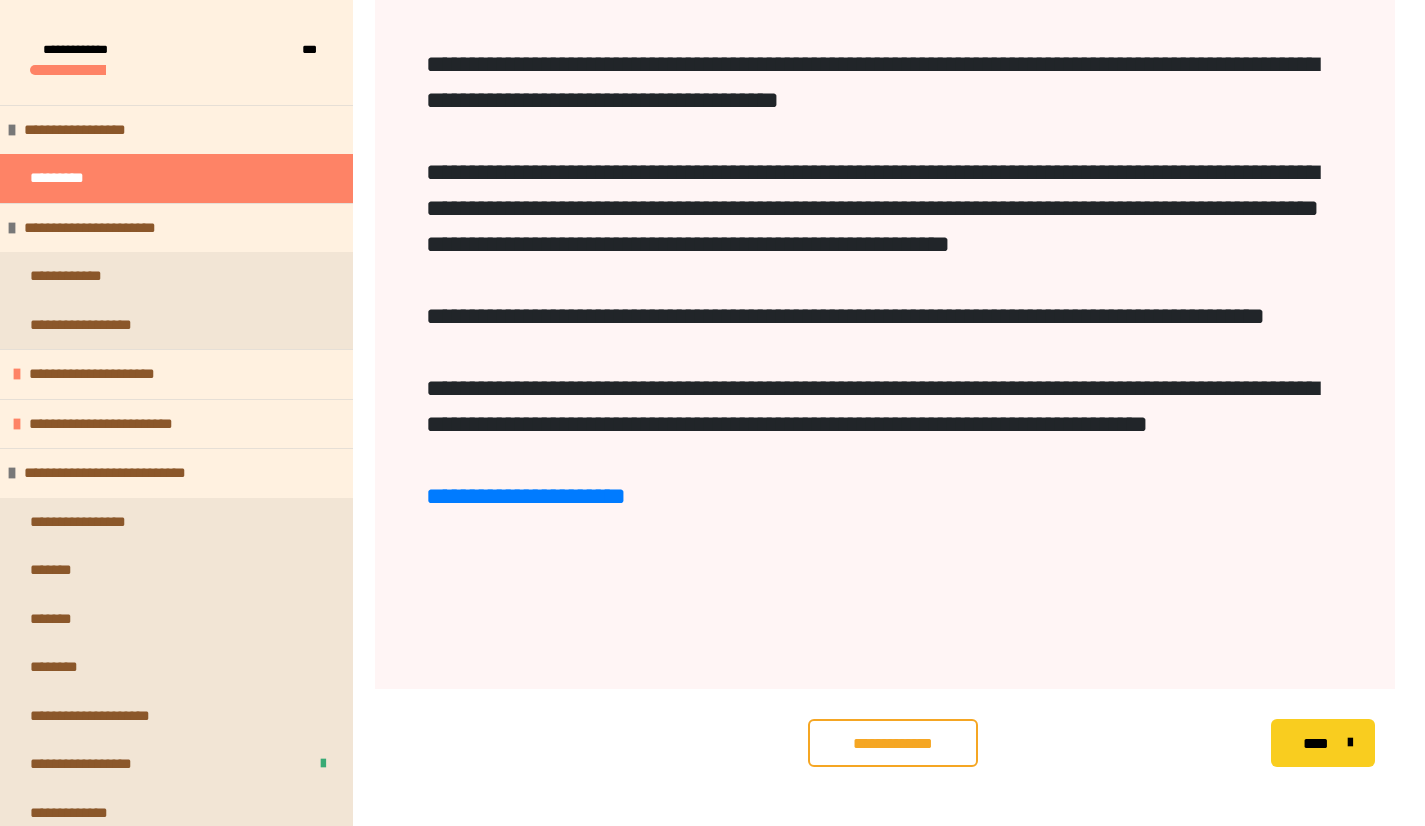 scroll, scrollTop: 637, scrollLeft: 0, axis: vertical 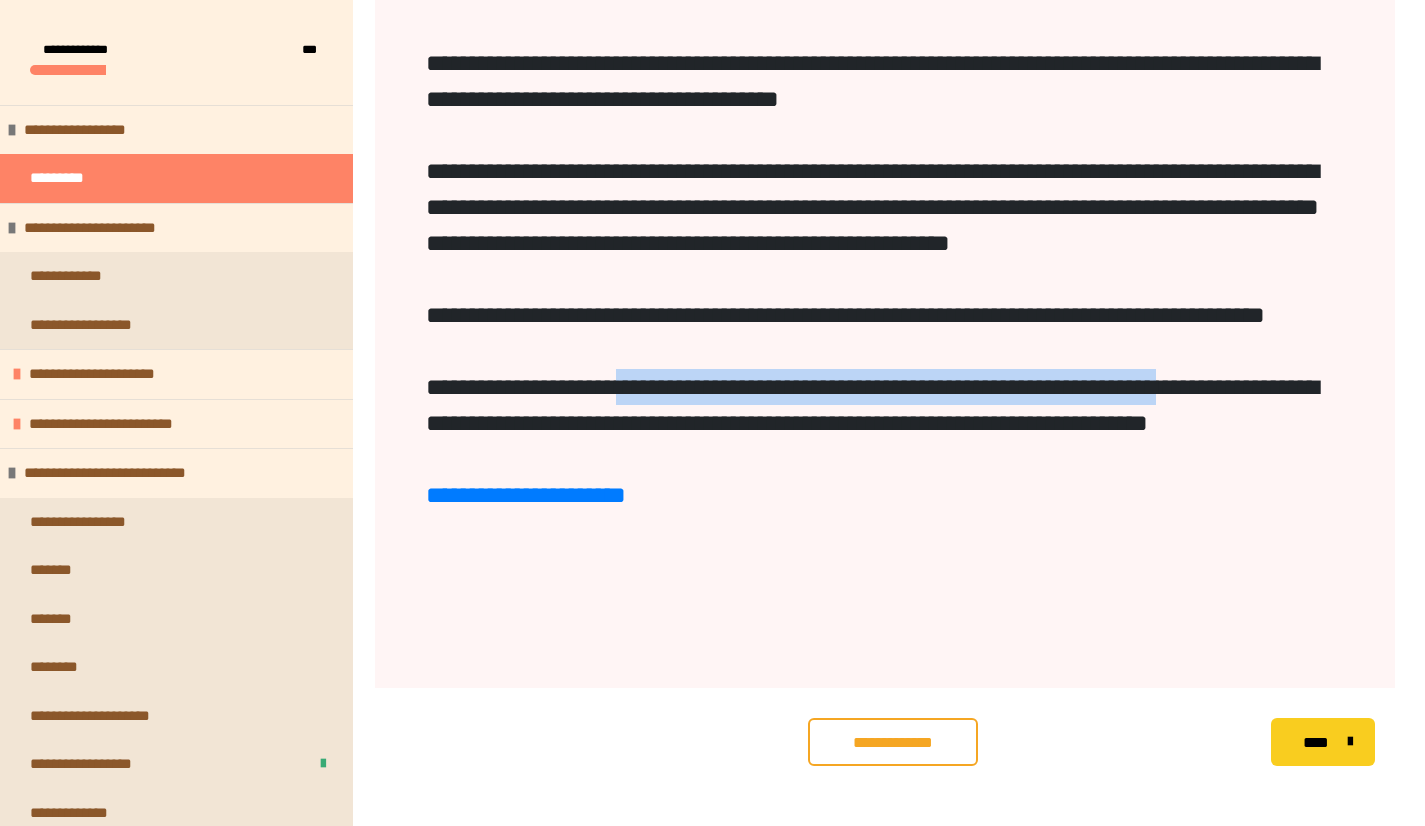 drag, startPoint x: 581, startPoint y: 479, endPoint x: 763, endPoint y: 464, distance: 182.61708 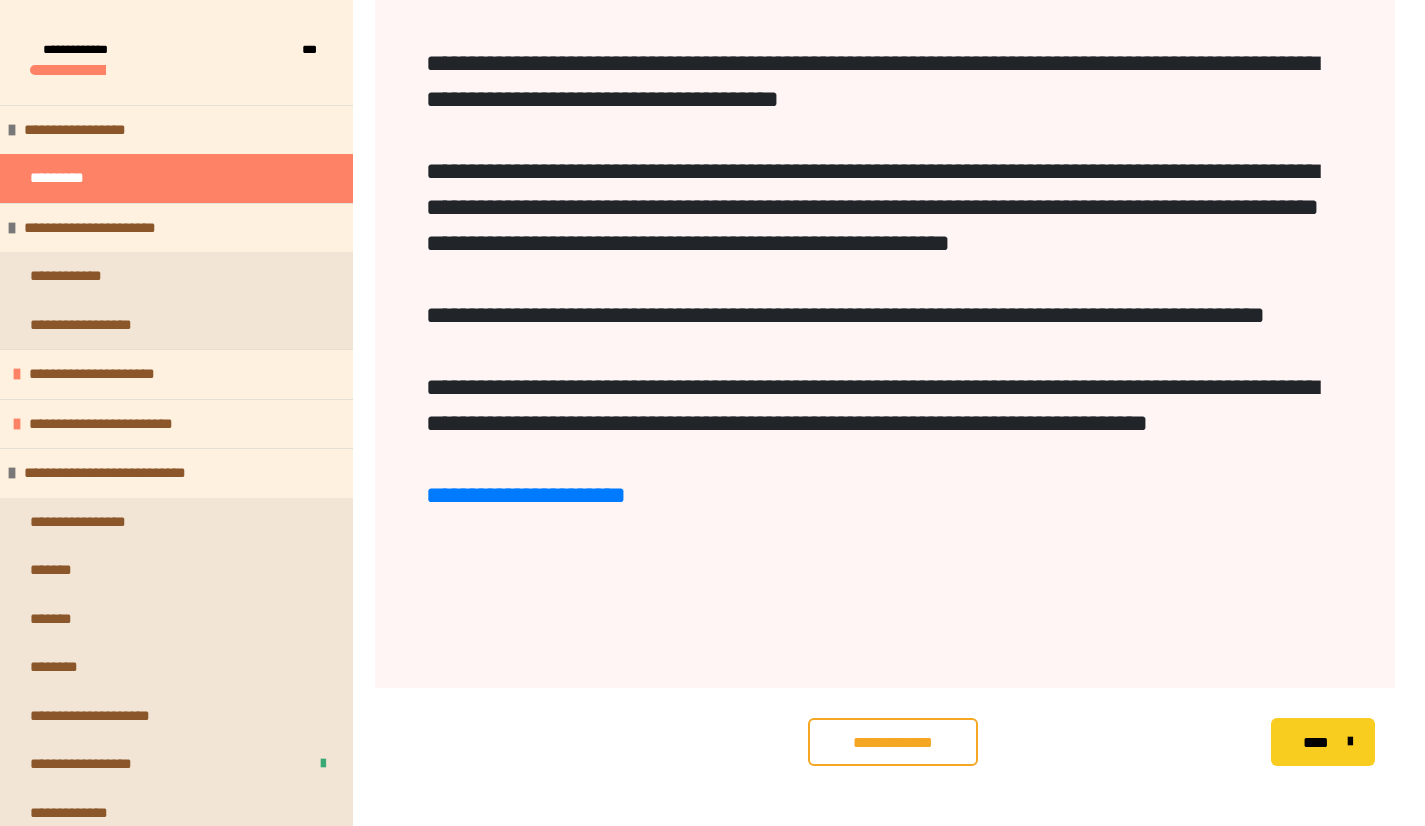 click on "**********" at bounding box center [885, 207] 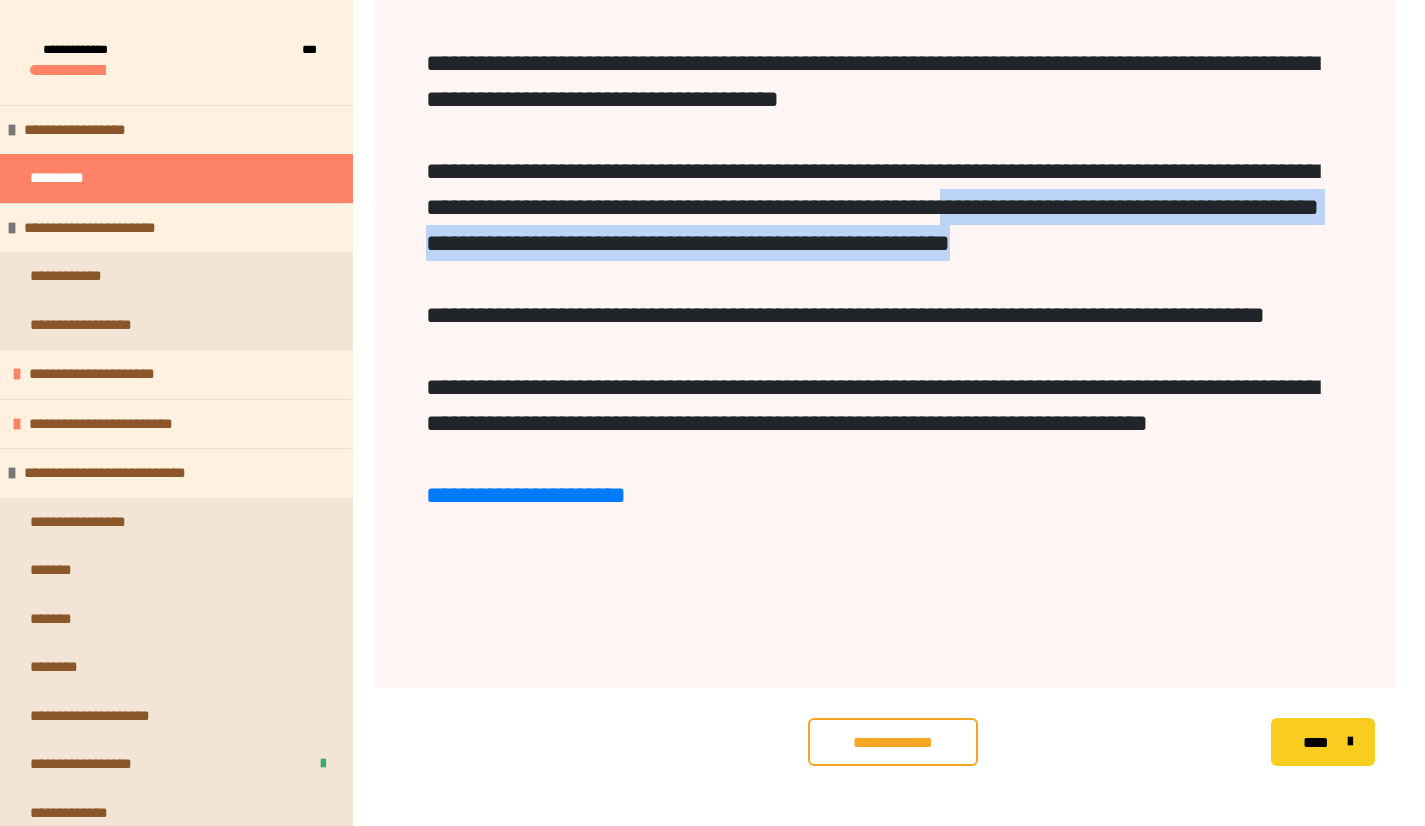 drag, startPoint x: 623, startPoint y: 244, endPoint x: 965, endPoint y: 271, distance: 343.06415 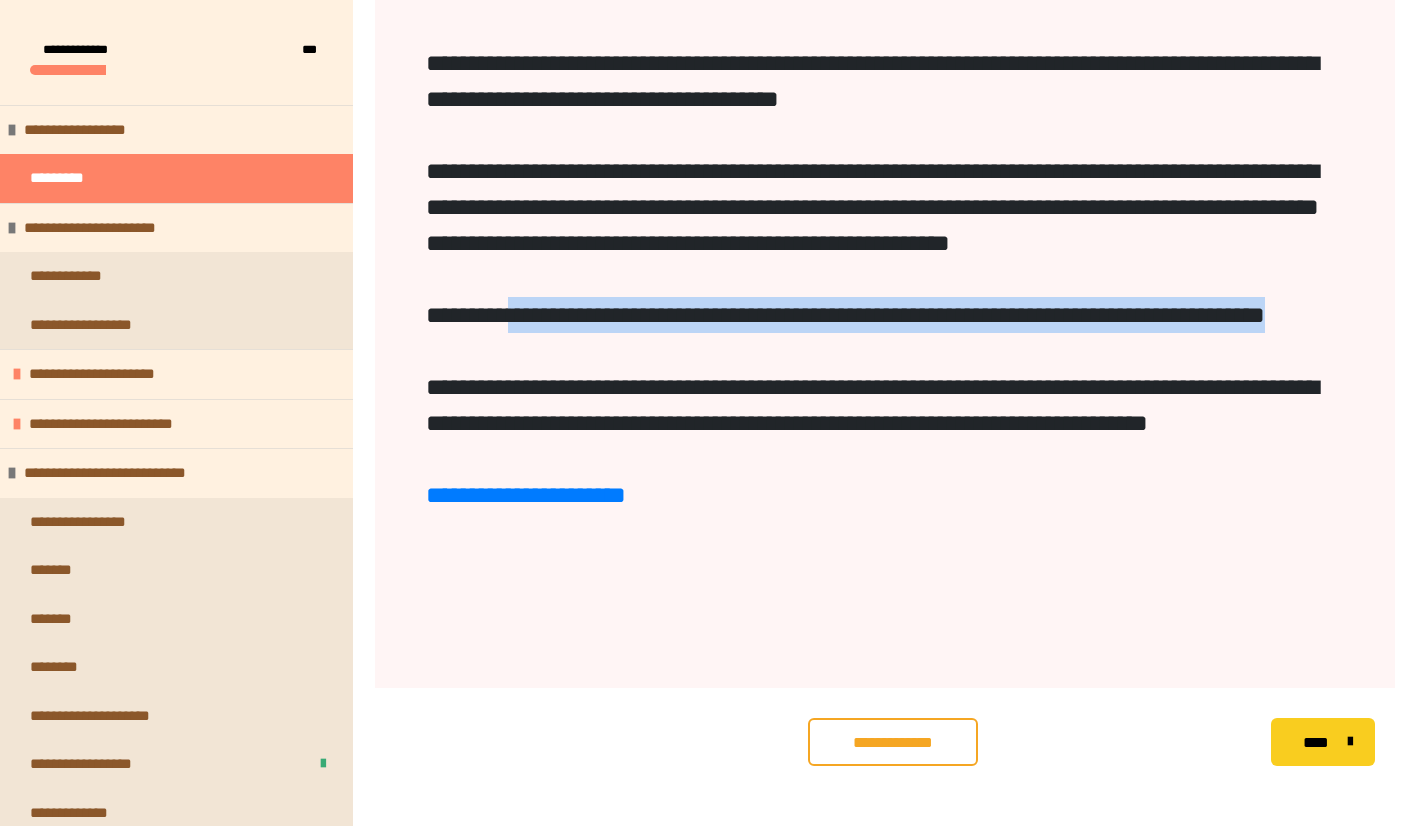 drag, startPoint x: 547, startPoint y: 336, endPoint x: 717, endPoint y: 392, distance: 178.98604 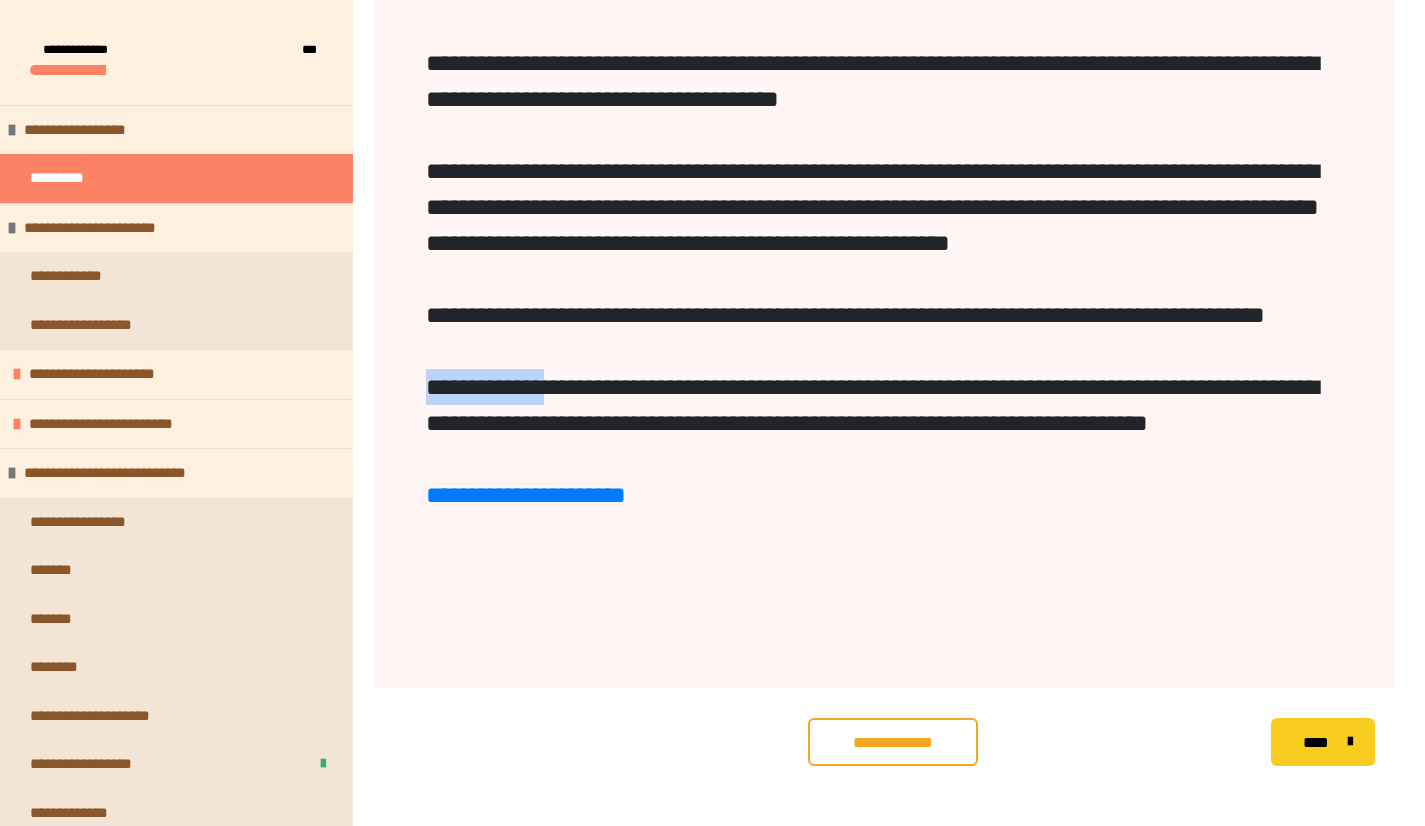drag, startPoint x: 433, startPoint y: 453, endPoint x: 644, endPoint y: 457, distance: 211.03792 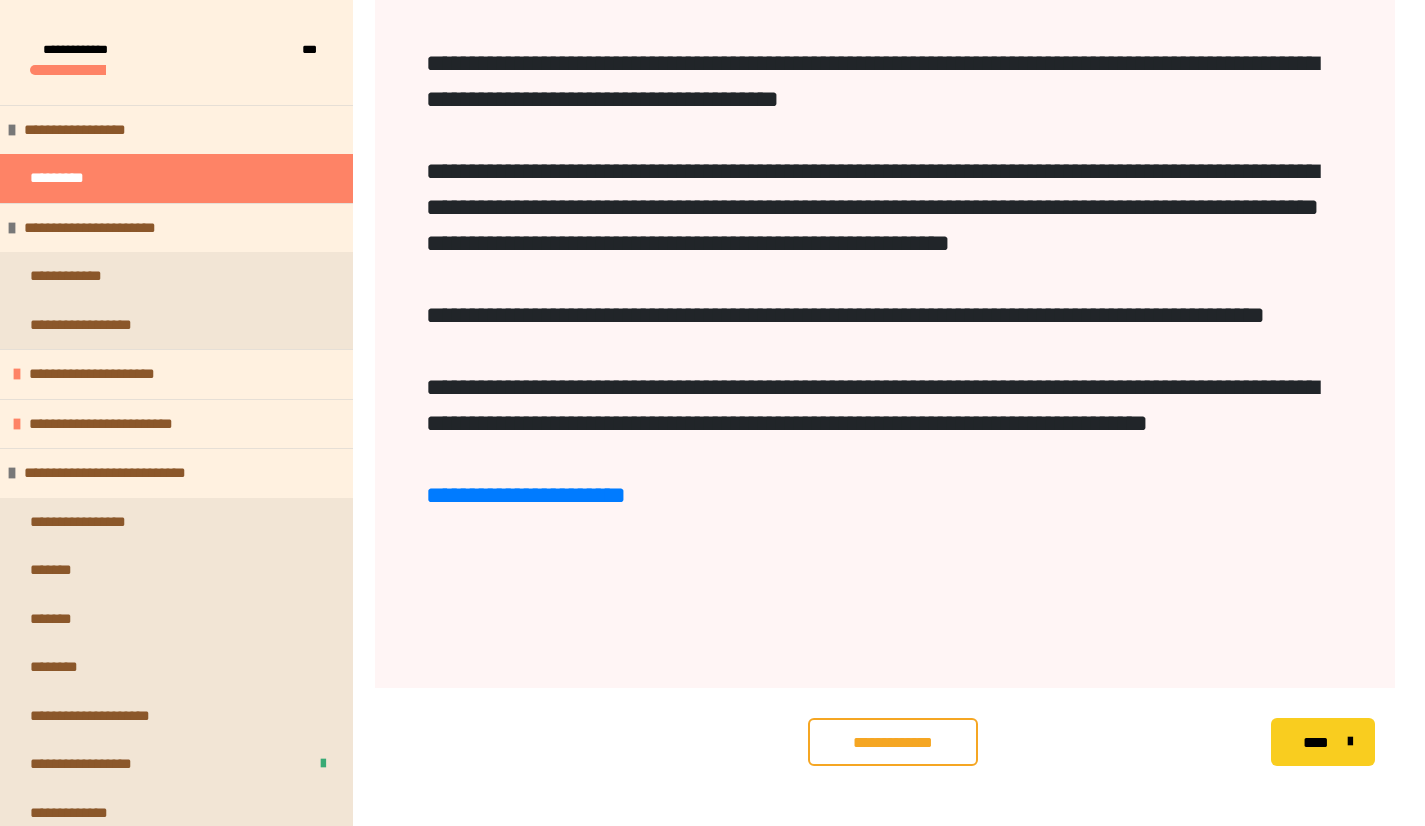 click on "**********" at bounding box center [885, 207] 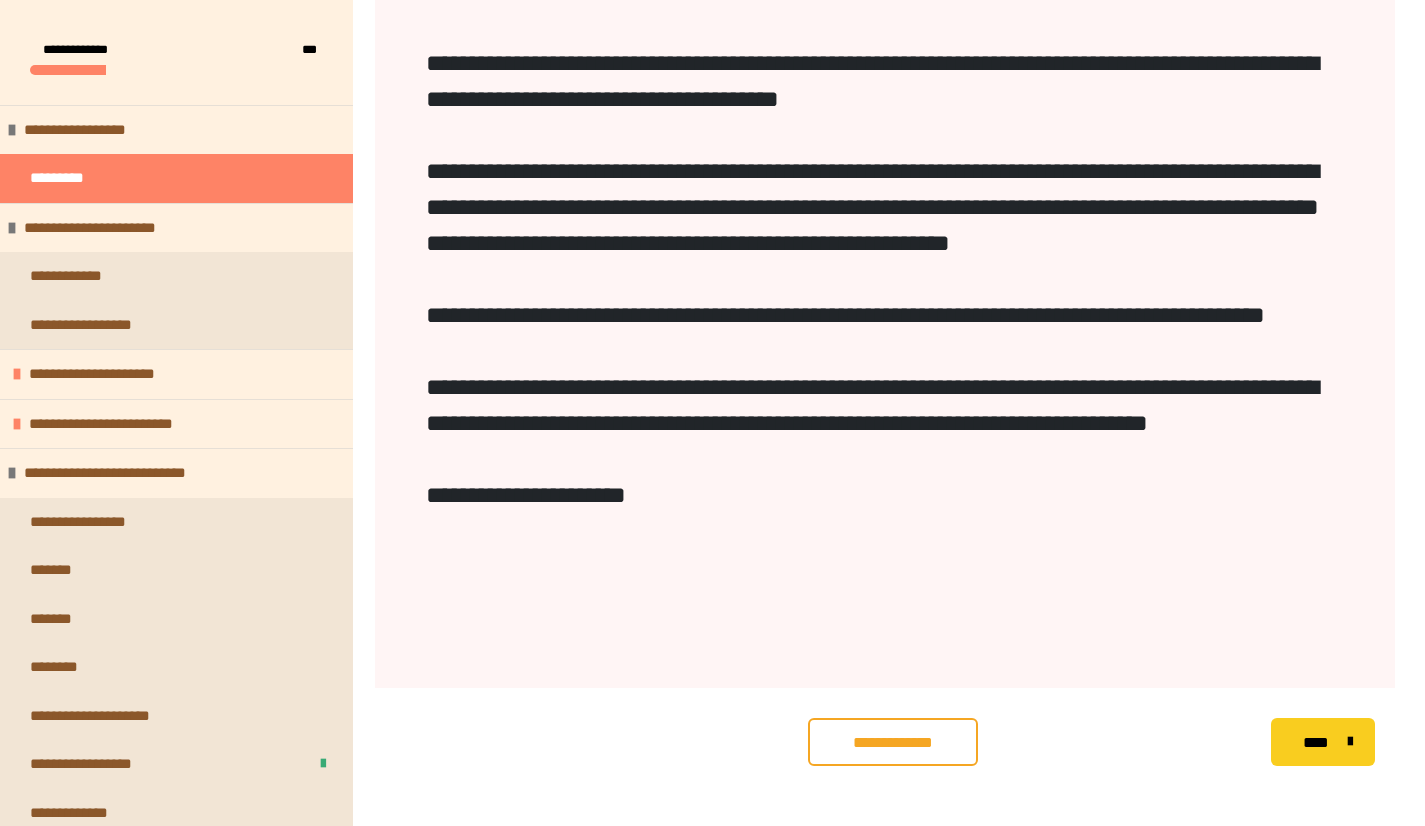 click on "**********" at bounding box center (526, 495) 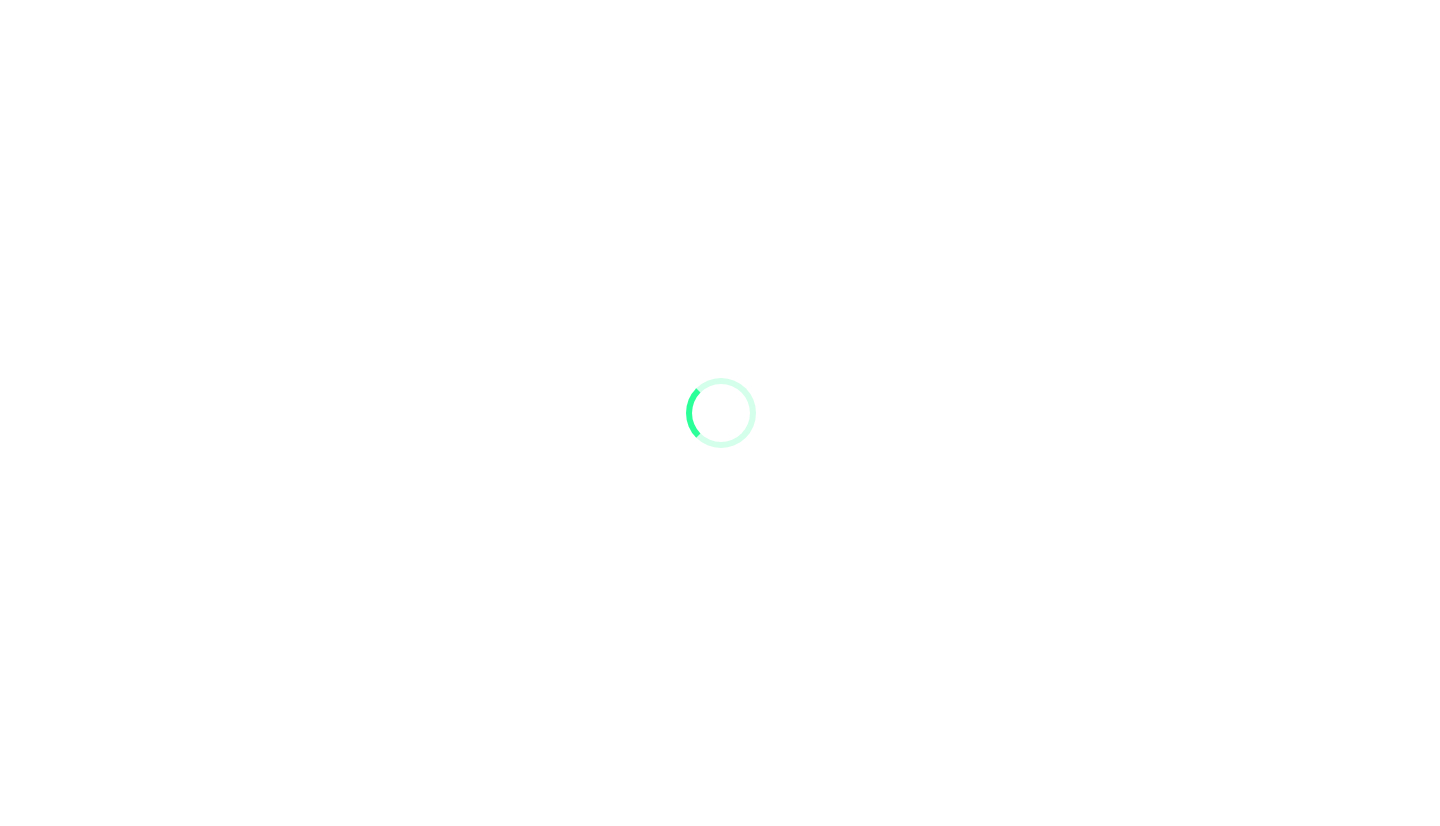 scroll, scrollTop: 0, scrollLeft: 0, axis: both 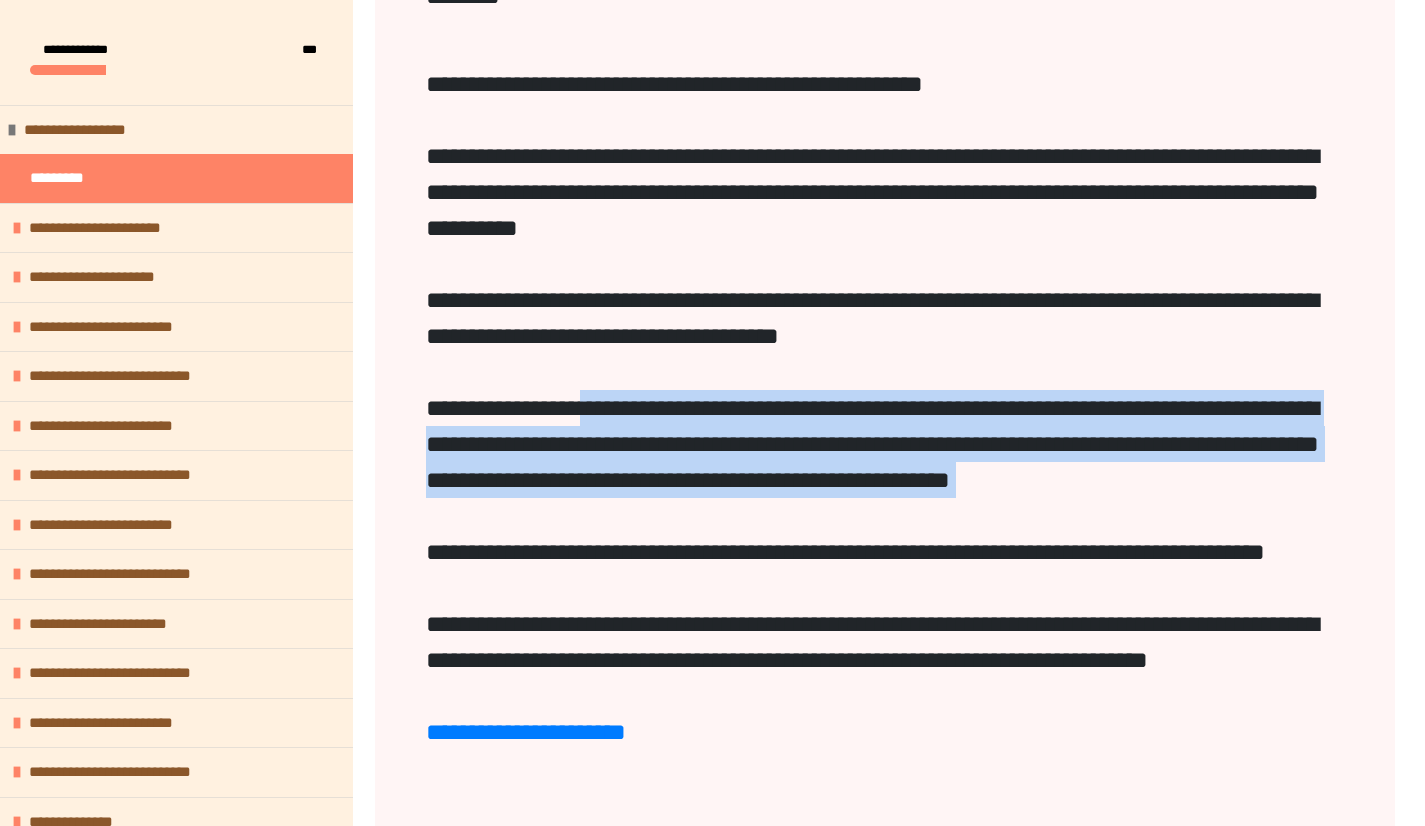 drag, startPoint x: 637, startPoint y: 424, endPoint x: 676, endPoint y: 559, distance: 140.52046 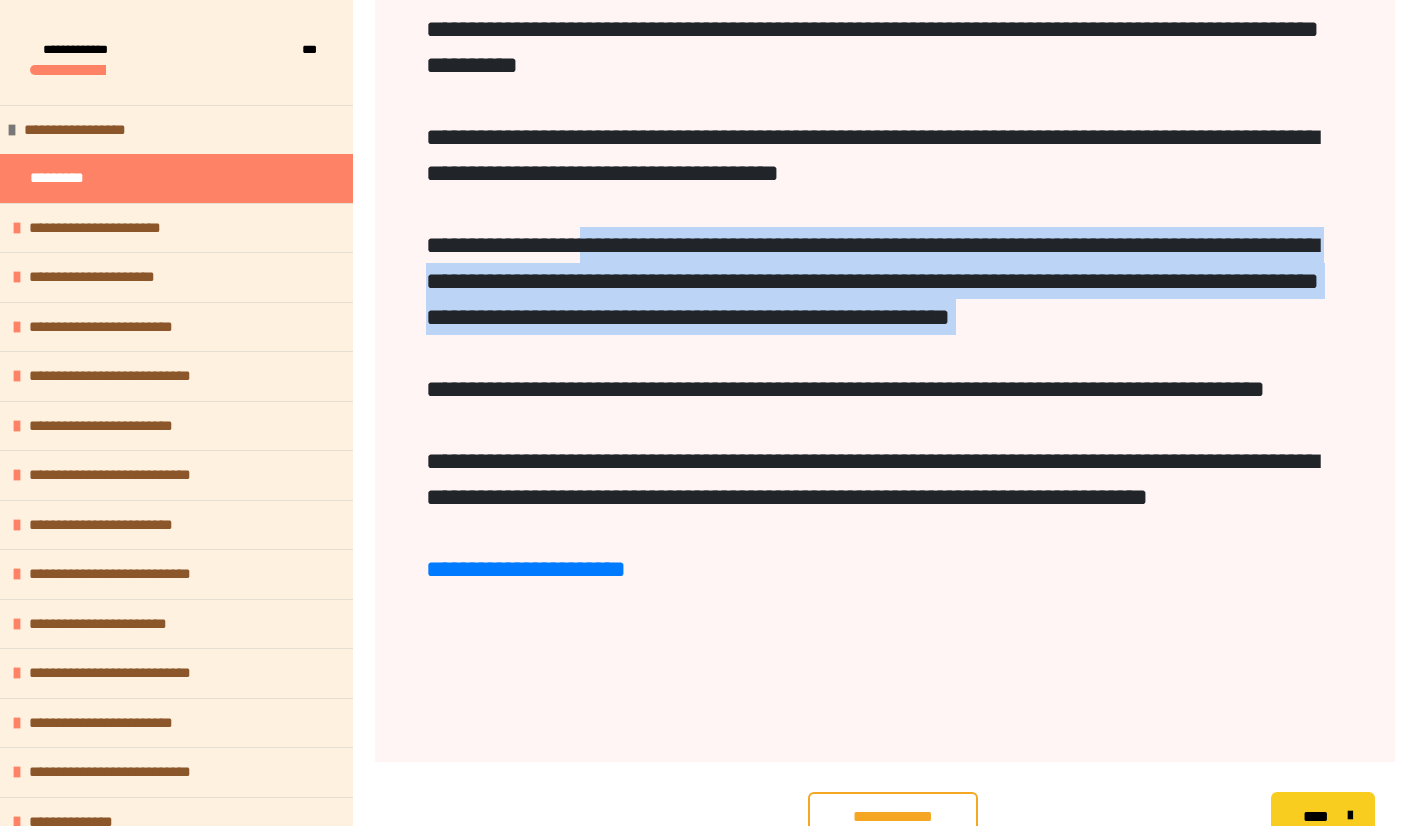 scroll, scrollTop: 600, scrollLeft: 0, axis: vertical 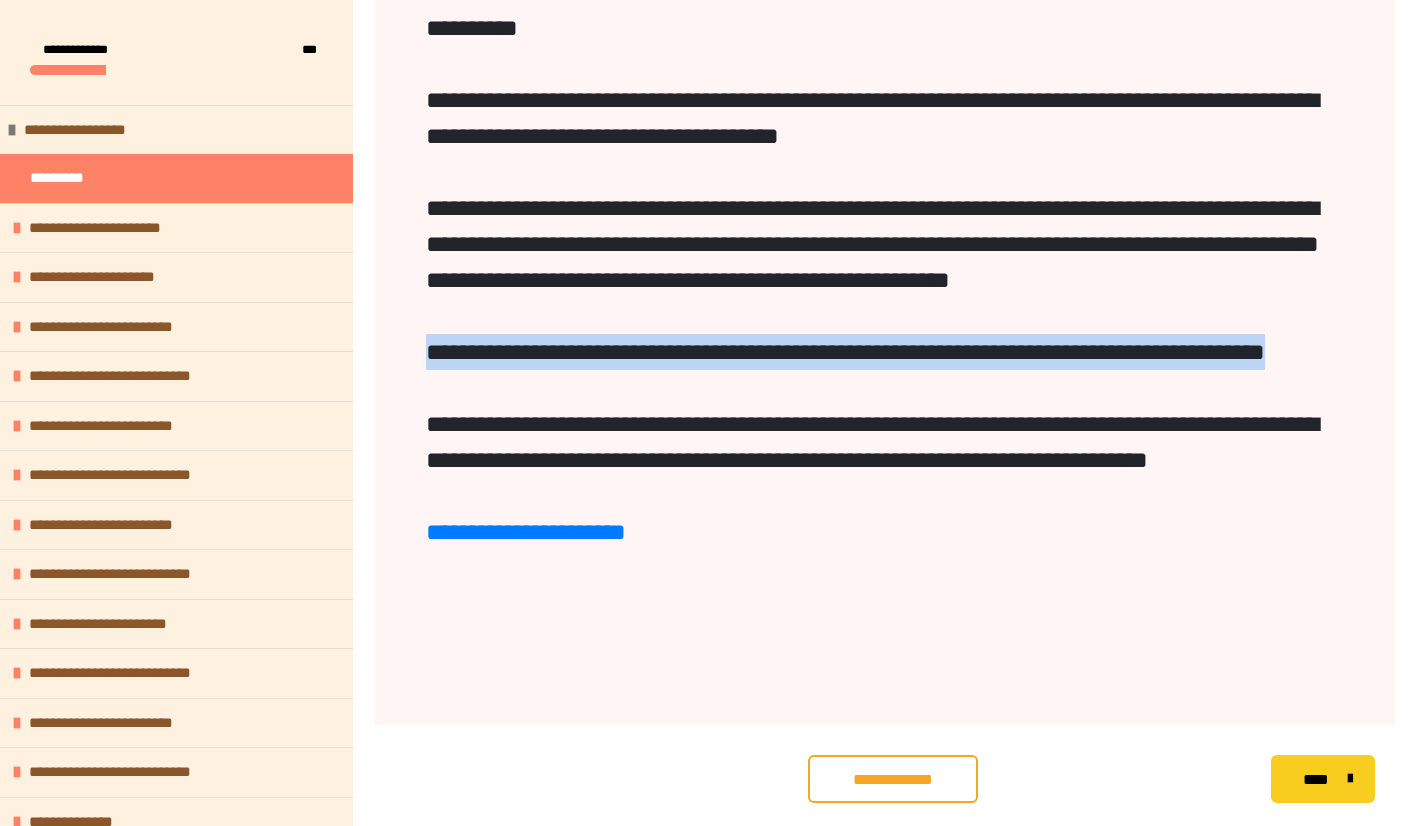 drag, startPoint x: 426, startPoint y: 387, endPoint x: 840, endPoint y: 415, distance: 414.94577 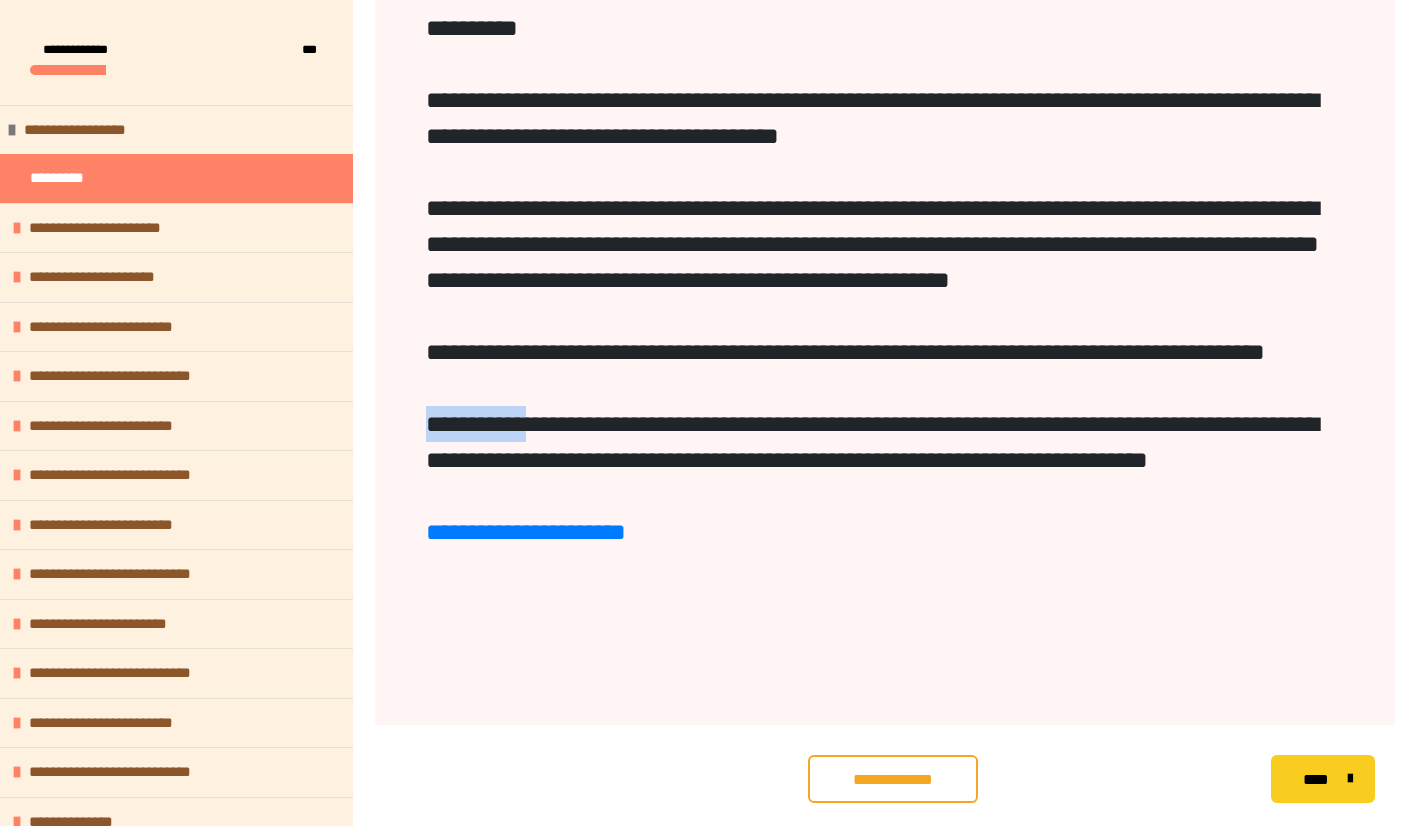 drag, startPoint x: 424, startPoint y: 489, endPoint x: 599, endPoint y: 485, distance: 175.04572 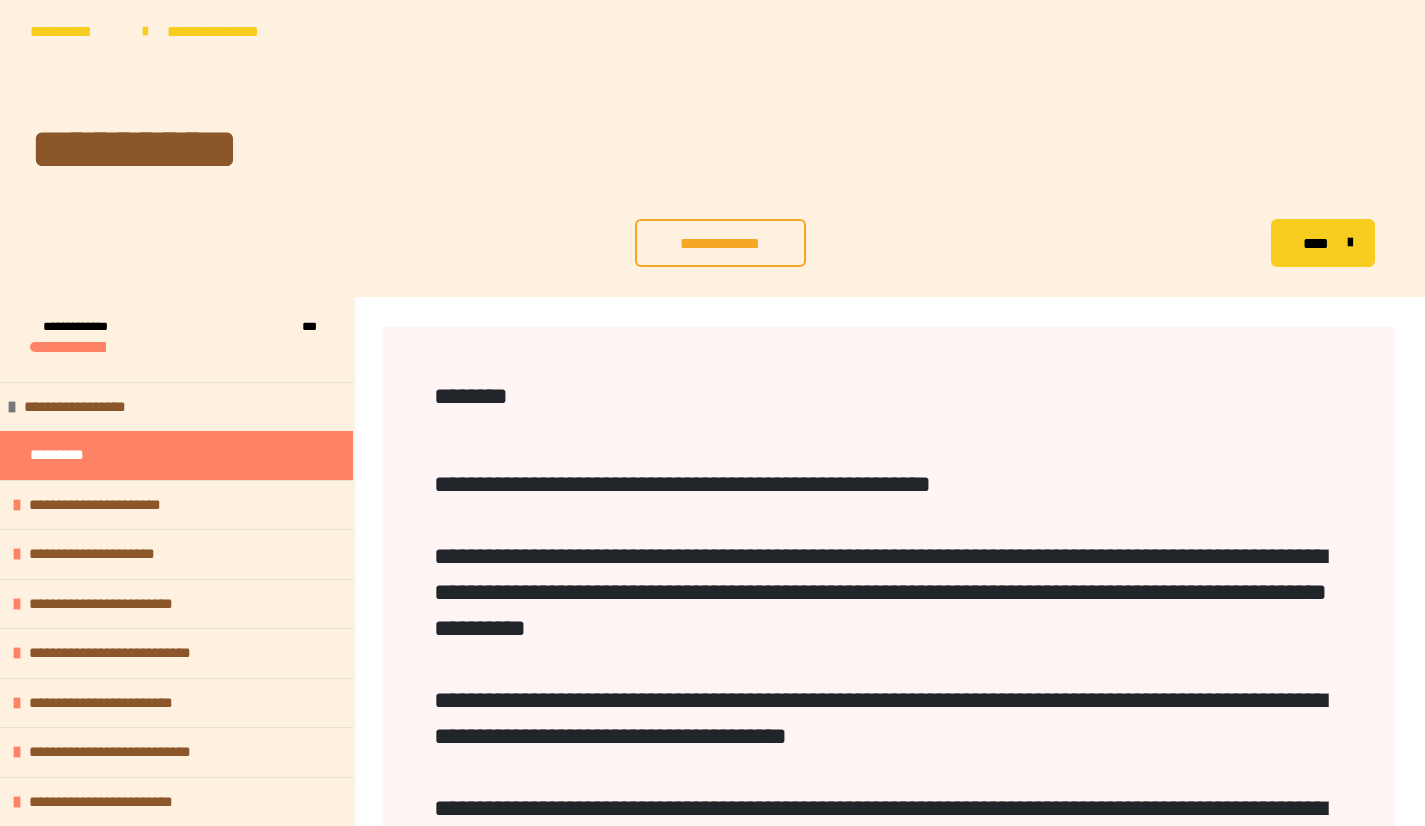 scroll, scrollTop: 637, scrollLeft: 0, axis: vertical 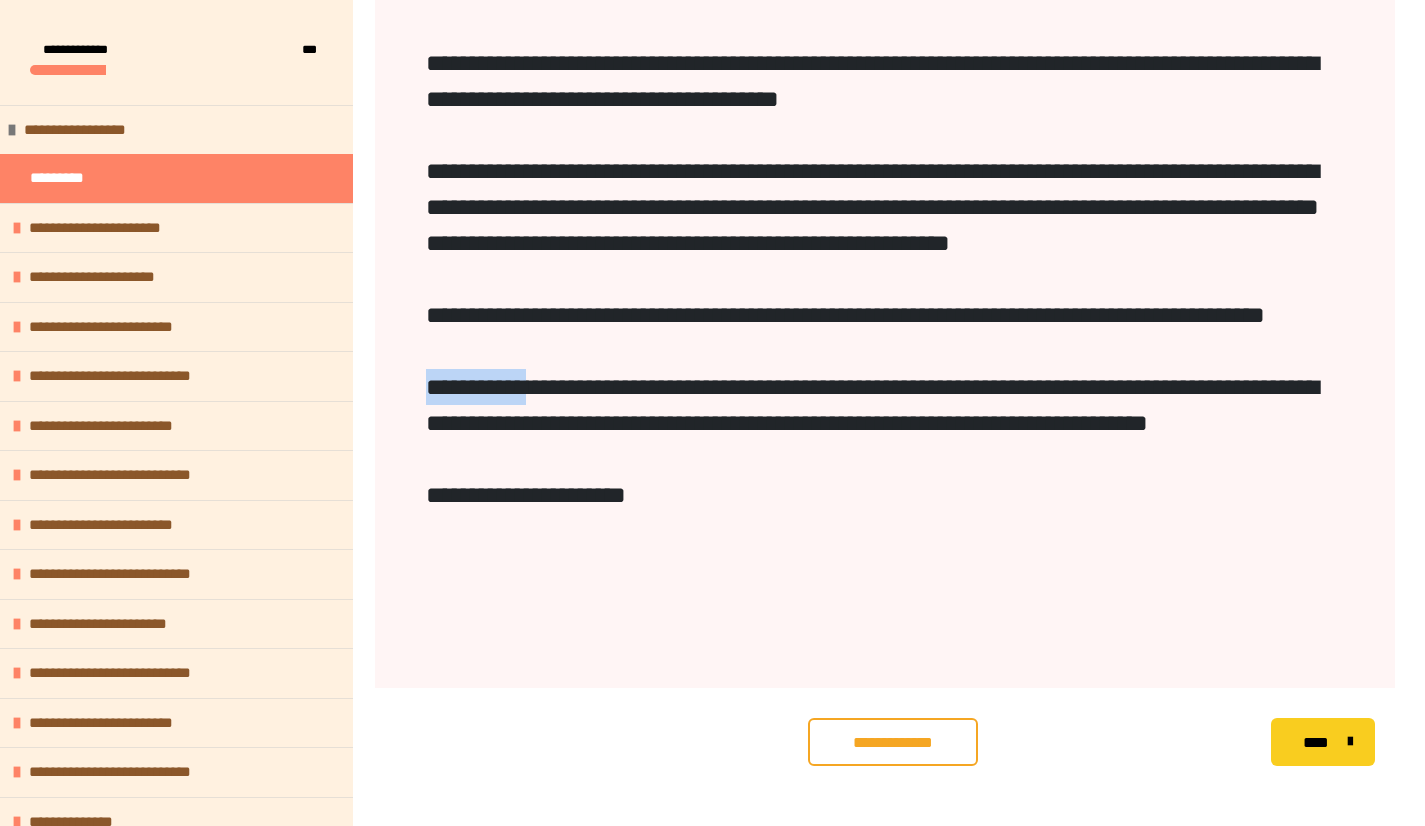 click on "**********" at bounding box center [526, 495] 